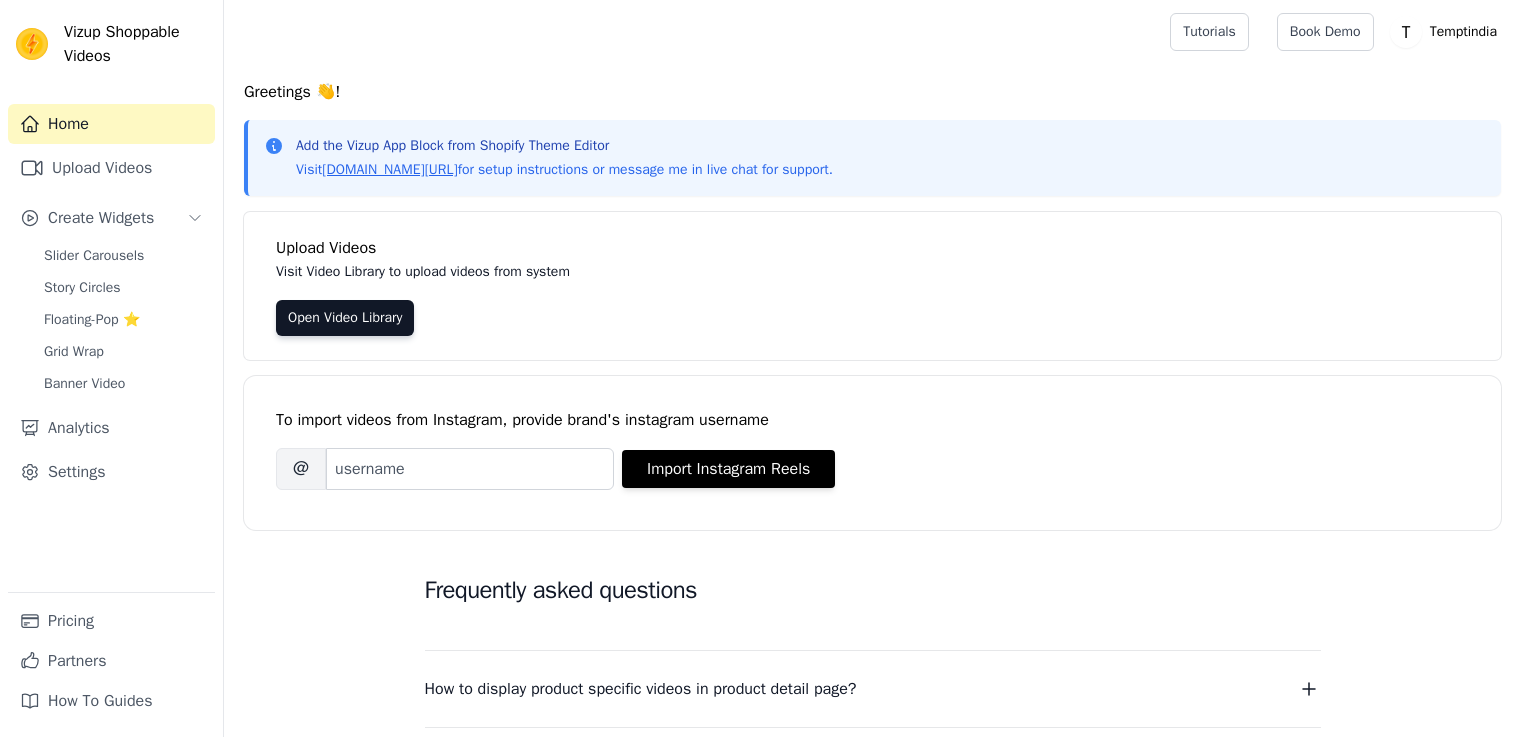 scroll, scrollTop: 0, scrollLeft: 0, axis: both 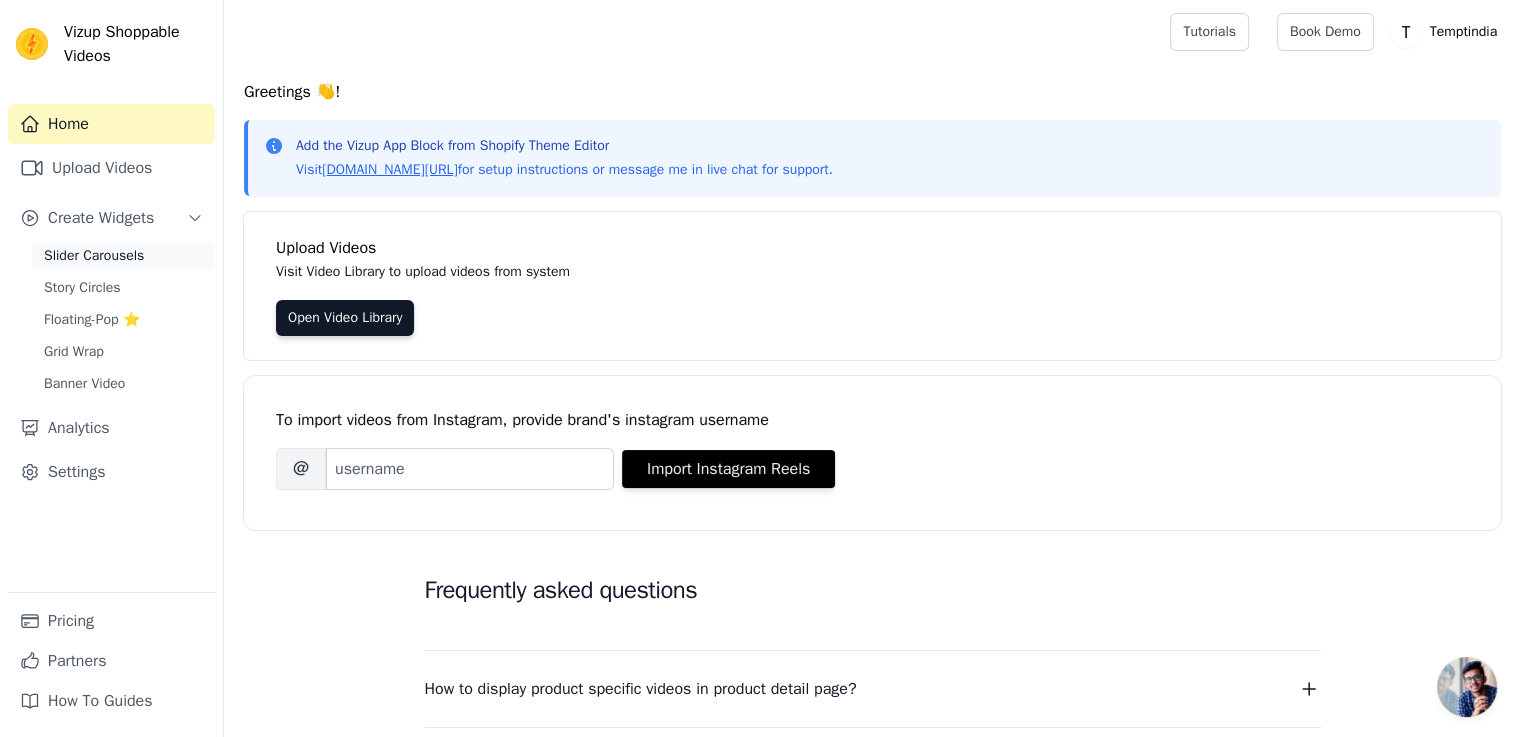 click on "Slider Carousels" at bounding box center [94, 256] 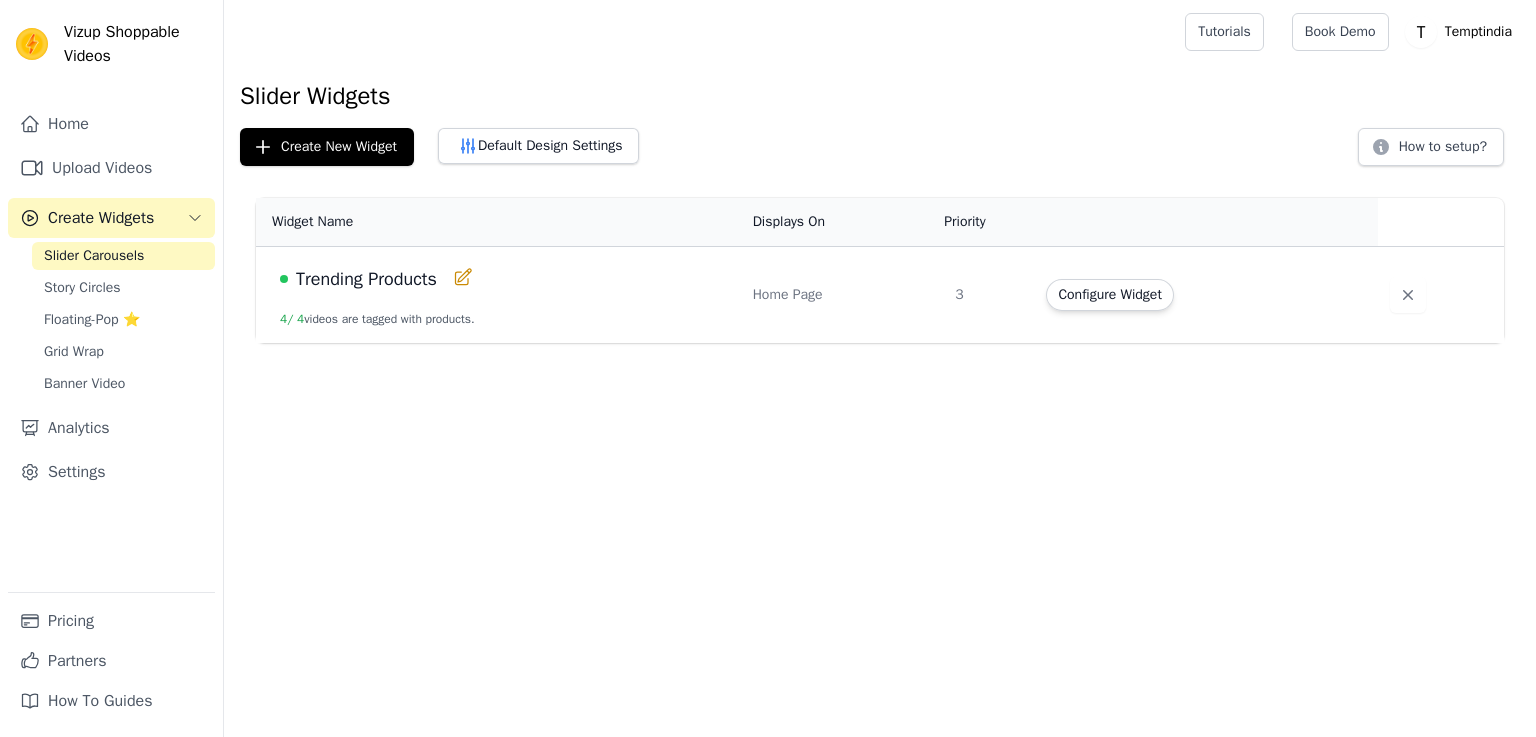 scroll, scrollTop: 0, scrollLeft: 0, axis: both 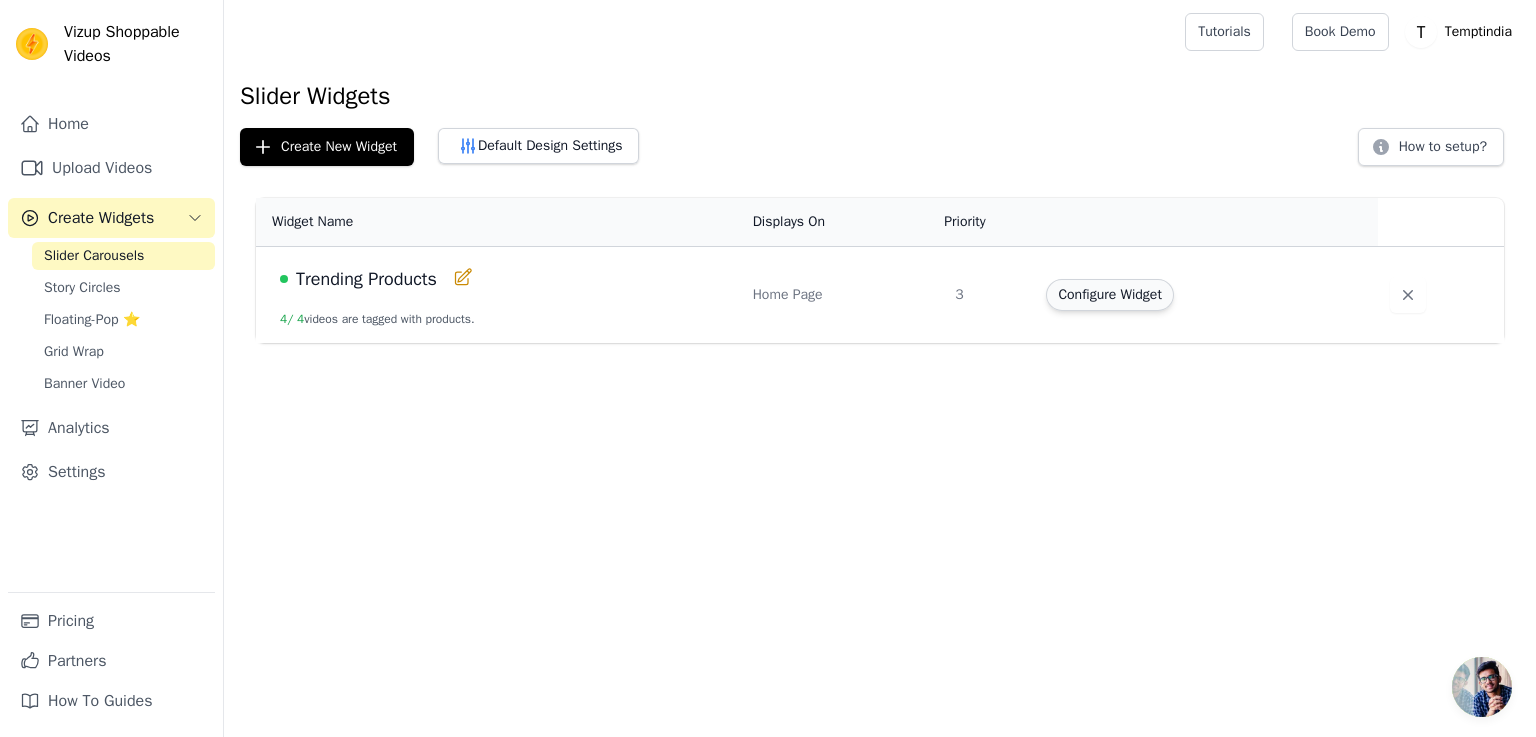 click on "Configure Widget" at bounding box center (1109, 295) 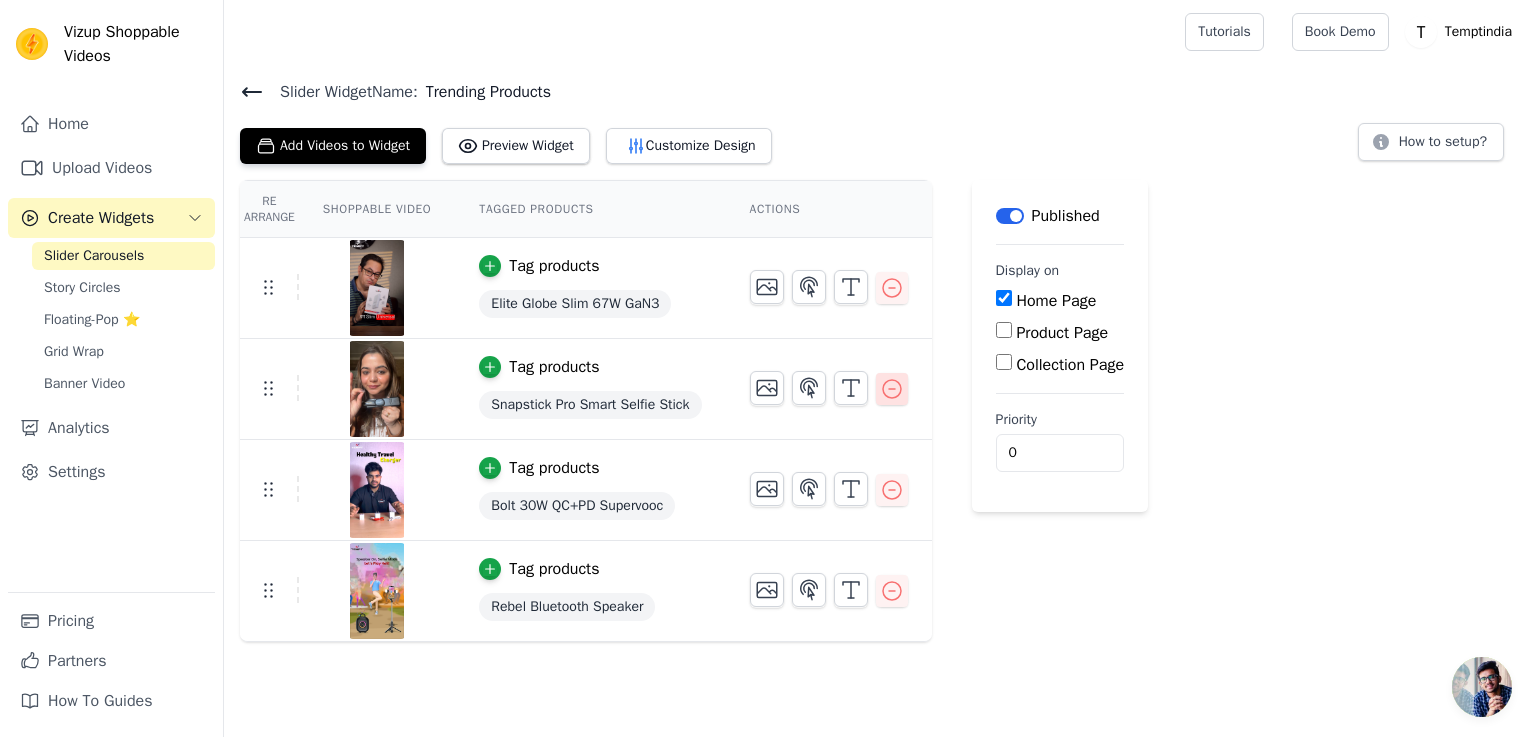 click 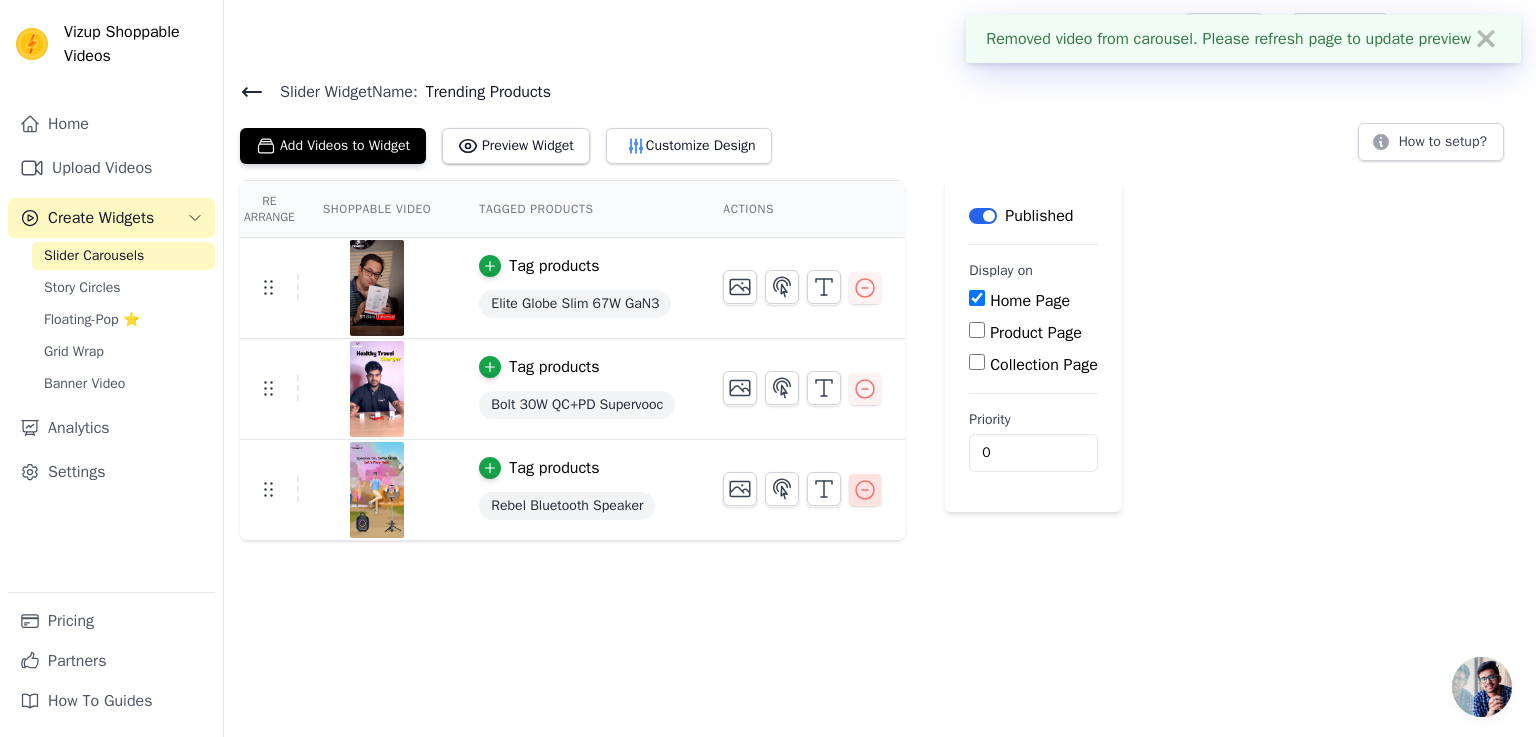 click 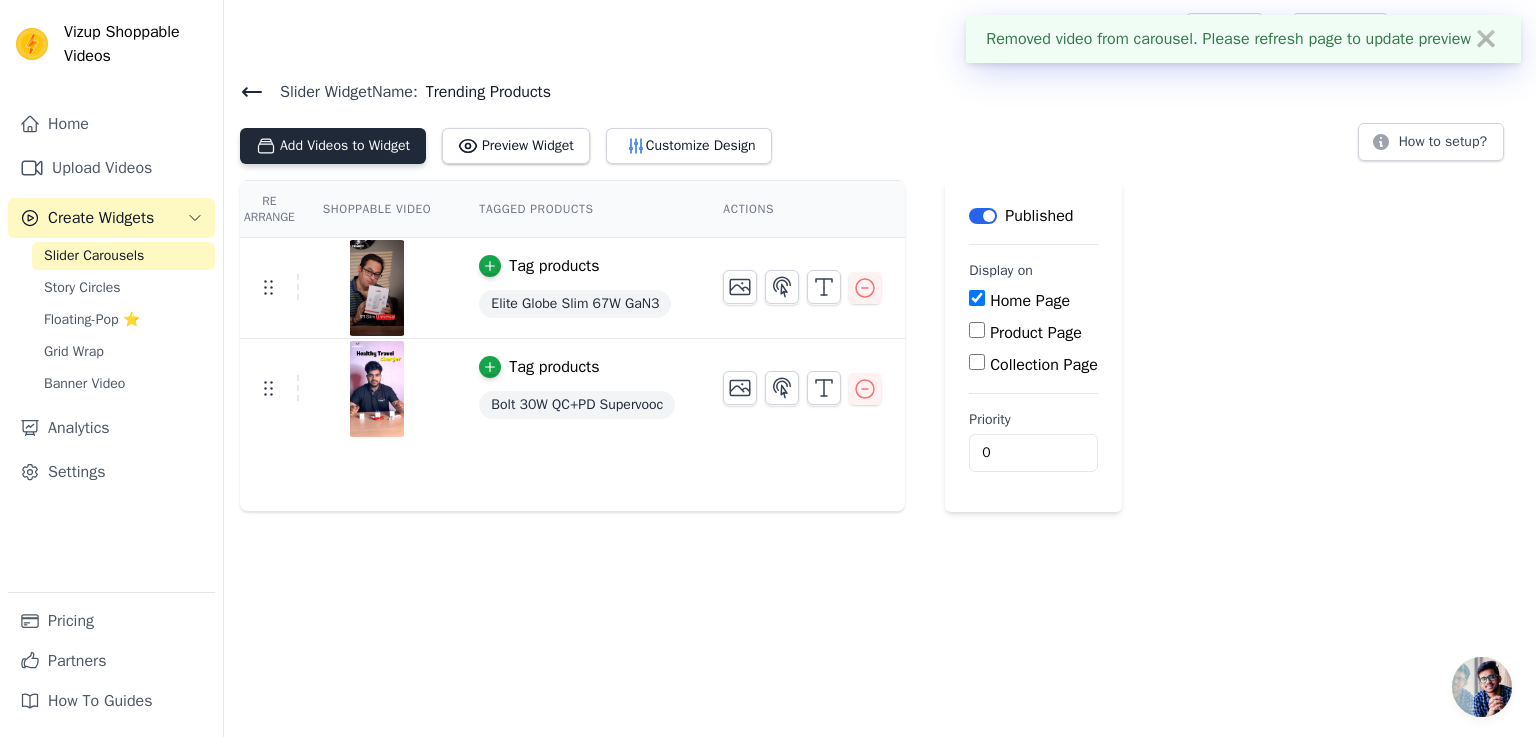 click on "Add Videos to Widget" at bounding box center (333, 146) 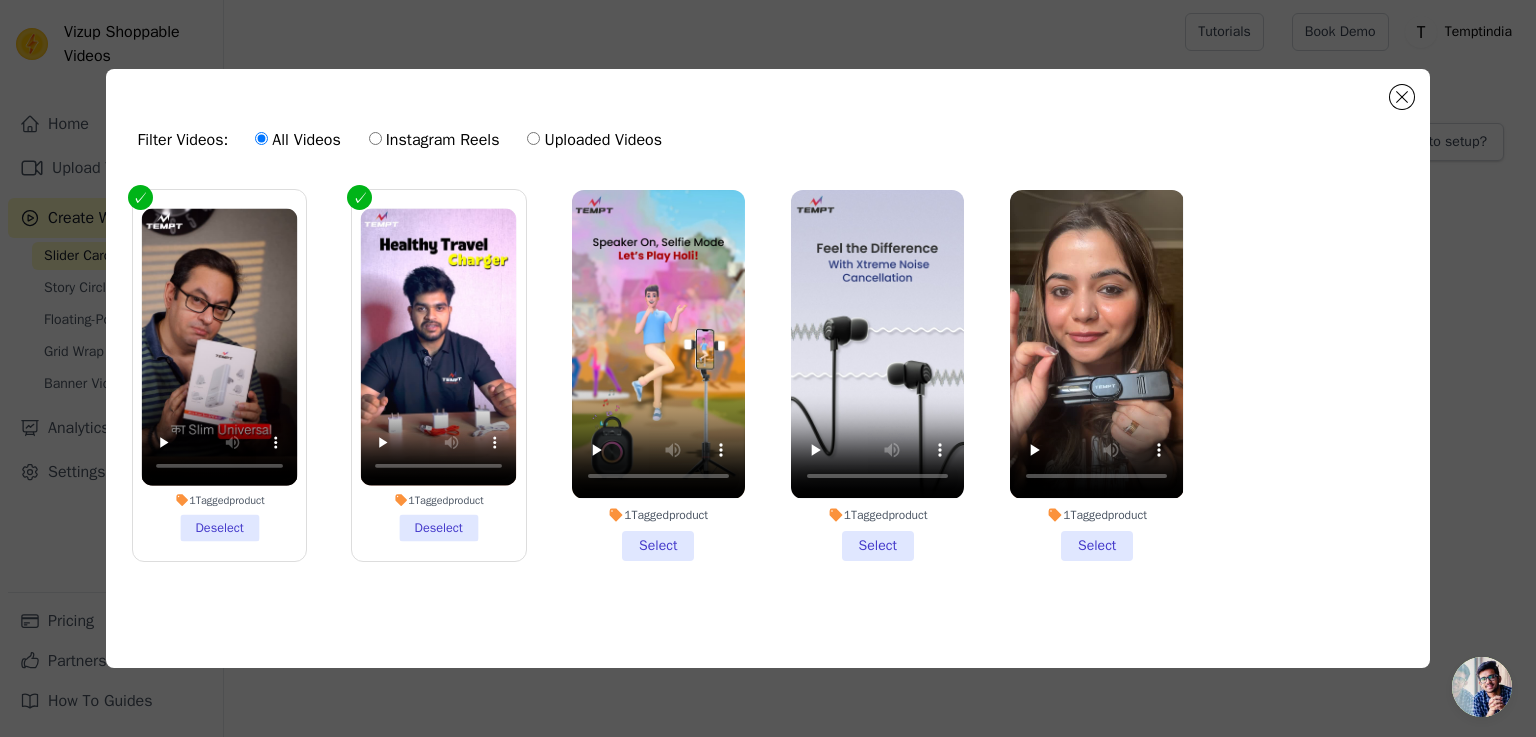click on "Instagram Reels" at bounding box center [375, 138] 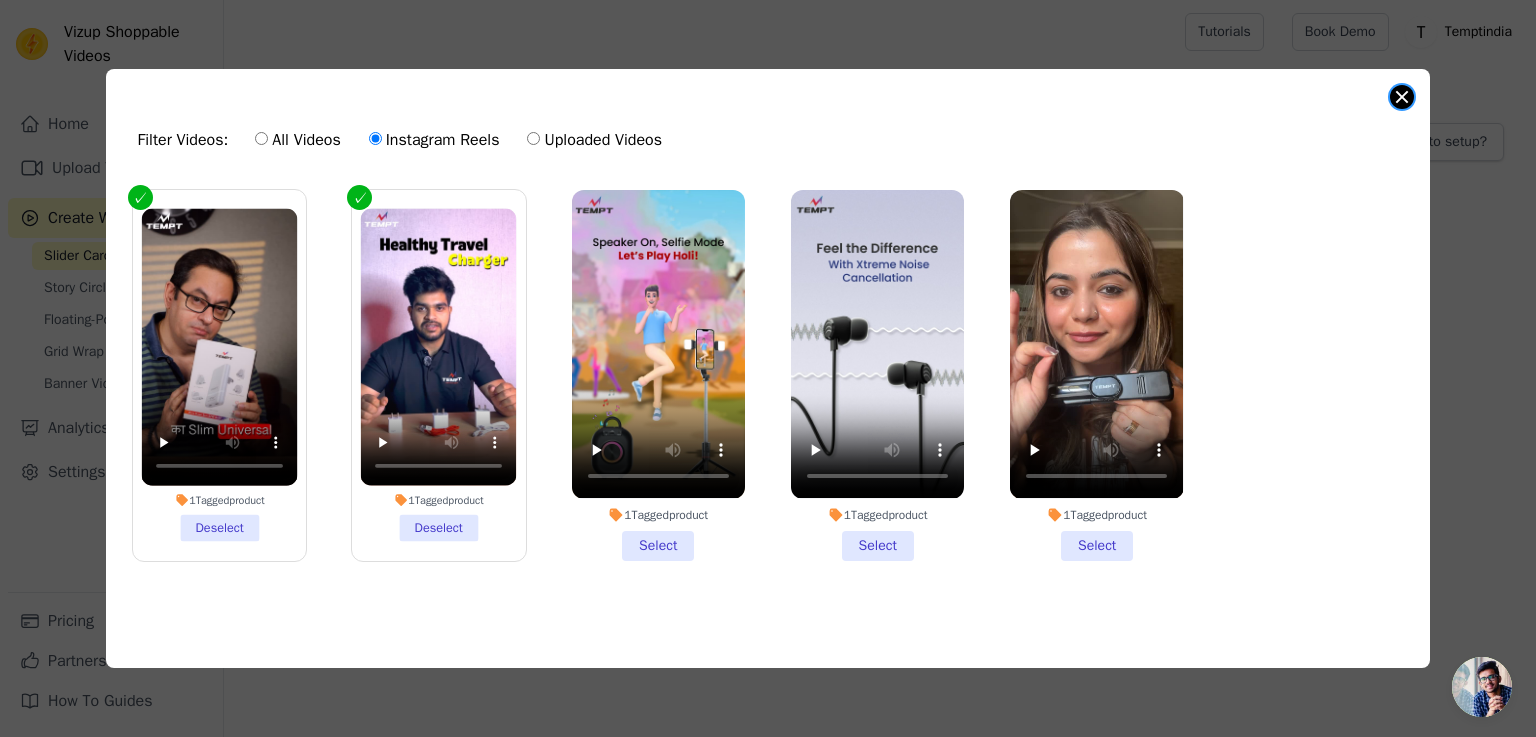 click at bounding box center (1402, 97) 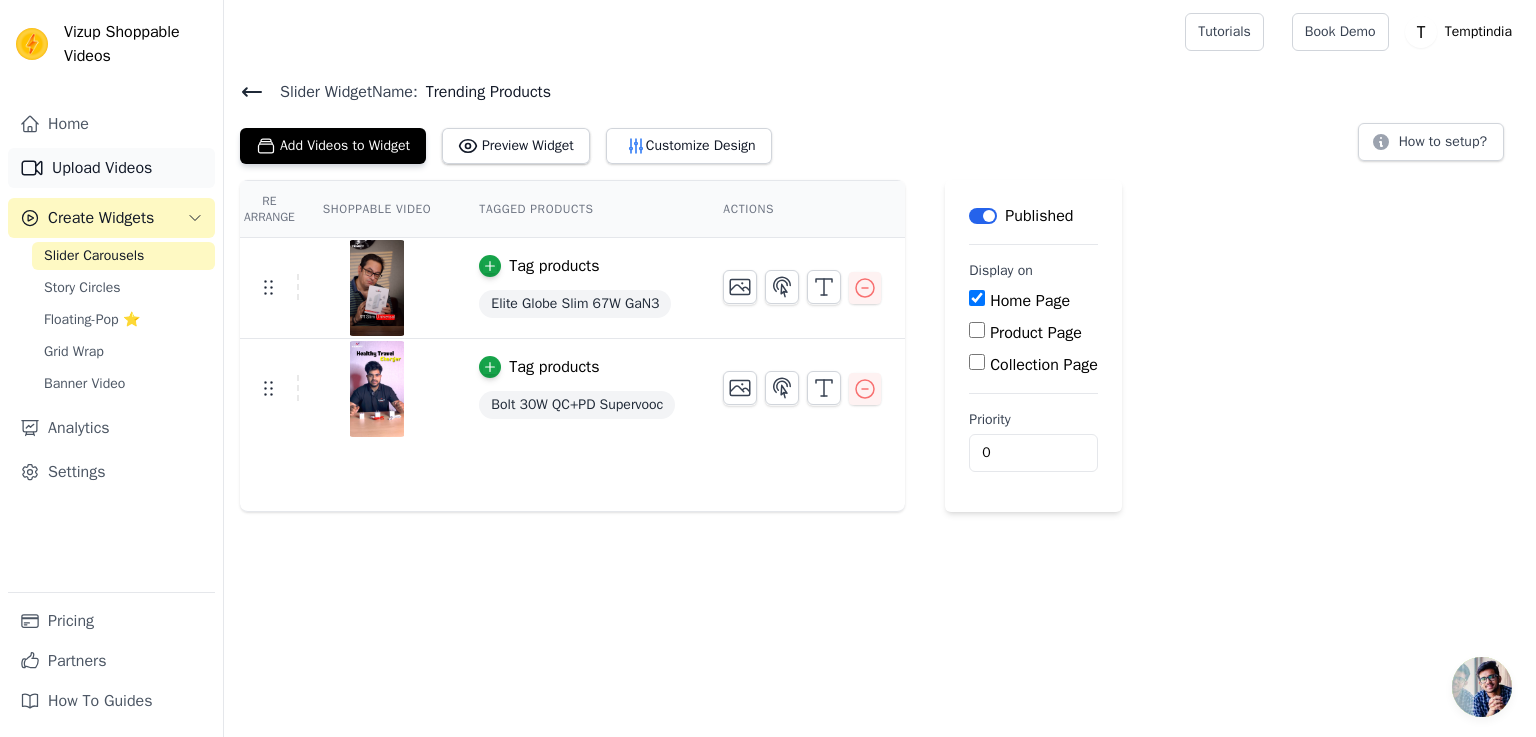 click on "Upload Videos" at bounding box center (111, 168) 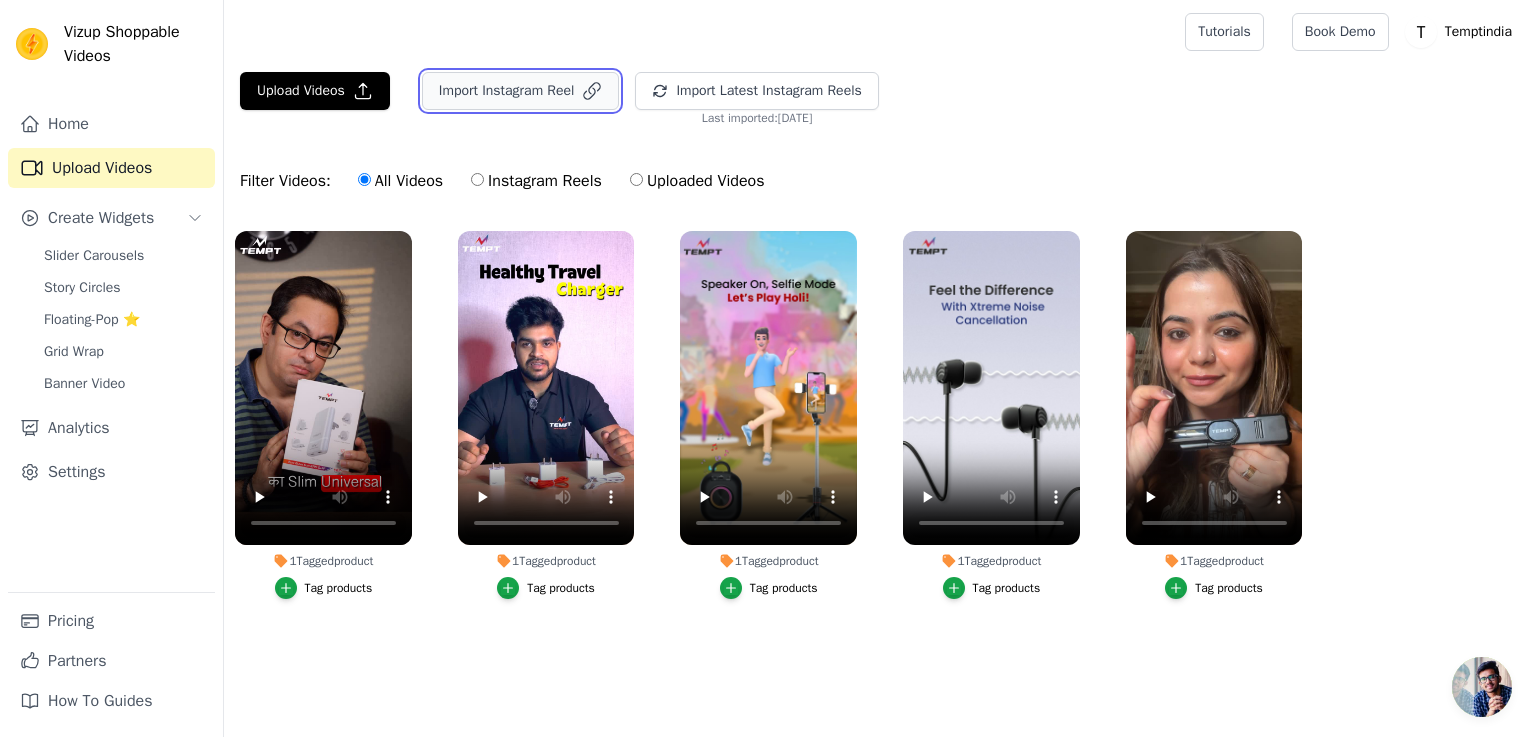 click on "Import Instagram Reel" at bounding box center (521, 91) 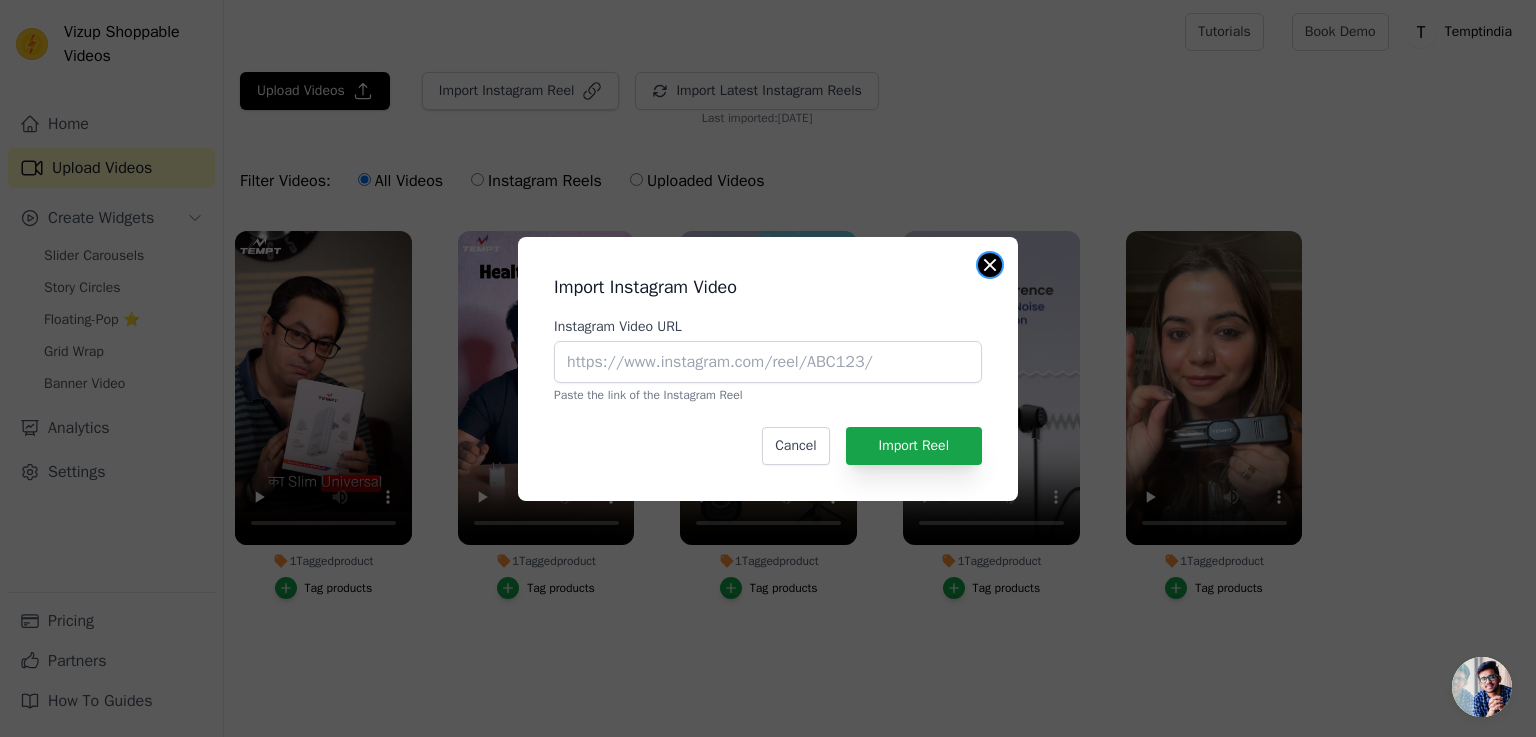click at bounding box center [990, 265] 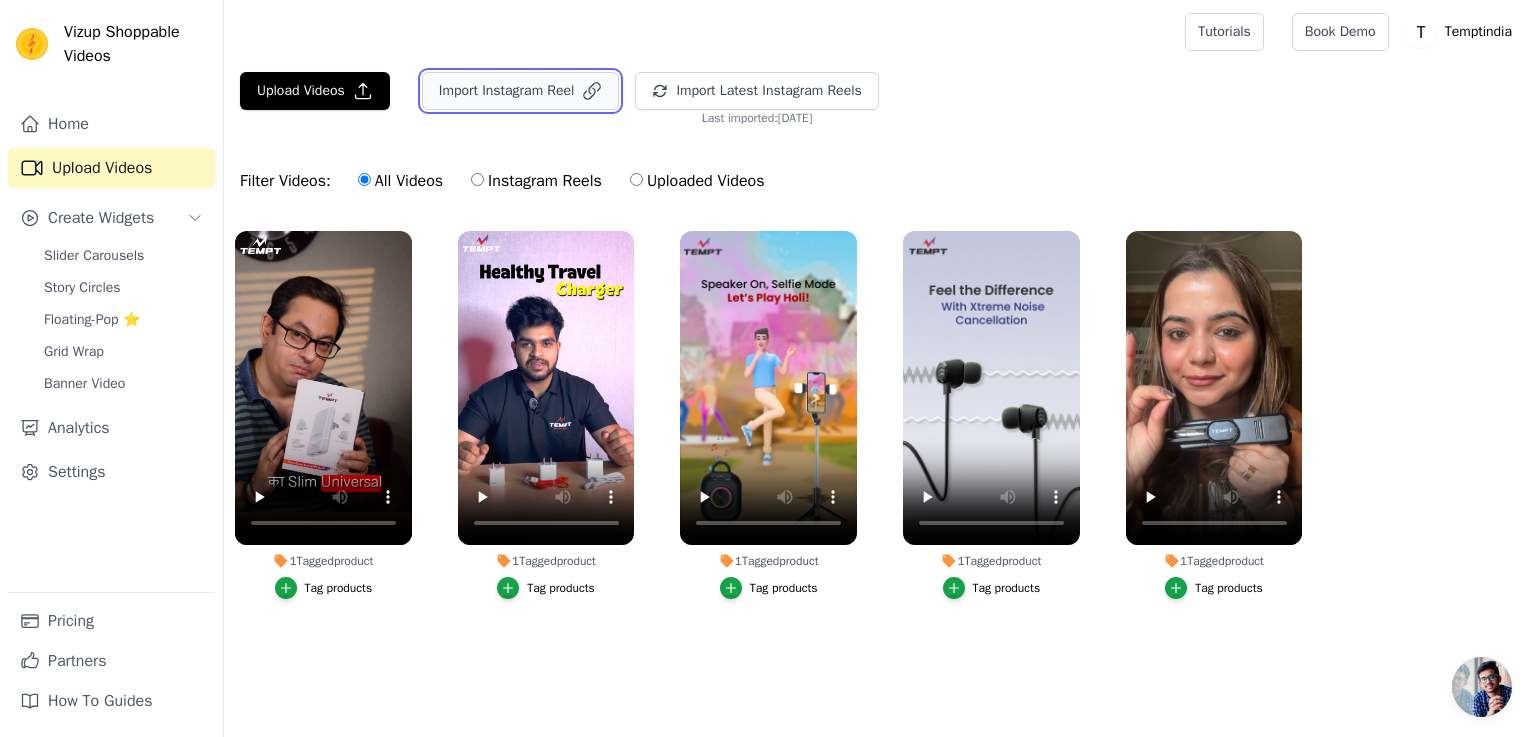 click on "Import Instagram Reel" at bounding box center (521, 91) 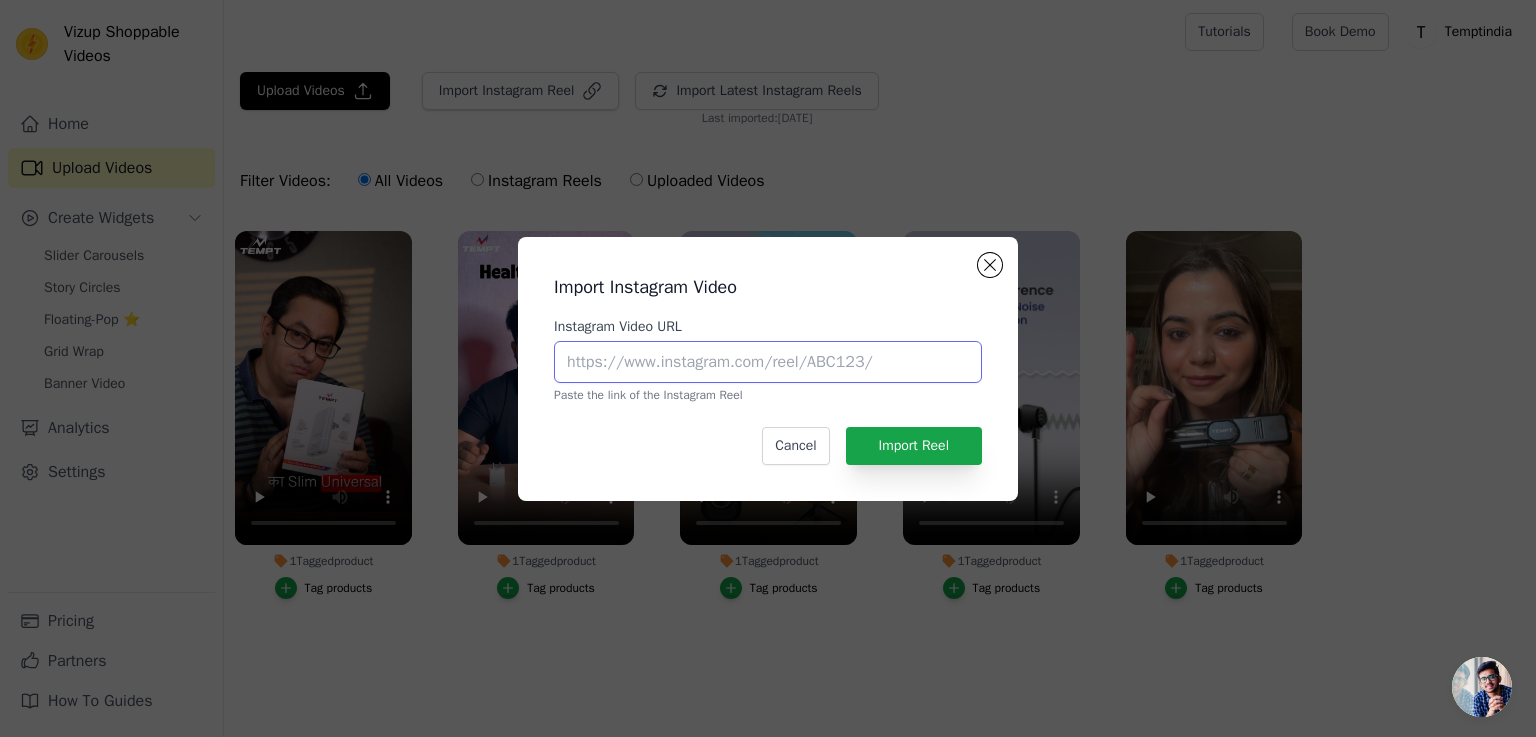 click on "Instagram Video URL" at bounding box center [768, 362] 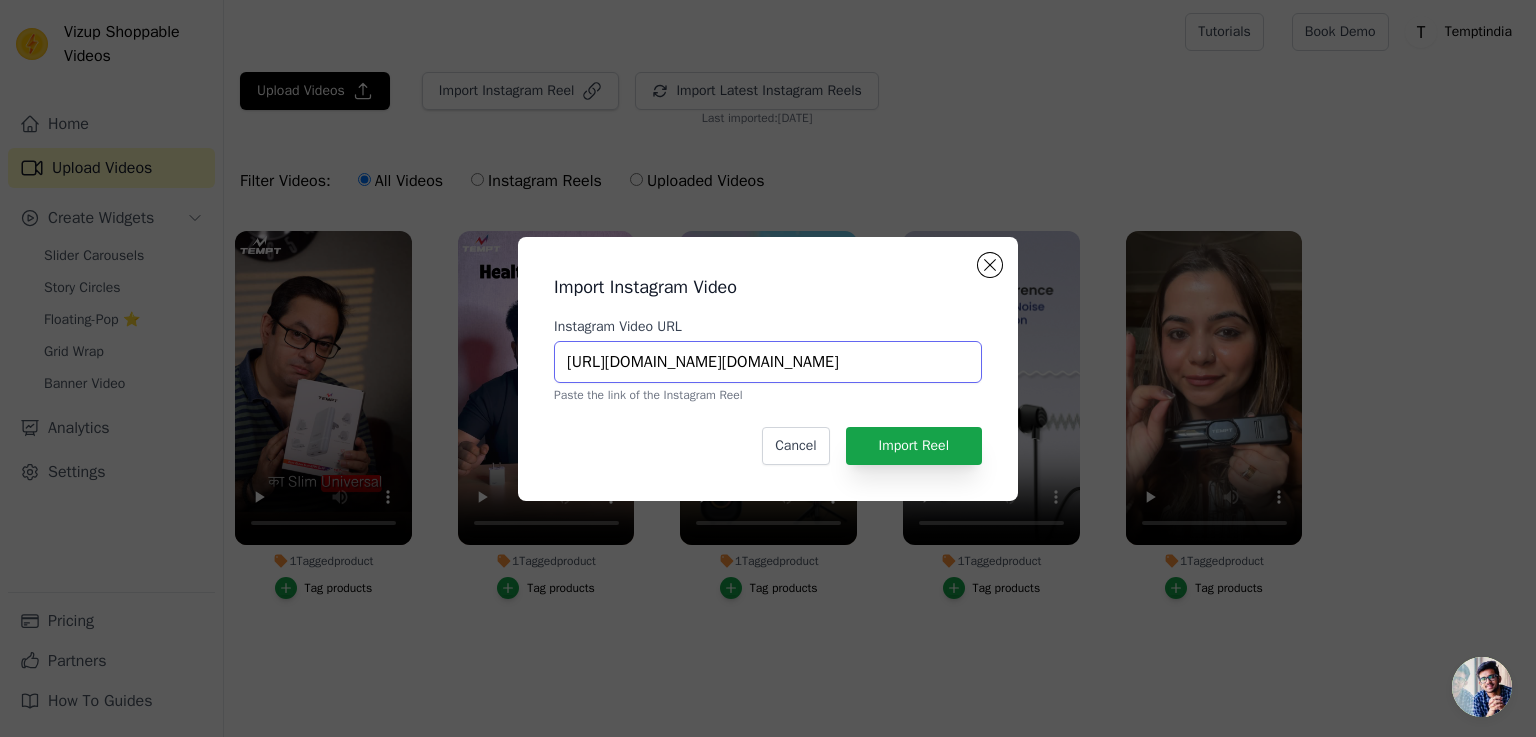 scroll, scrollTop: 0, scrollLeft: 17, axis: horizontal 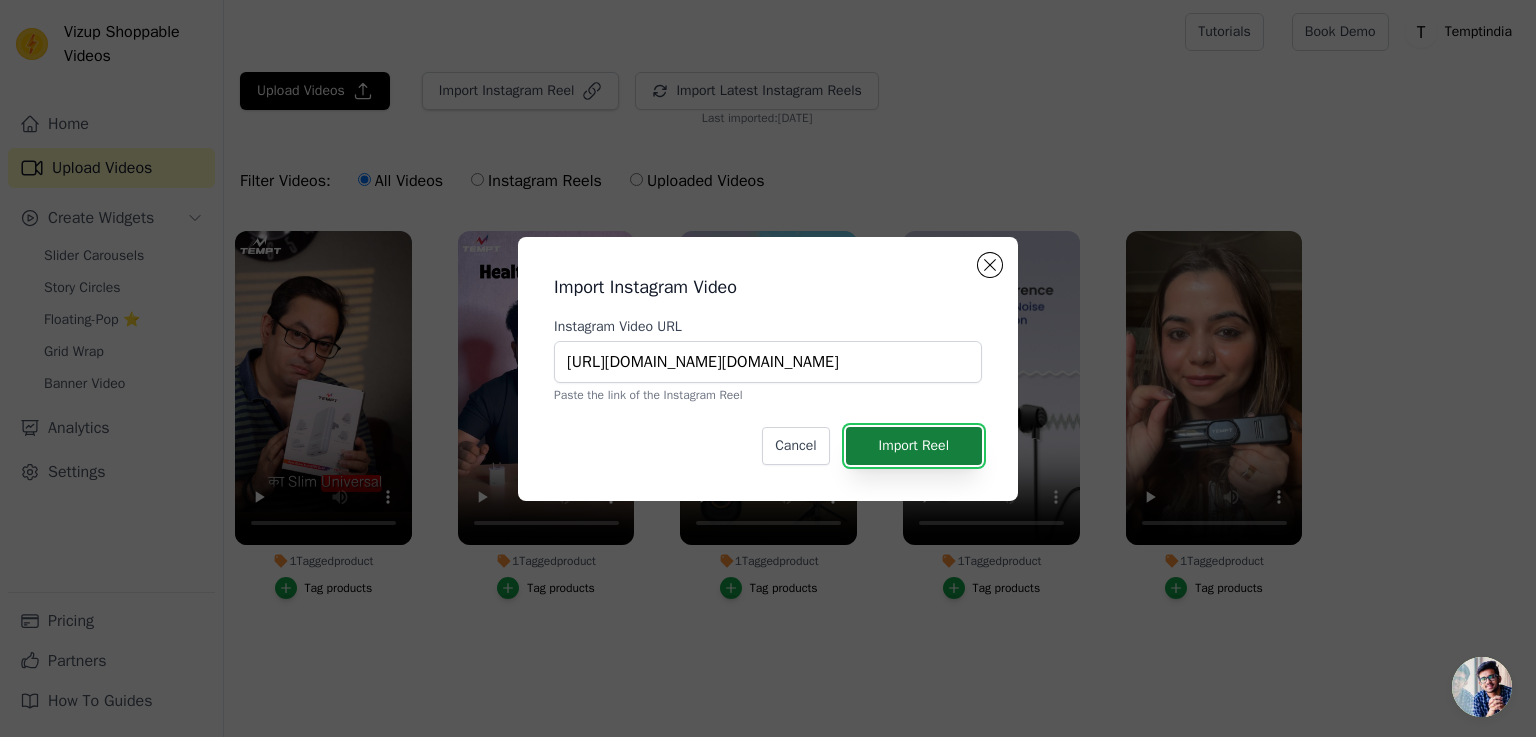 click on "Import Reel" at bounding box center (914, 446) 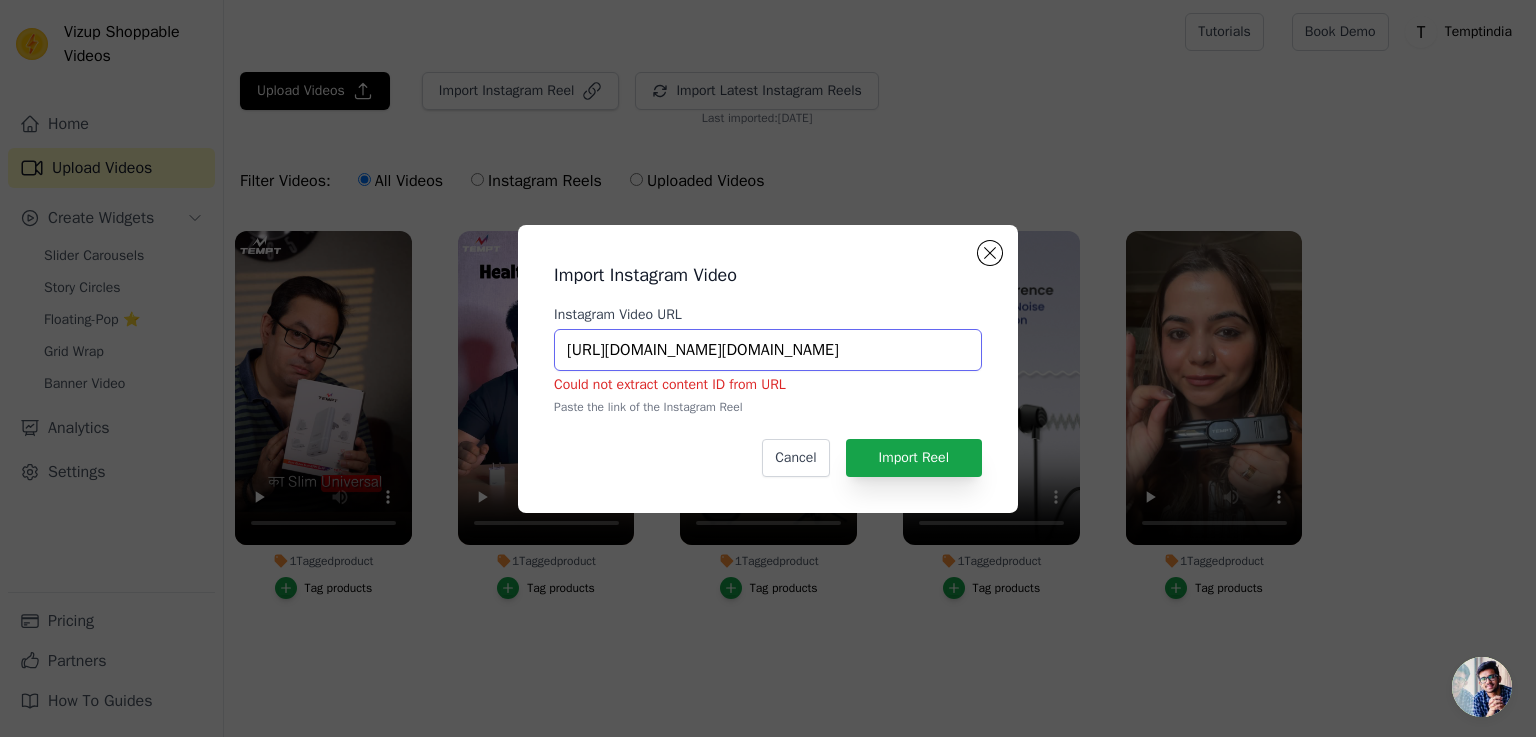 click on "[URL][DOMAIN_NAME][DOMAIN_NAME]" at bounding box center (768, 350) 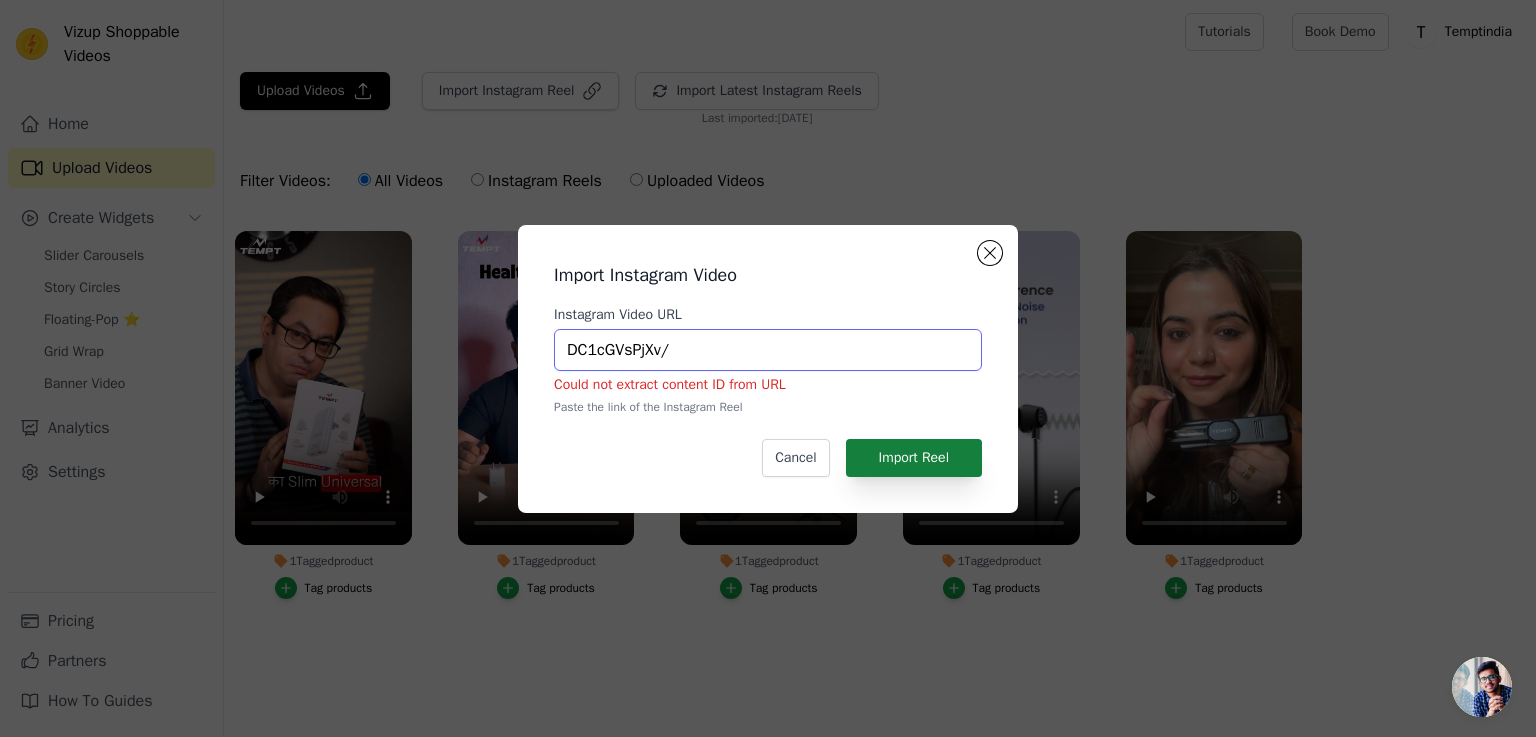 type on "DC1cGVsPjXv/" 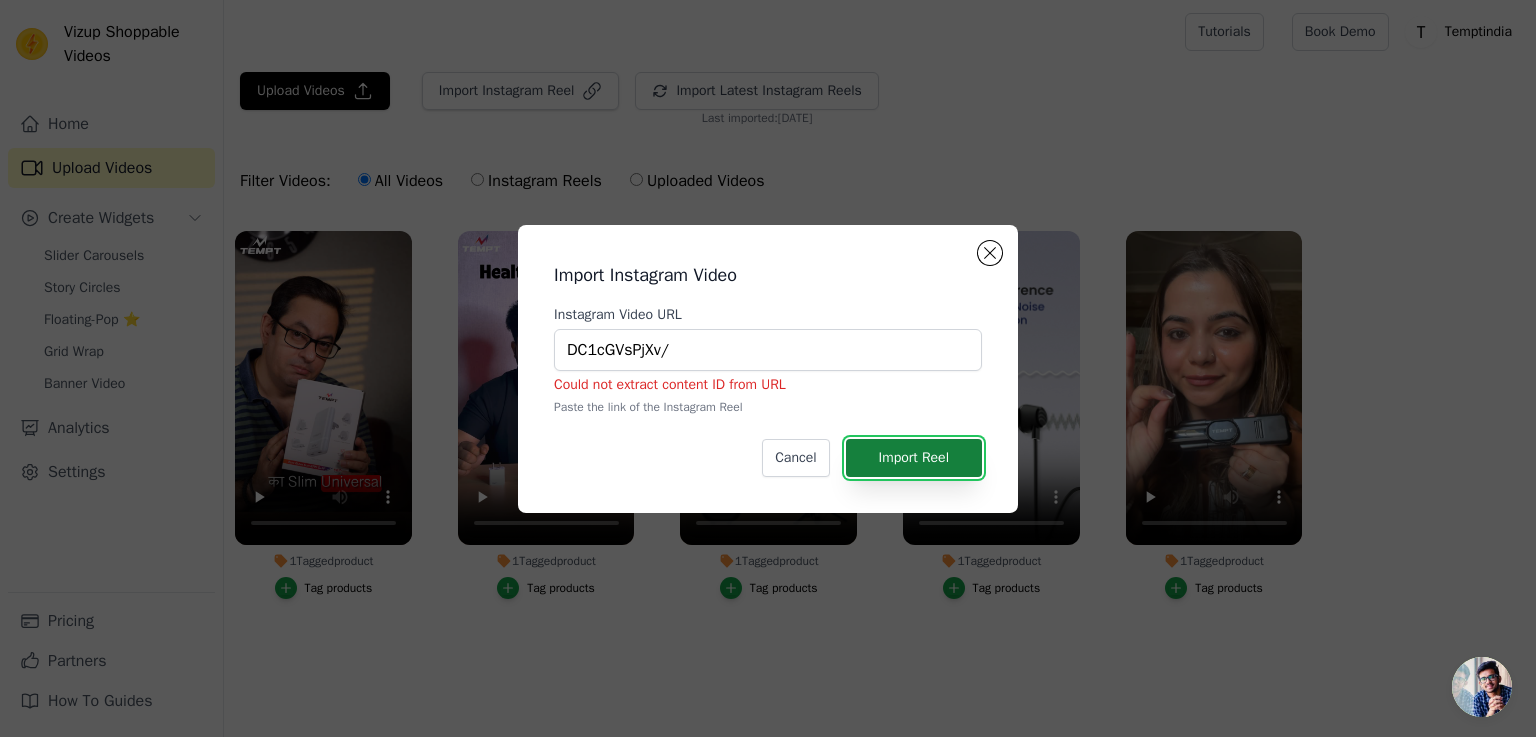 click on "Import Reel" at bounding box center [914, 458] 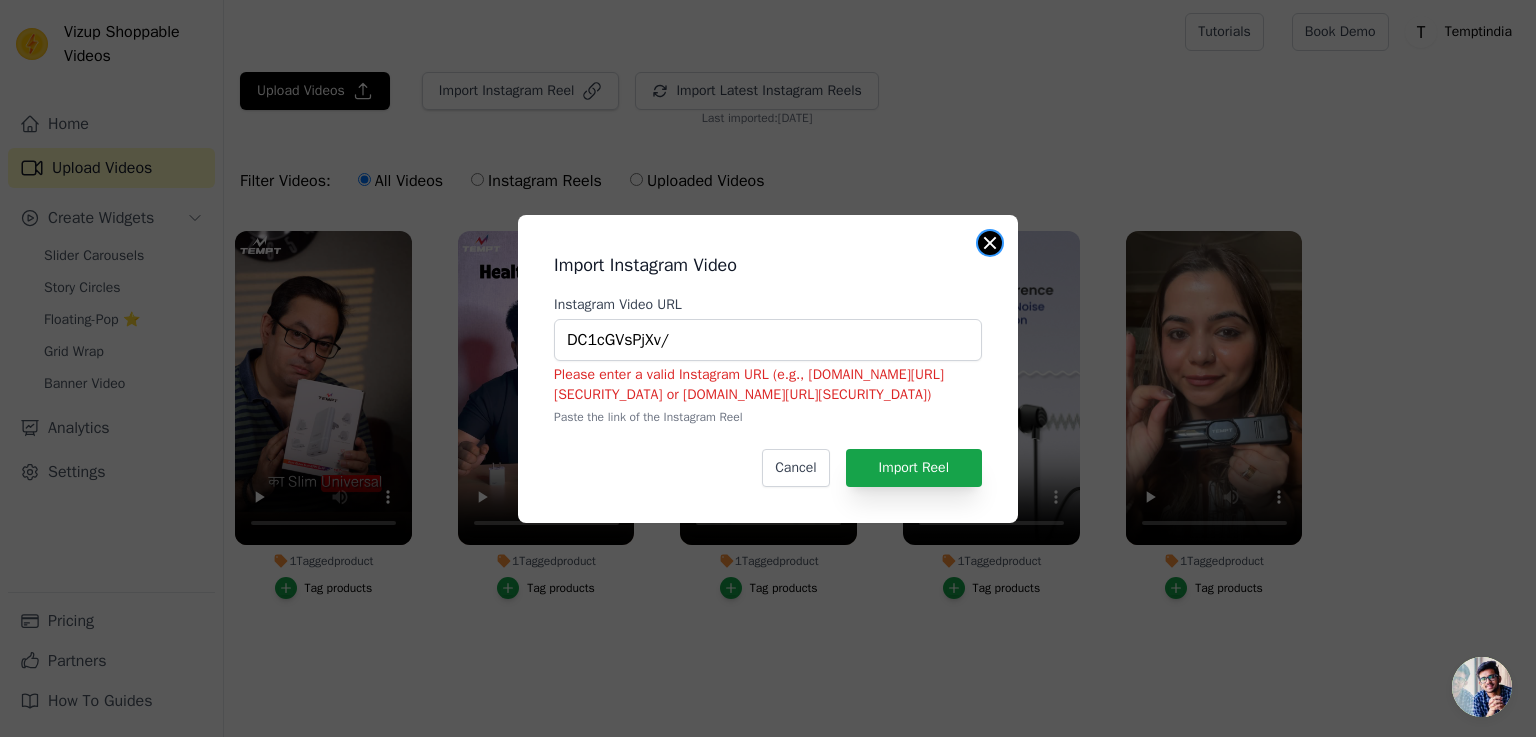 click at bounding box center [990, 243] 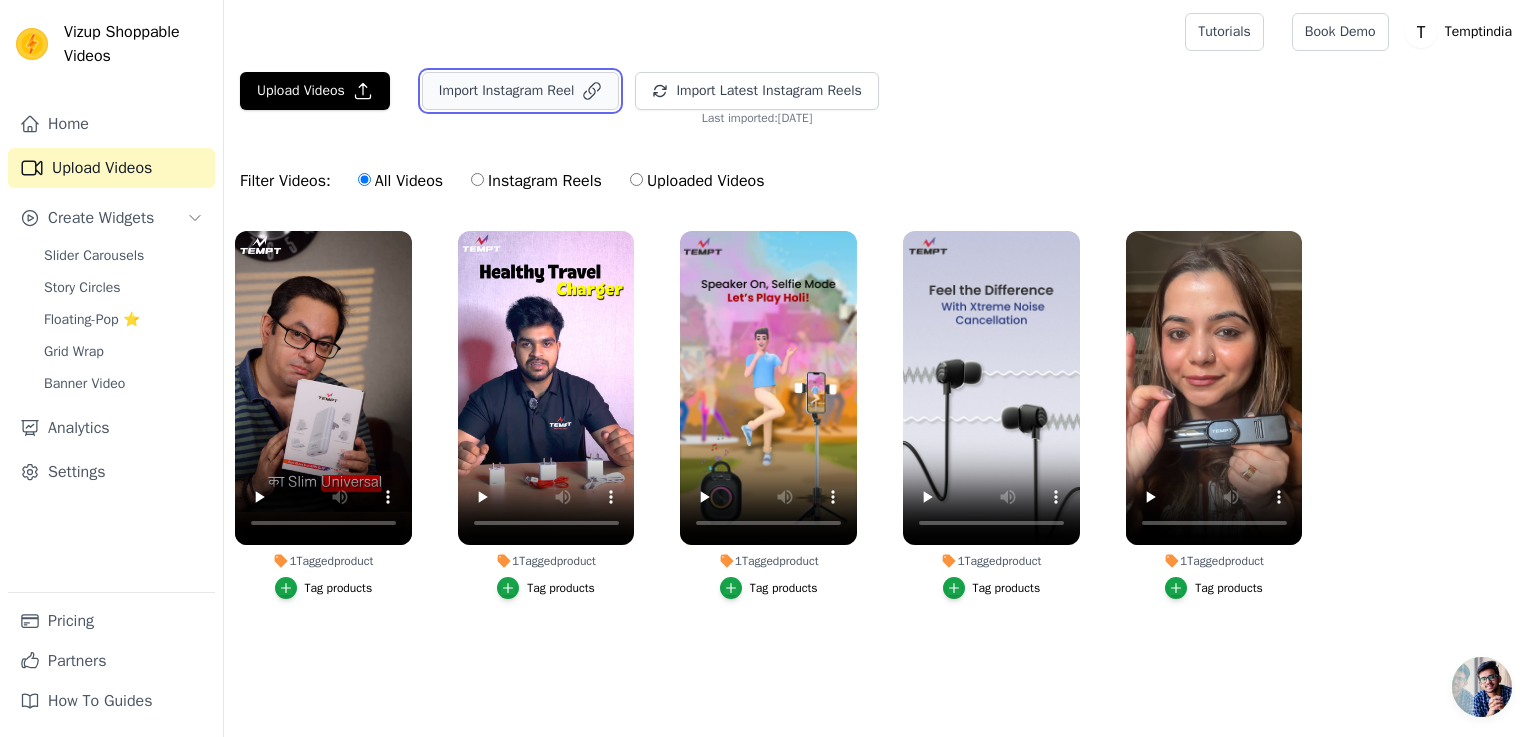 click on "Import Instagram Reel" at bounding box center [521, 91] 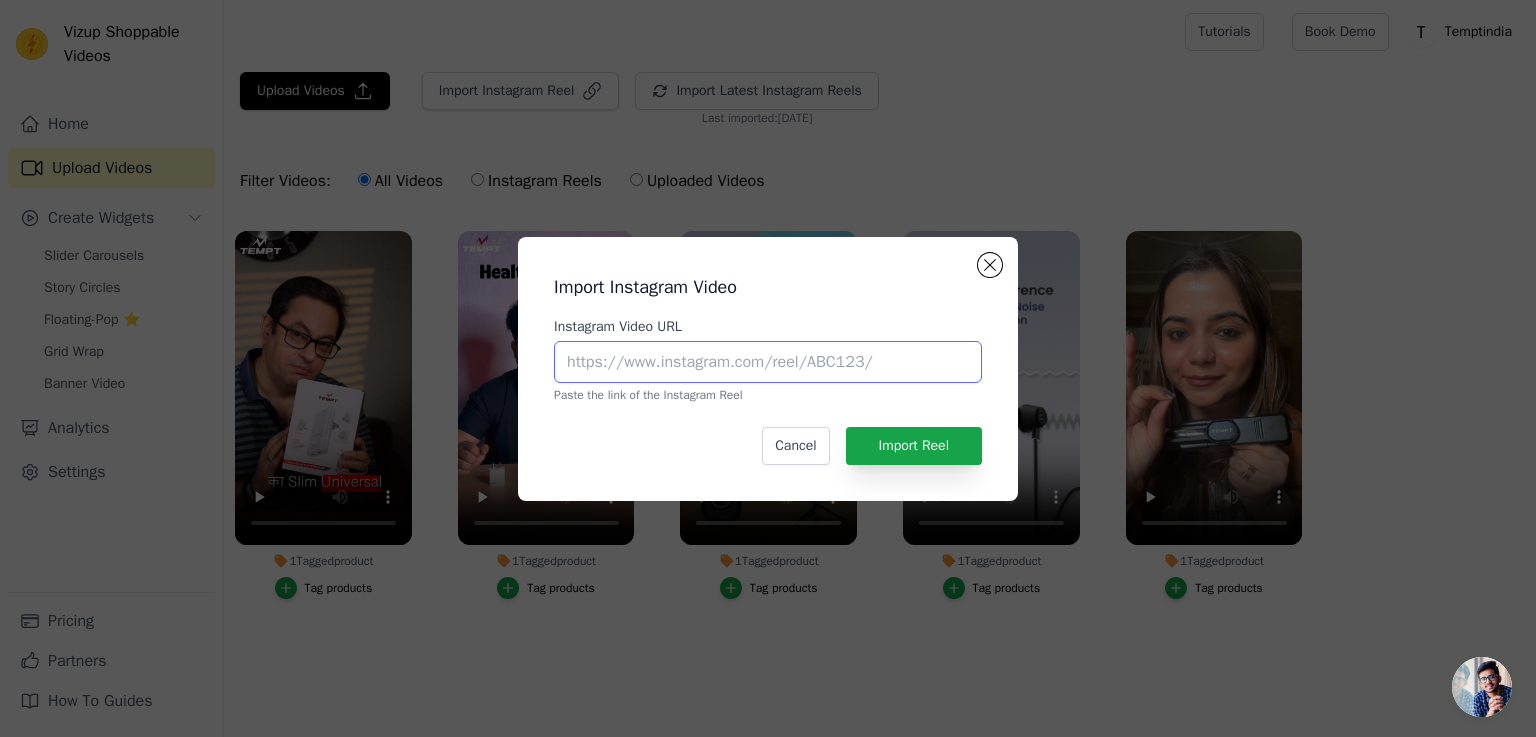 click on "Instagram Video URL" at bounding box center (768, 362) 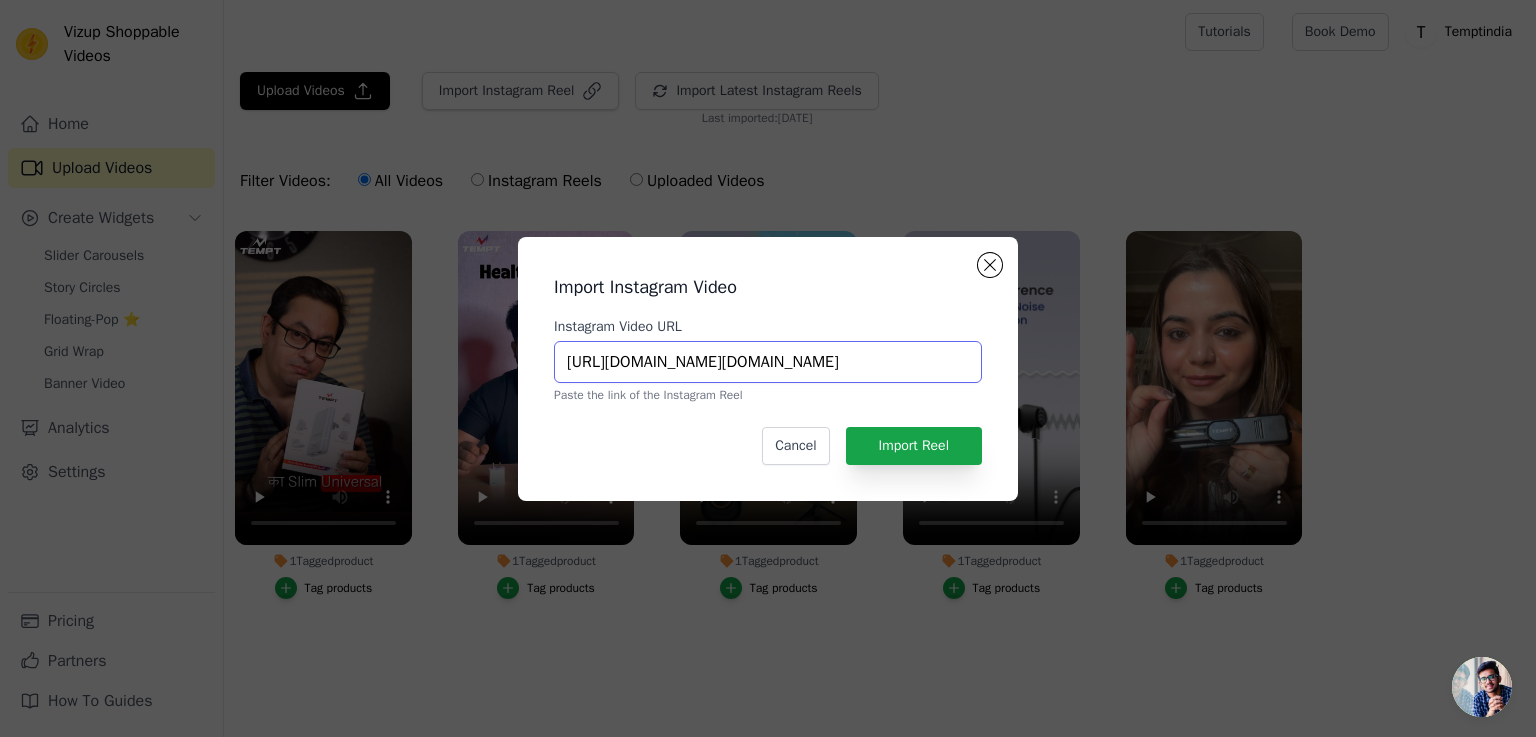 scroll, scrollTop: 0, scrollLeft: 17, axis: horizontal 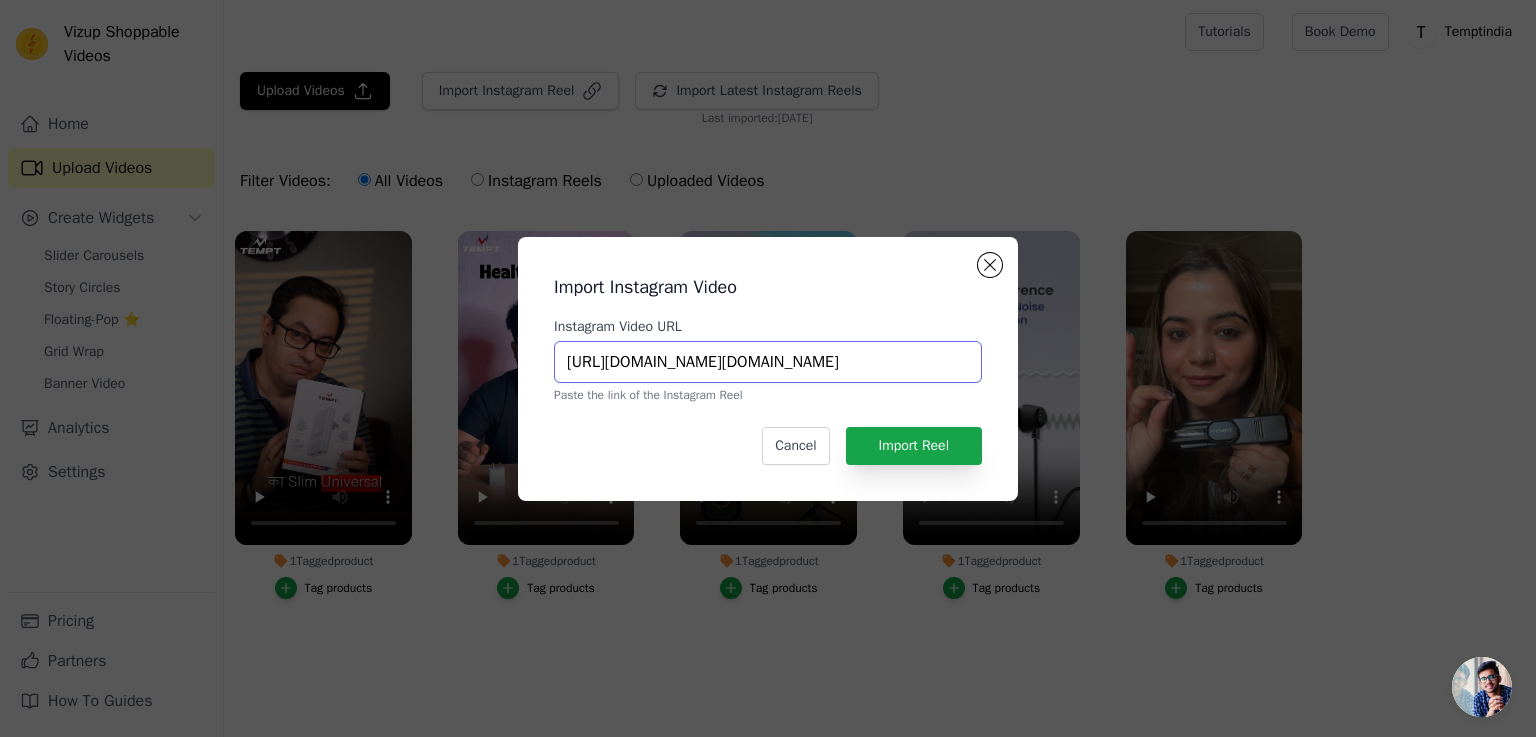 click on "https://www.instagram.com/tempt.india/reel/DC1cGVsPjXv/" at bounding box center [768, 362] 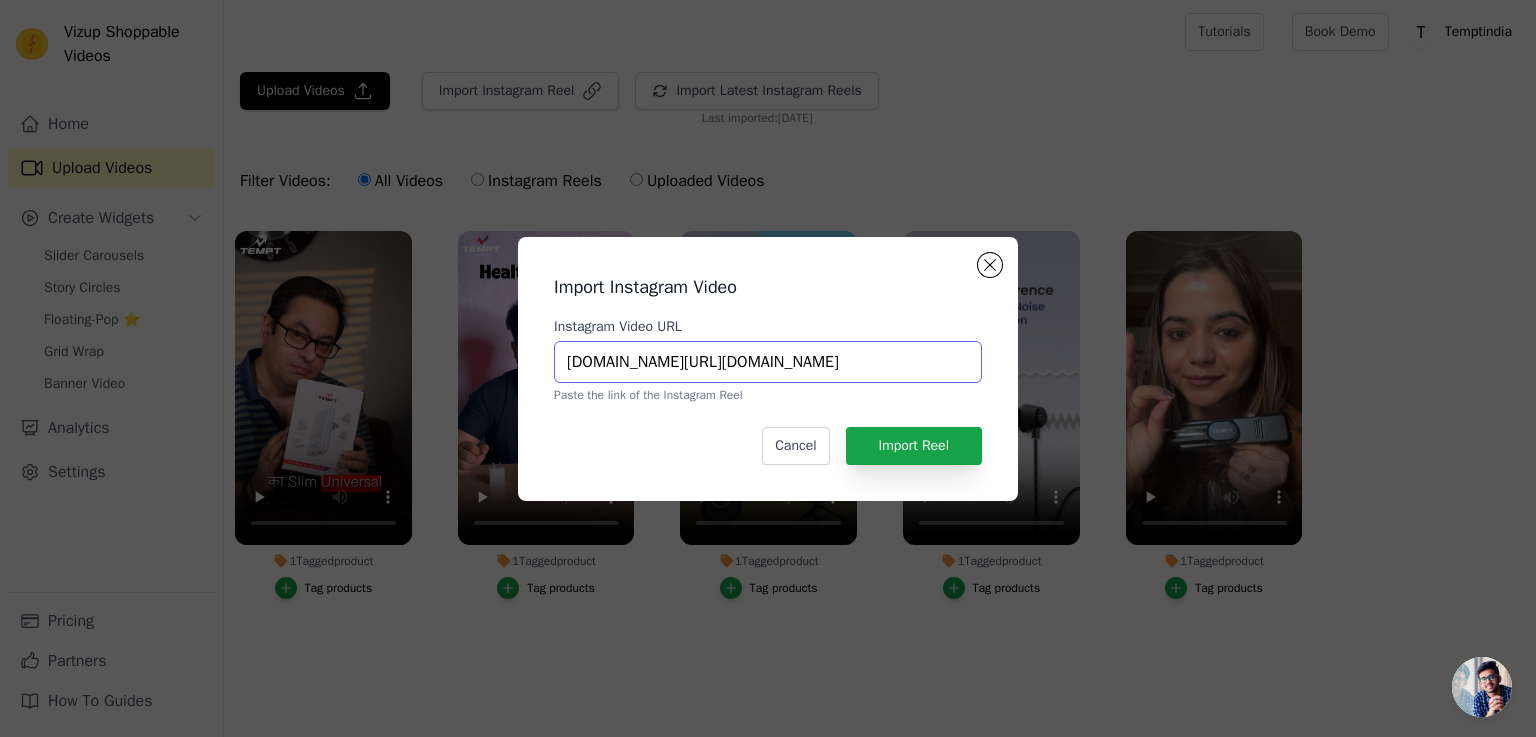 scroll, scrollTop: 0, scrollLeft: 0, axis: both 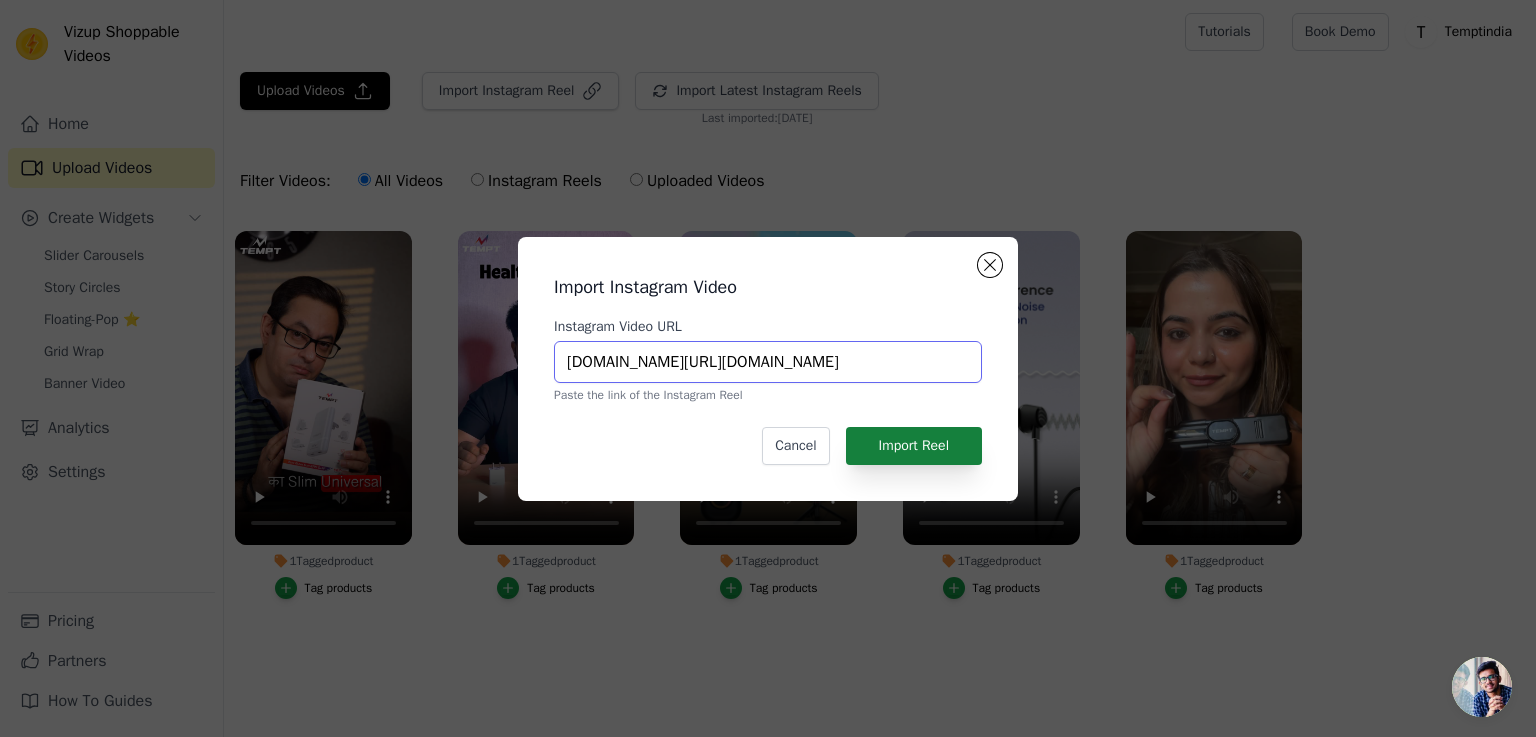 type on "www.instagram.com/tempt.india/reel/DC1cGVsPjXv/" 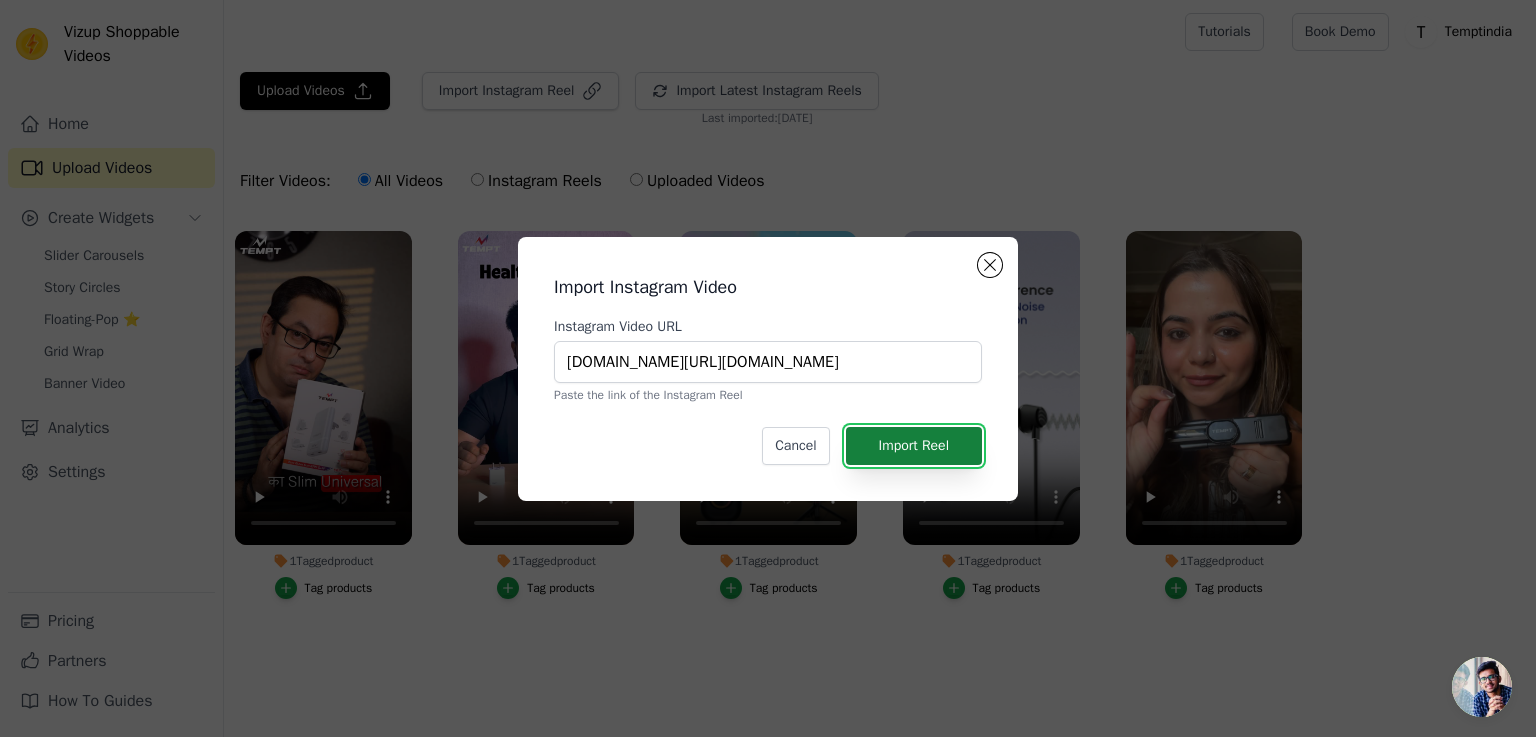 click on "Import Reel" at bounding box center (914, 446) 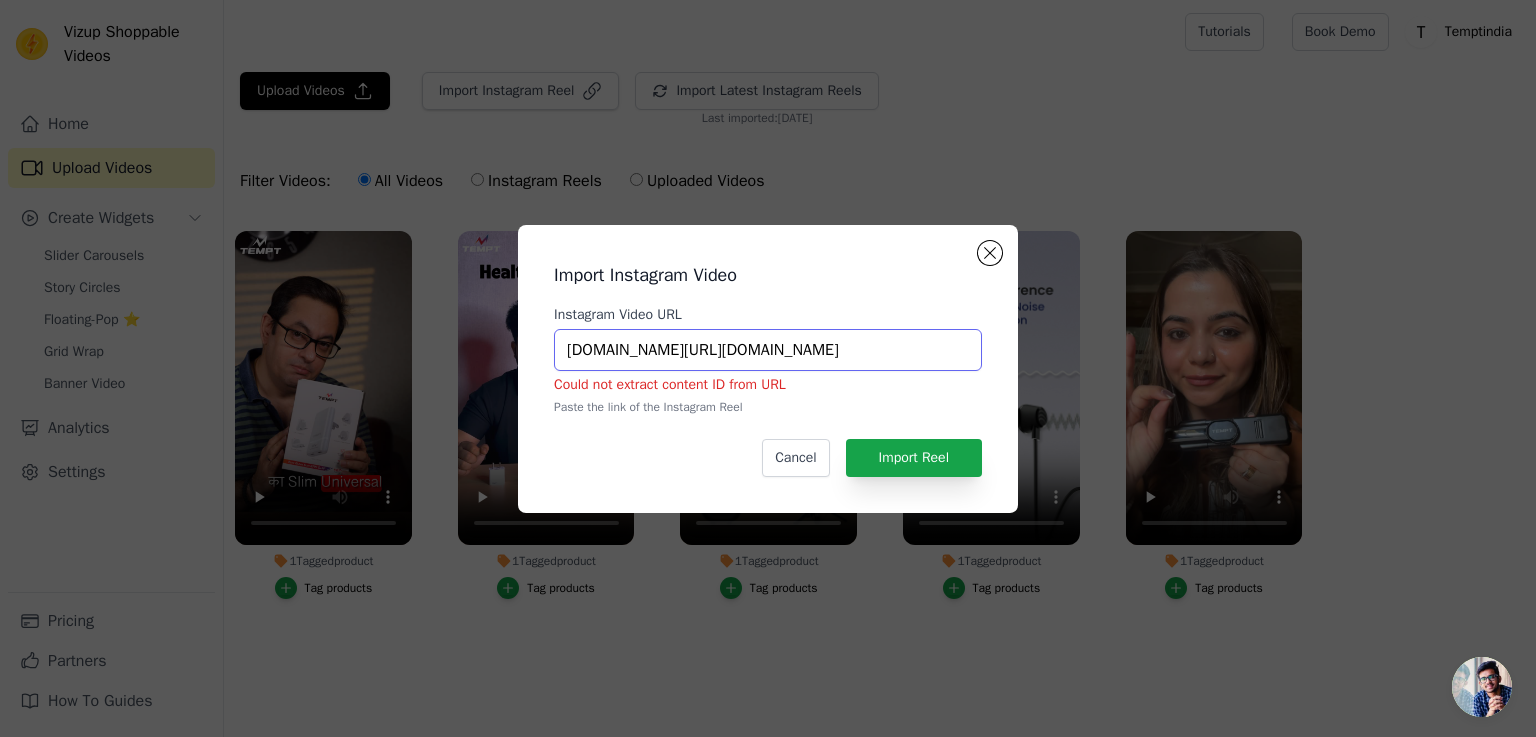 click on "www.instagram.com/tempt.india/reel/DC1cGVsPjXv/" at bounding box center [768, 350] 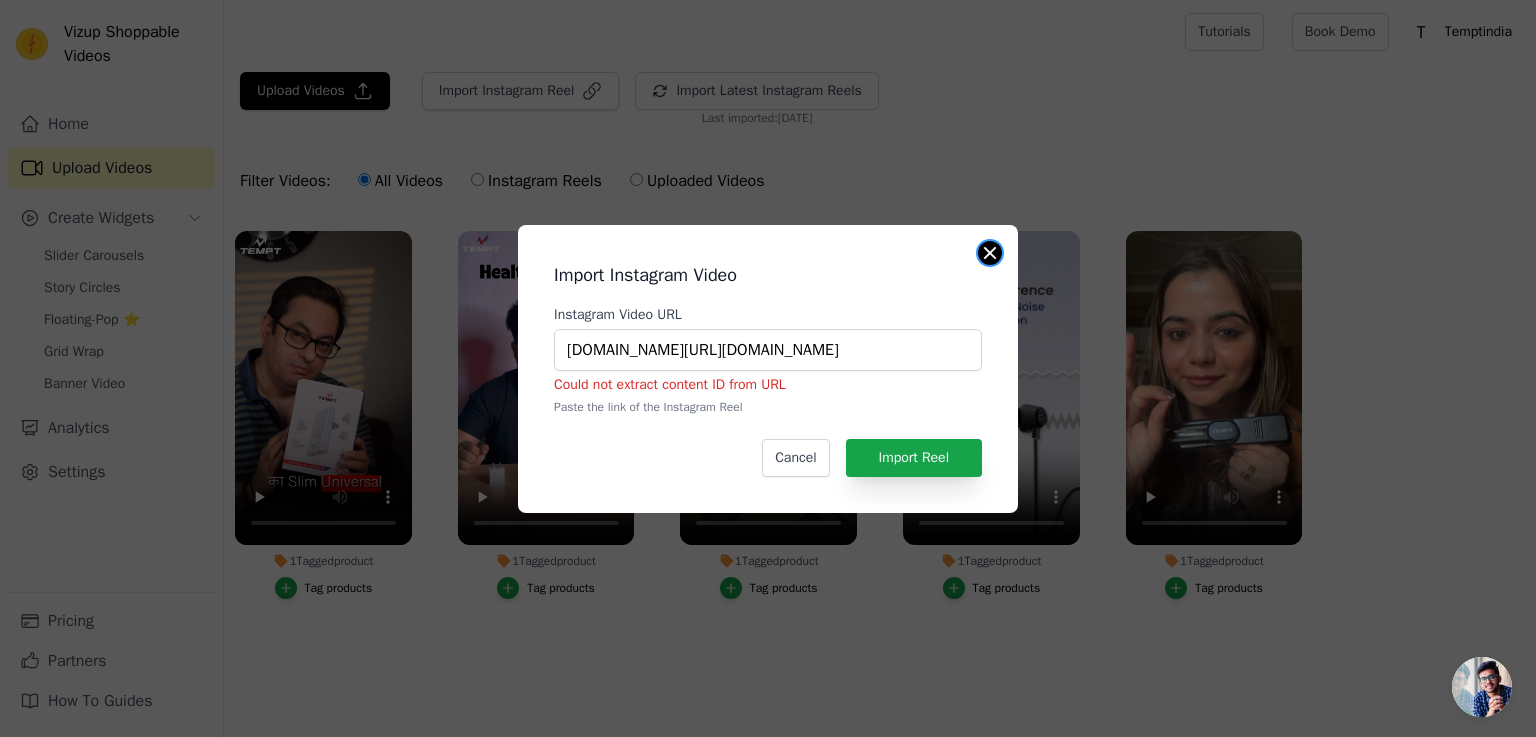 click at bounding box center [990, 253] 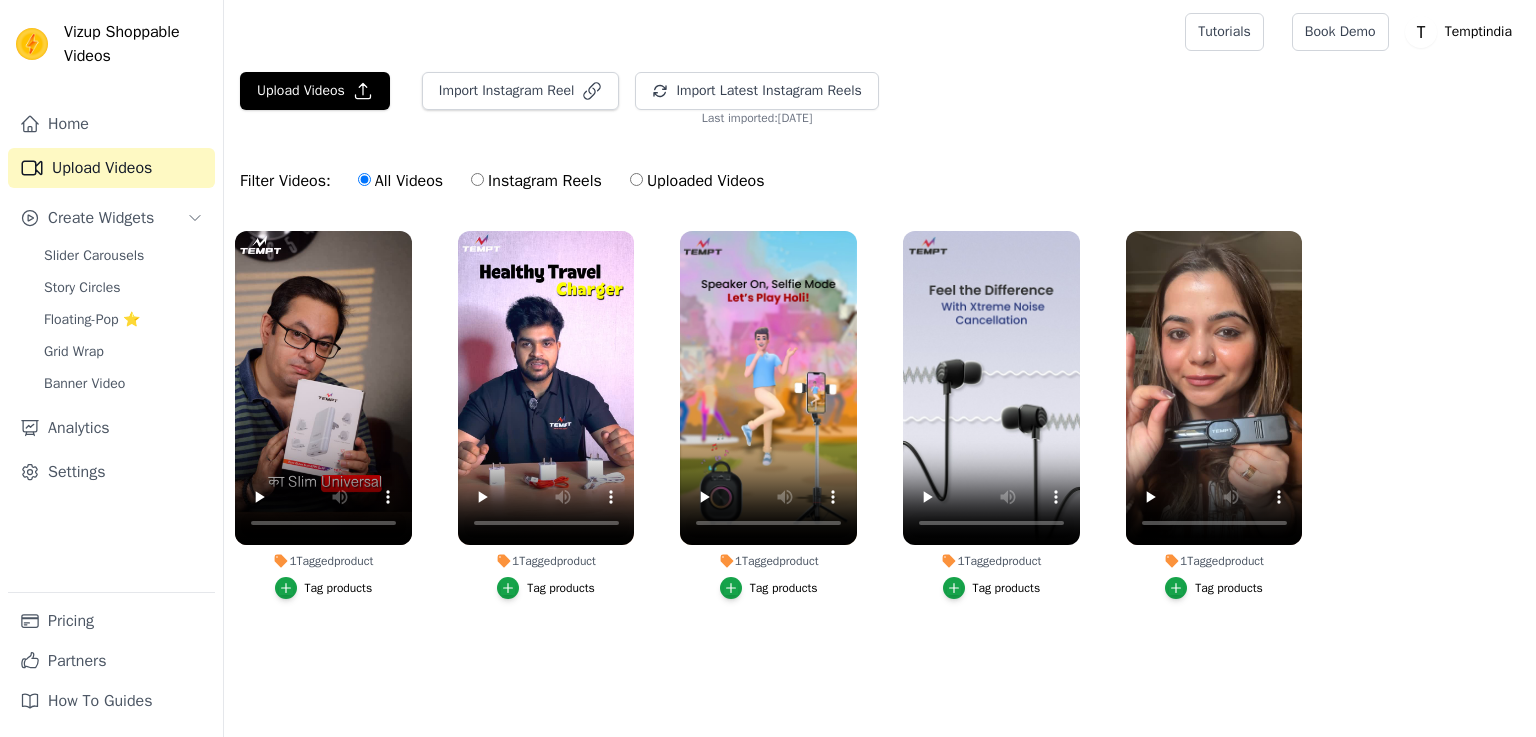 scroll, scrollTop: 0, scrollLeft: 0, axis: both 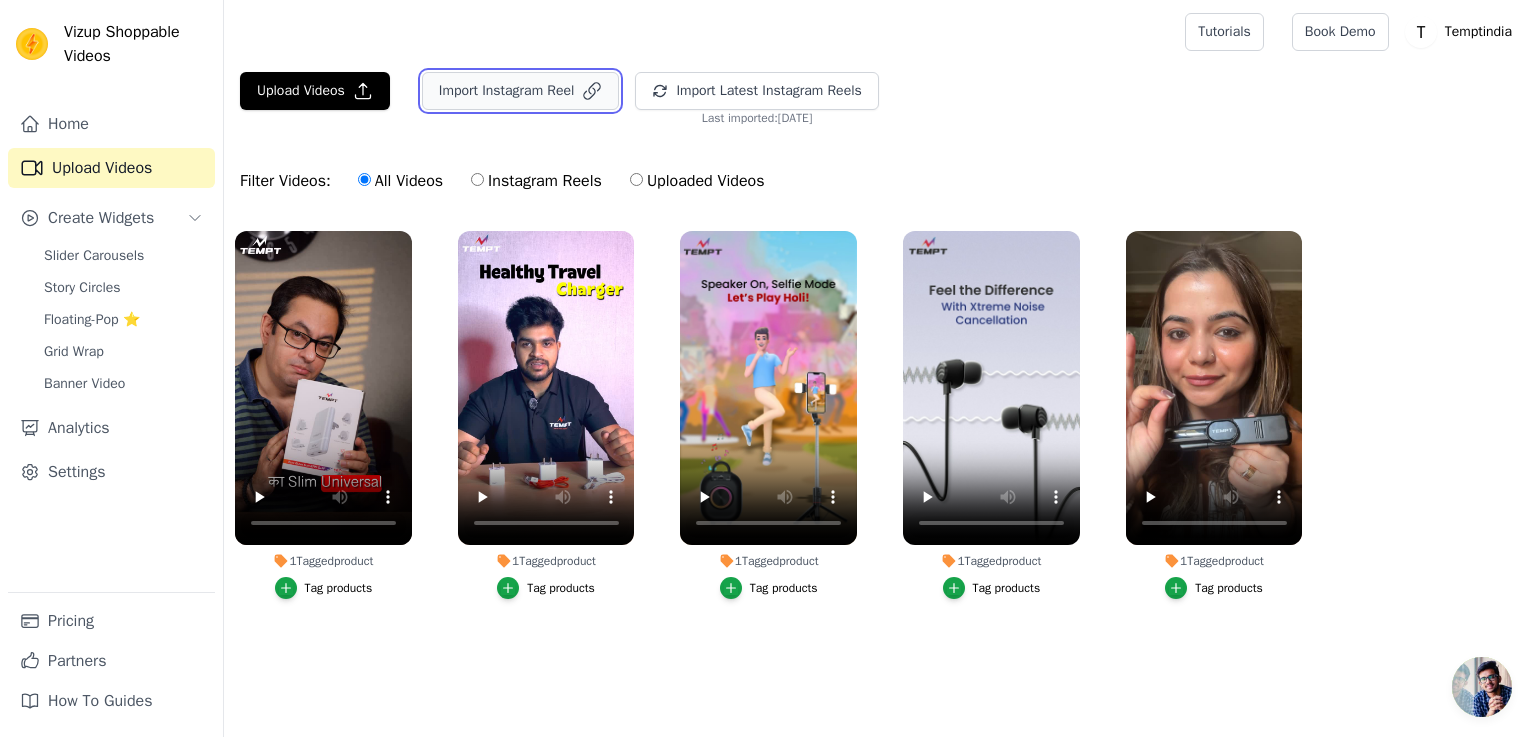 click on "Import Instagram Reel" at bounding box center (521, 91) 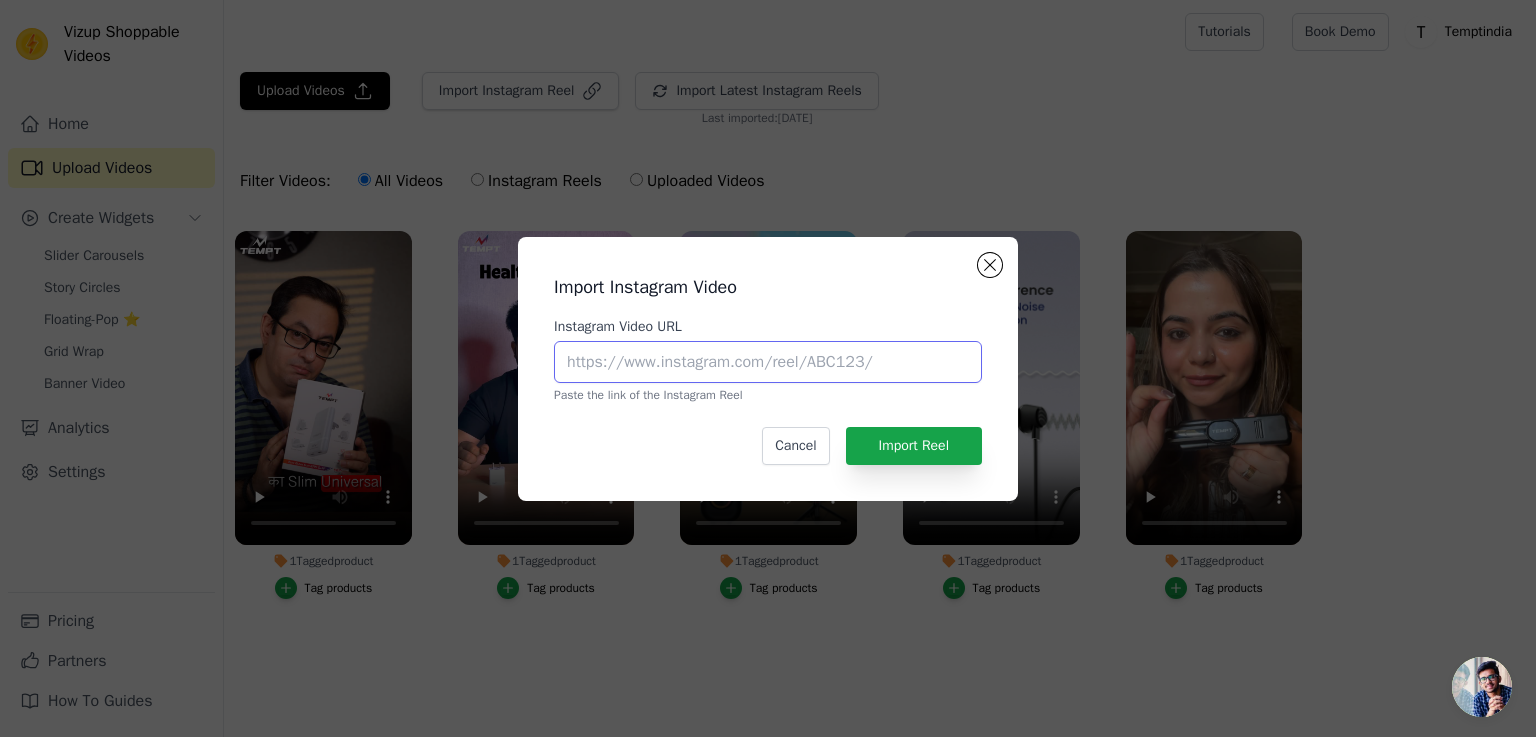 click on "Instagram Video URL" at bounding box center [768, 362] 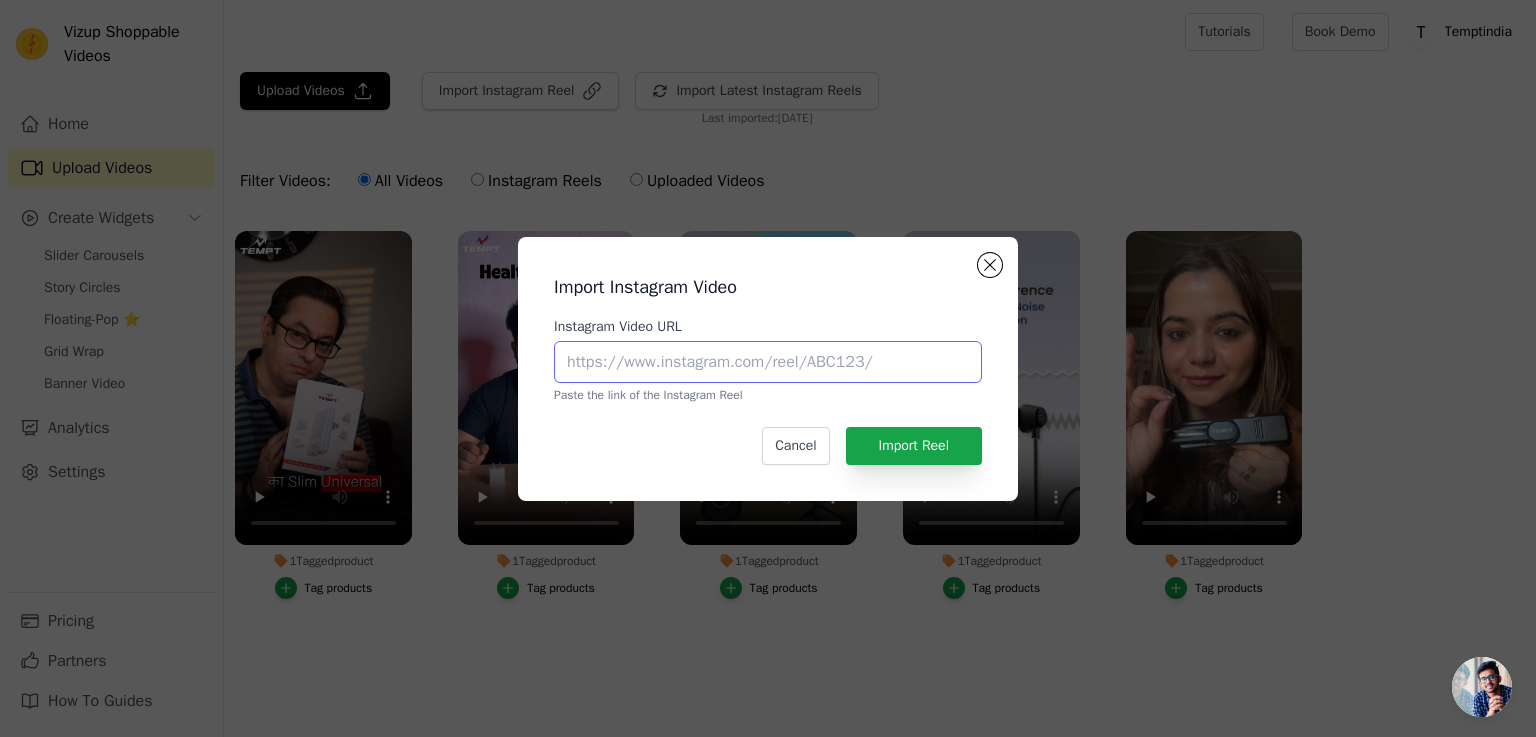 paste on "[URL][DOMAIN_NAME][DOMAIN_NAME]" 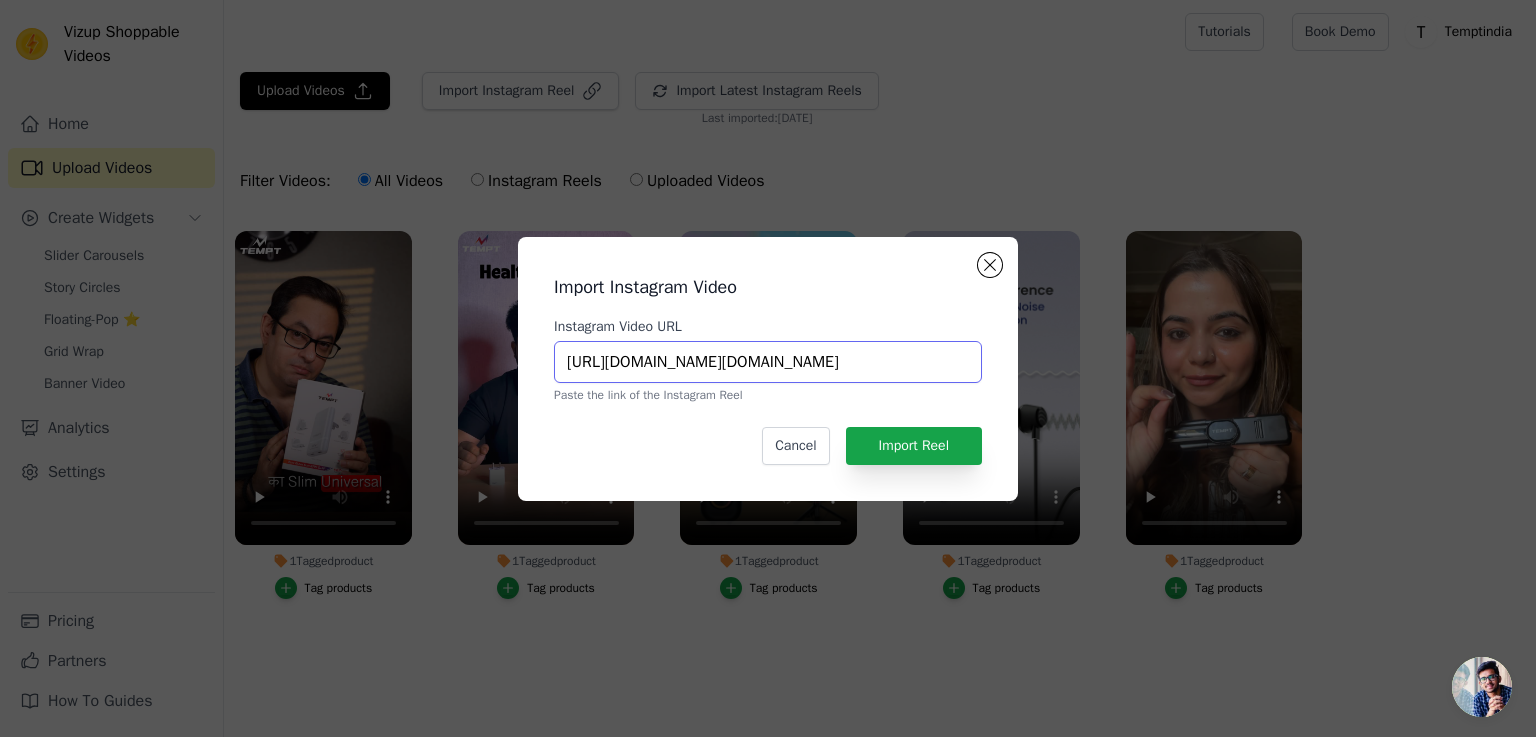 scroll, scrollTop: 0, scrollLeft: 17, axis: horizontal 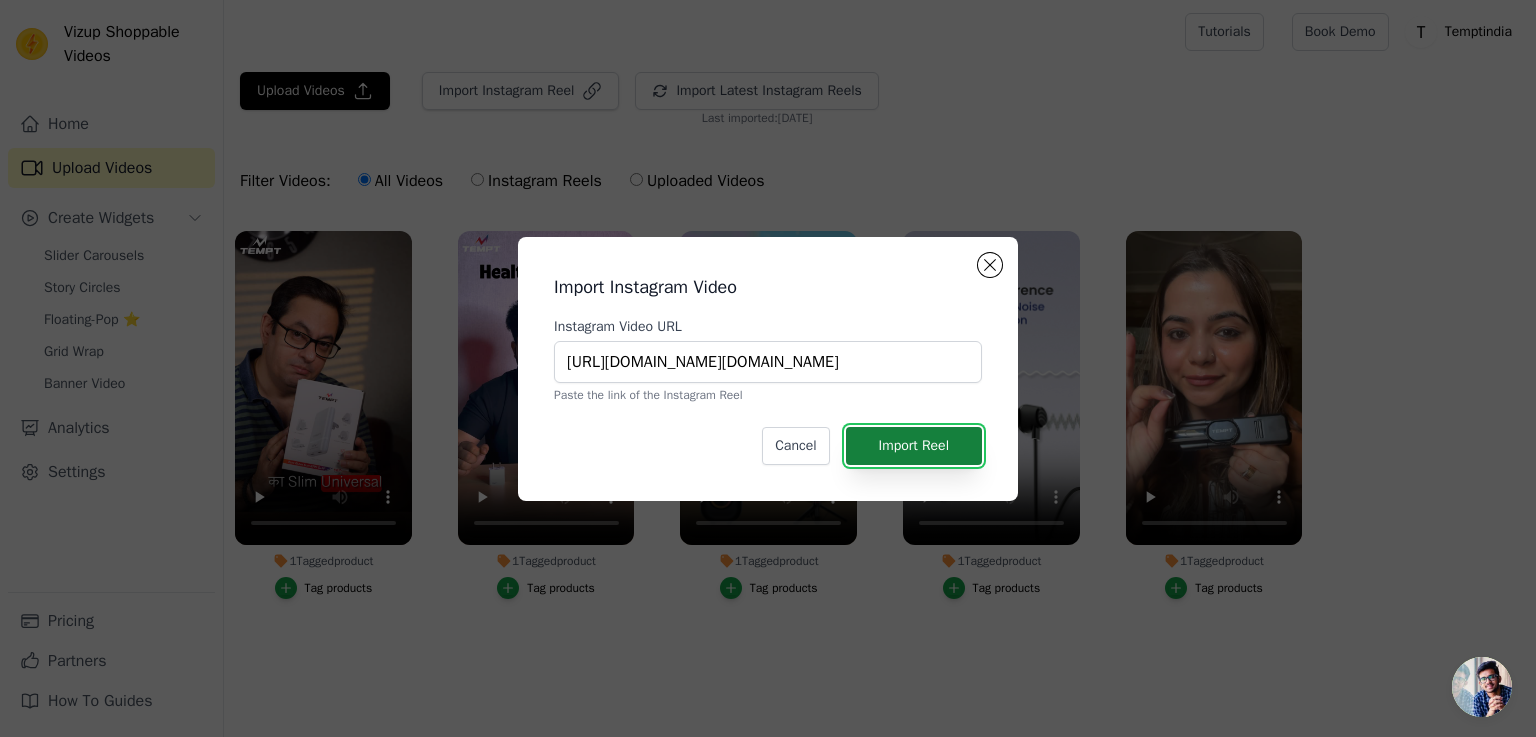 click on "Import Reel" at bounding box center (914, 446) 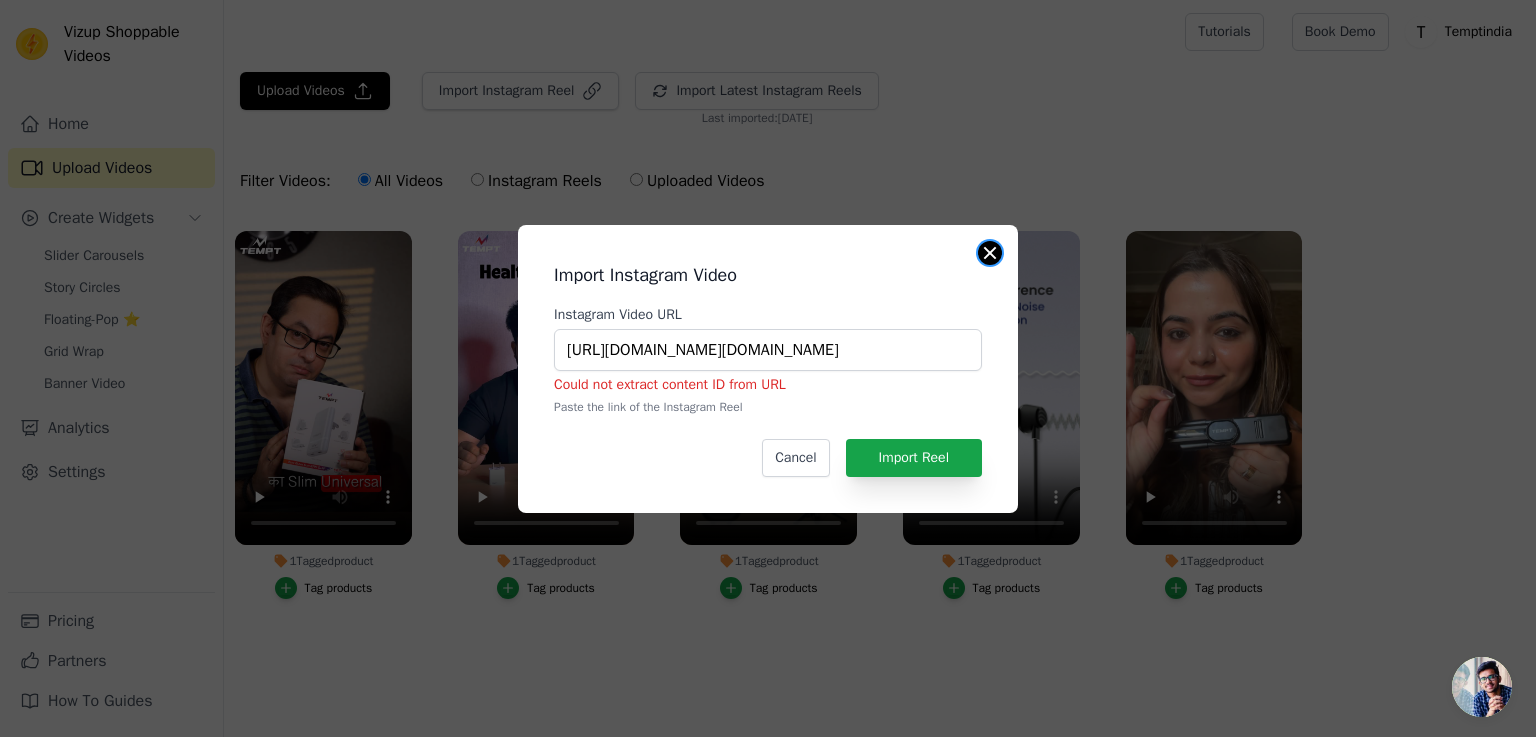 click at bounding box center [990, 253] 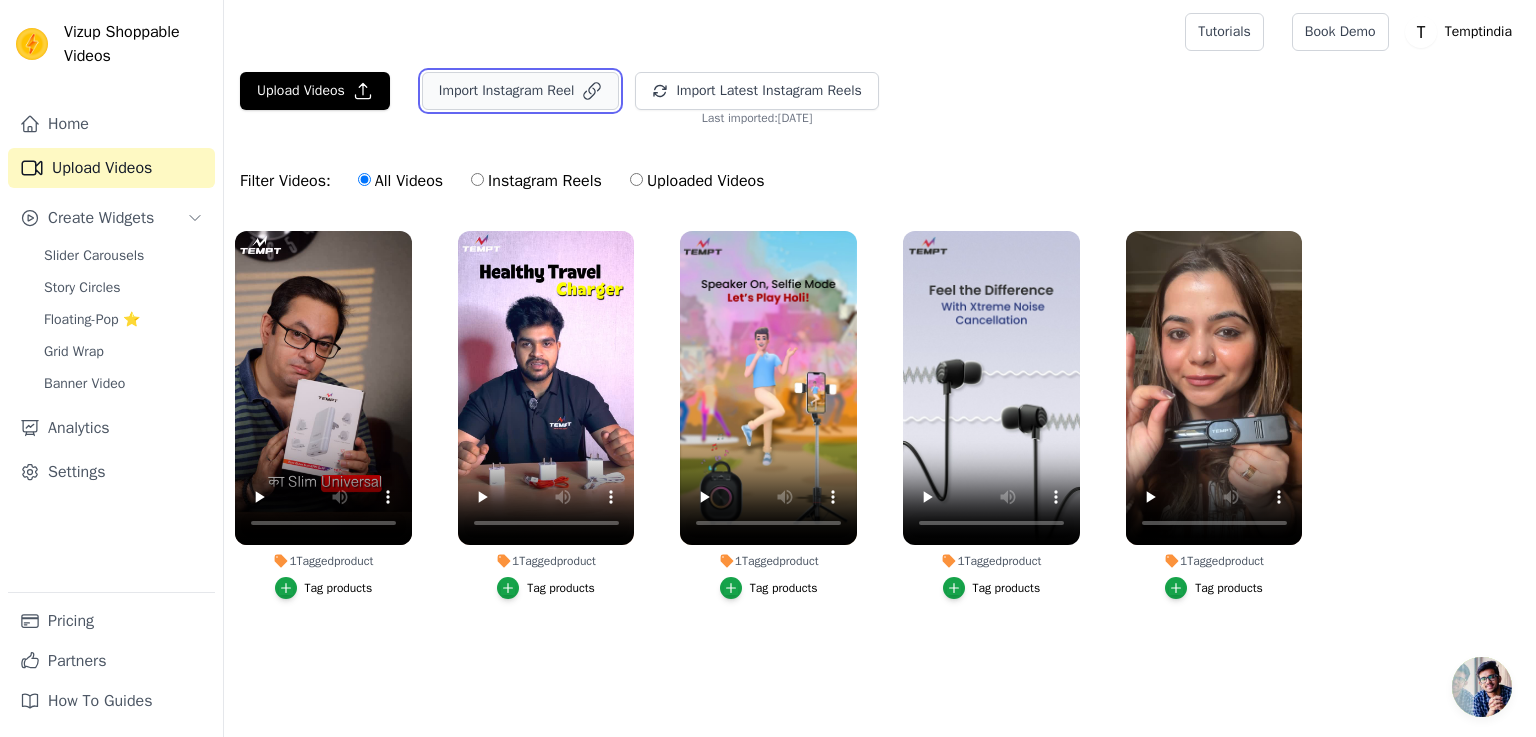 click on "Import Instagram Reel" at bounding box center (521, 91) 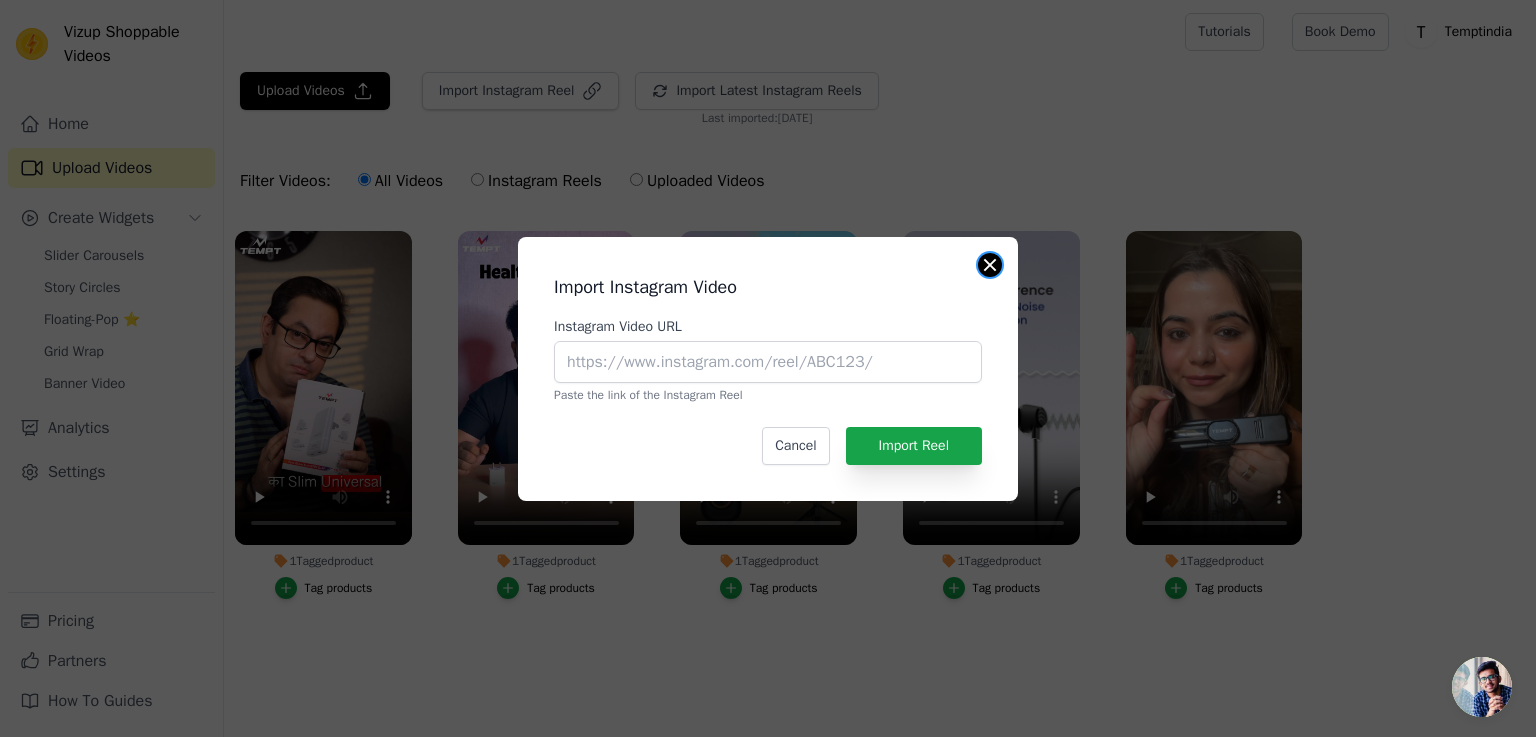 click at bounding box center [990, 265] 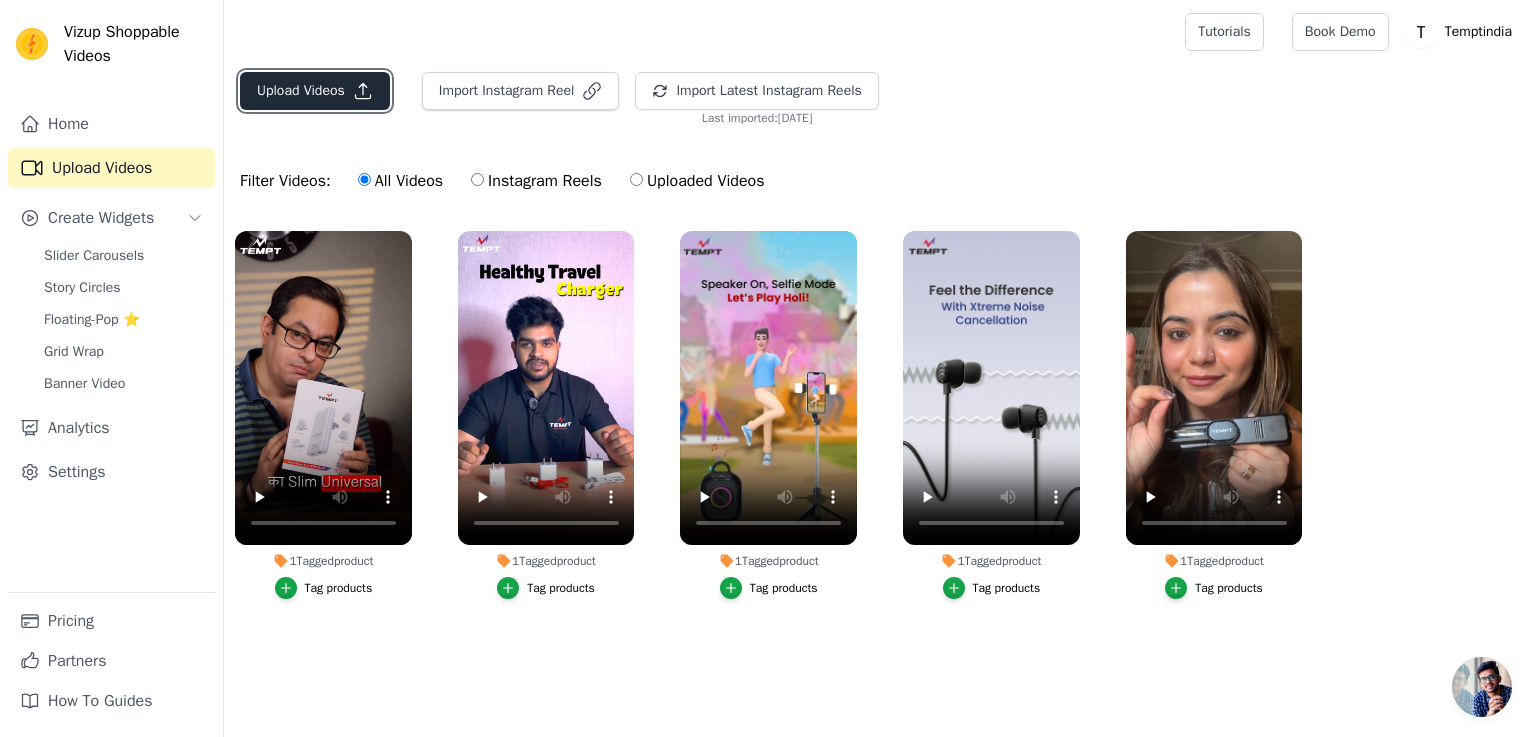 click on "Upload Videos" at bounding box center [315, 91] 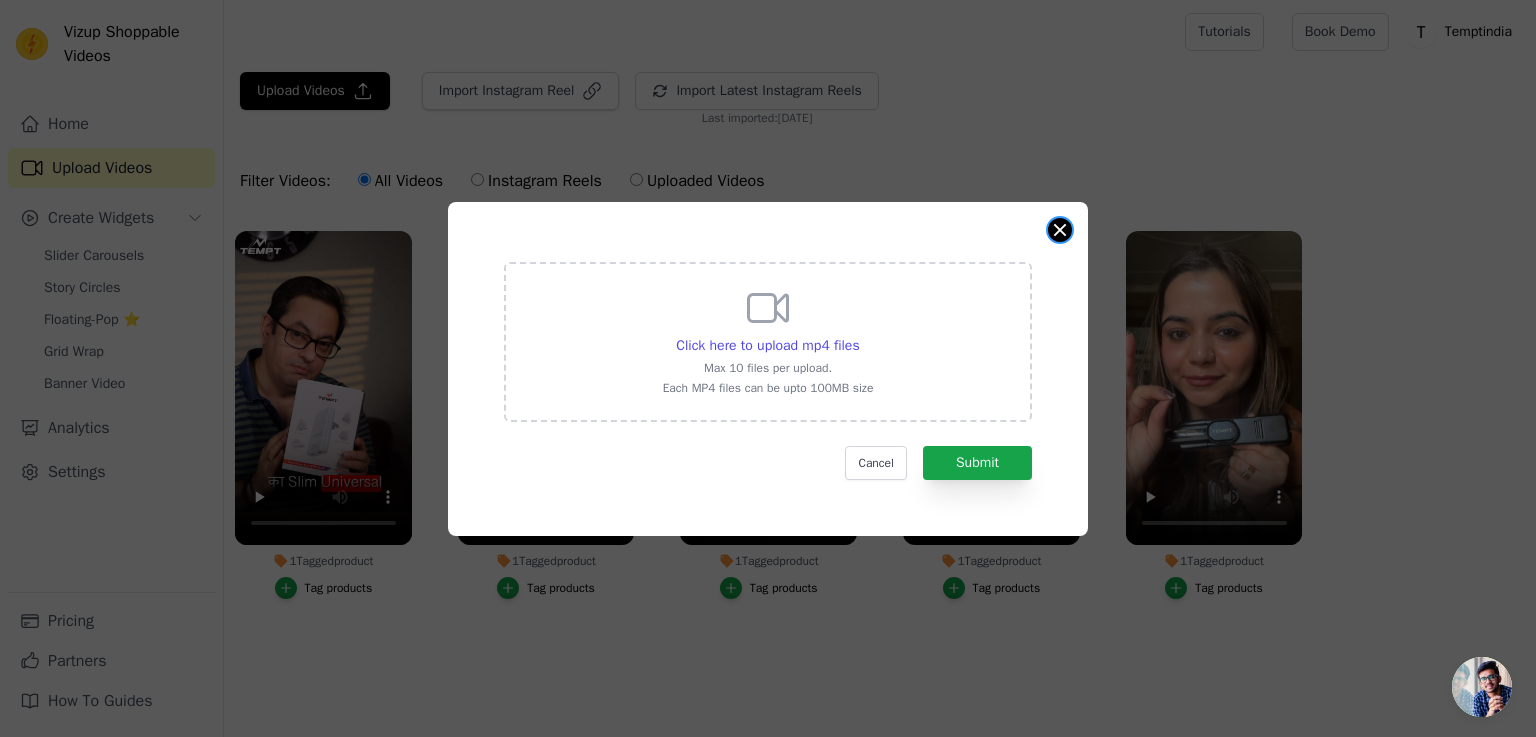 click at bounding box center (1060, 230) 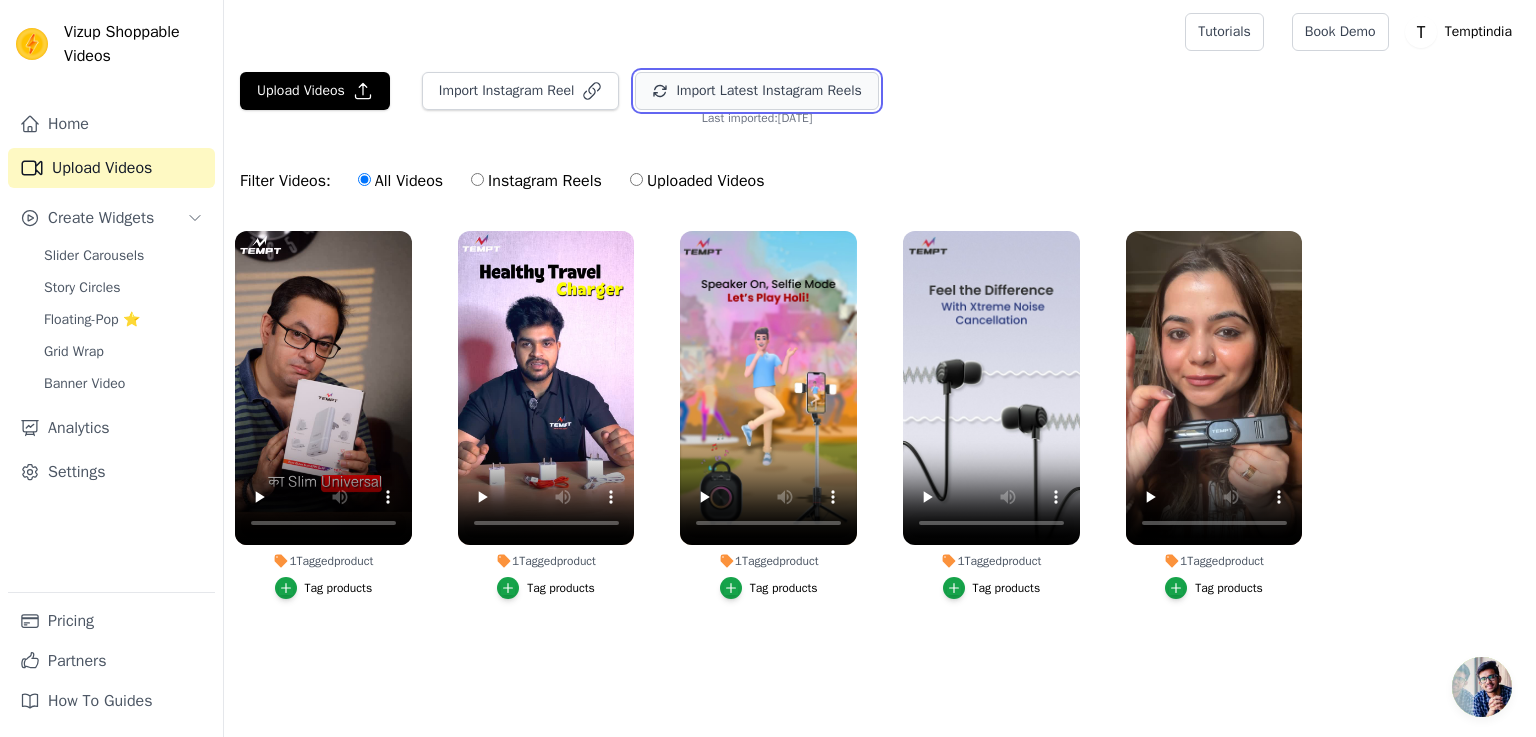 click on "Import Latest Instagram Reels" at bounding box center (756, 91) 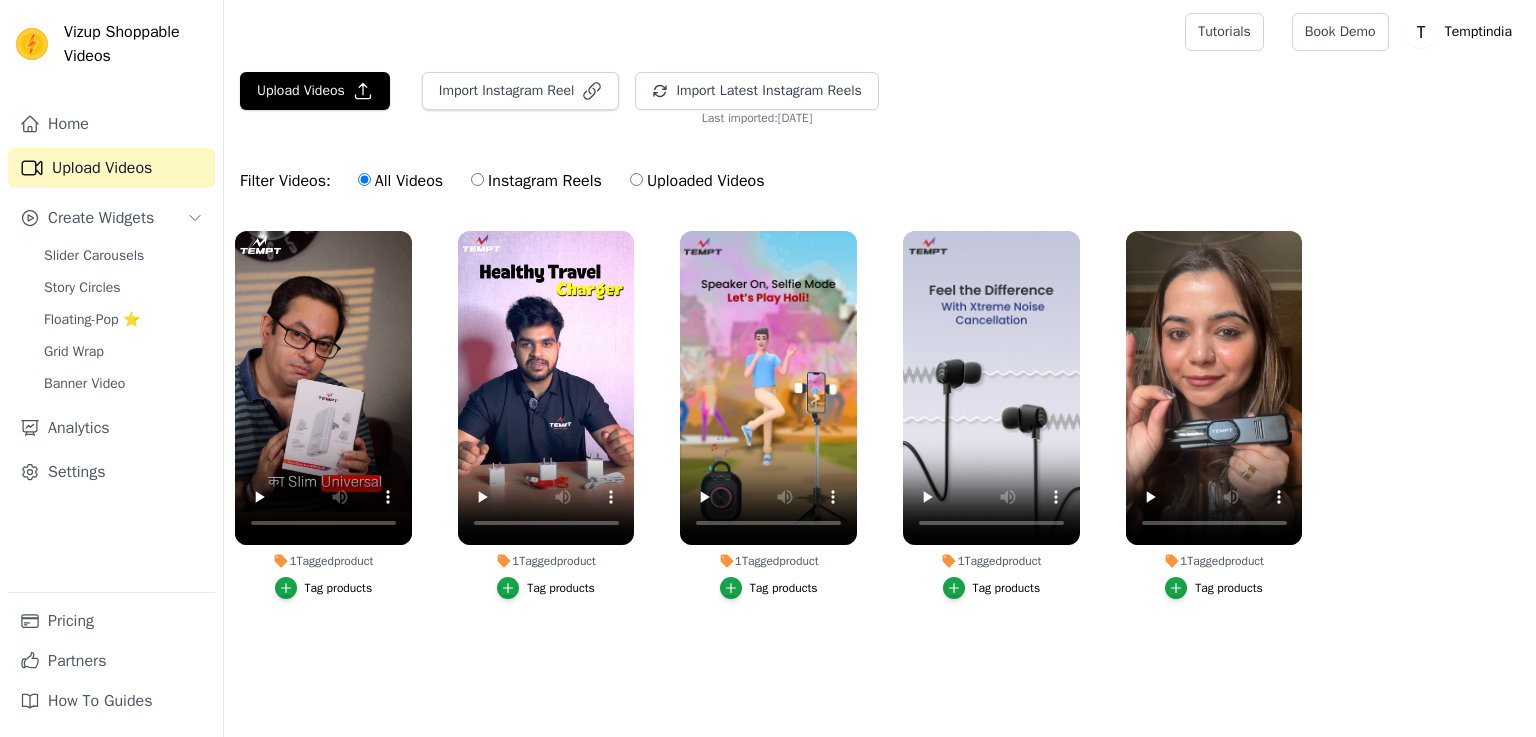 scroll, scrollTop: 0, scrollLeft: 0, axis: both 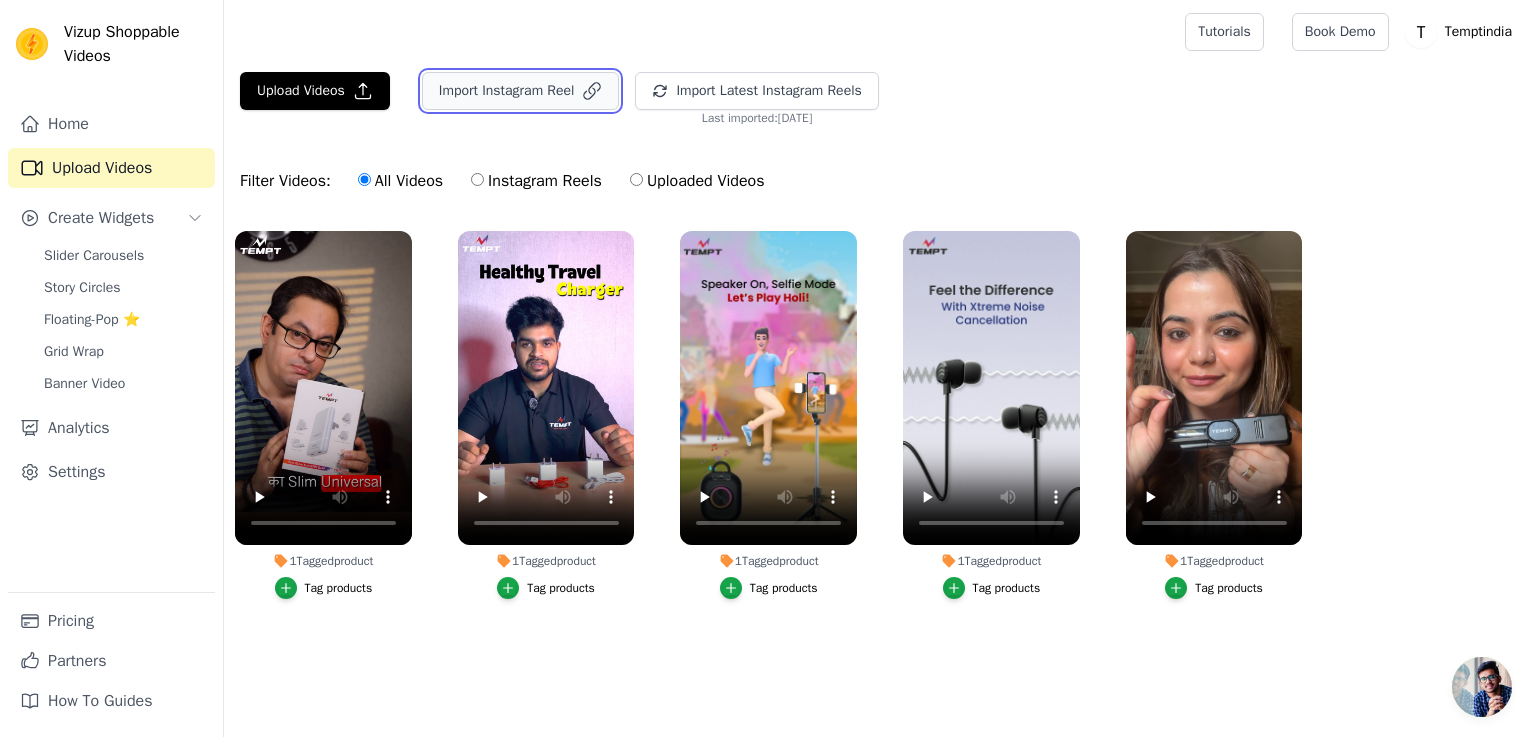 click on "Import Instagram Reel" at bounding box center [521, 91] 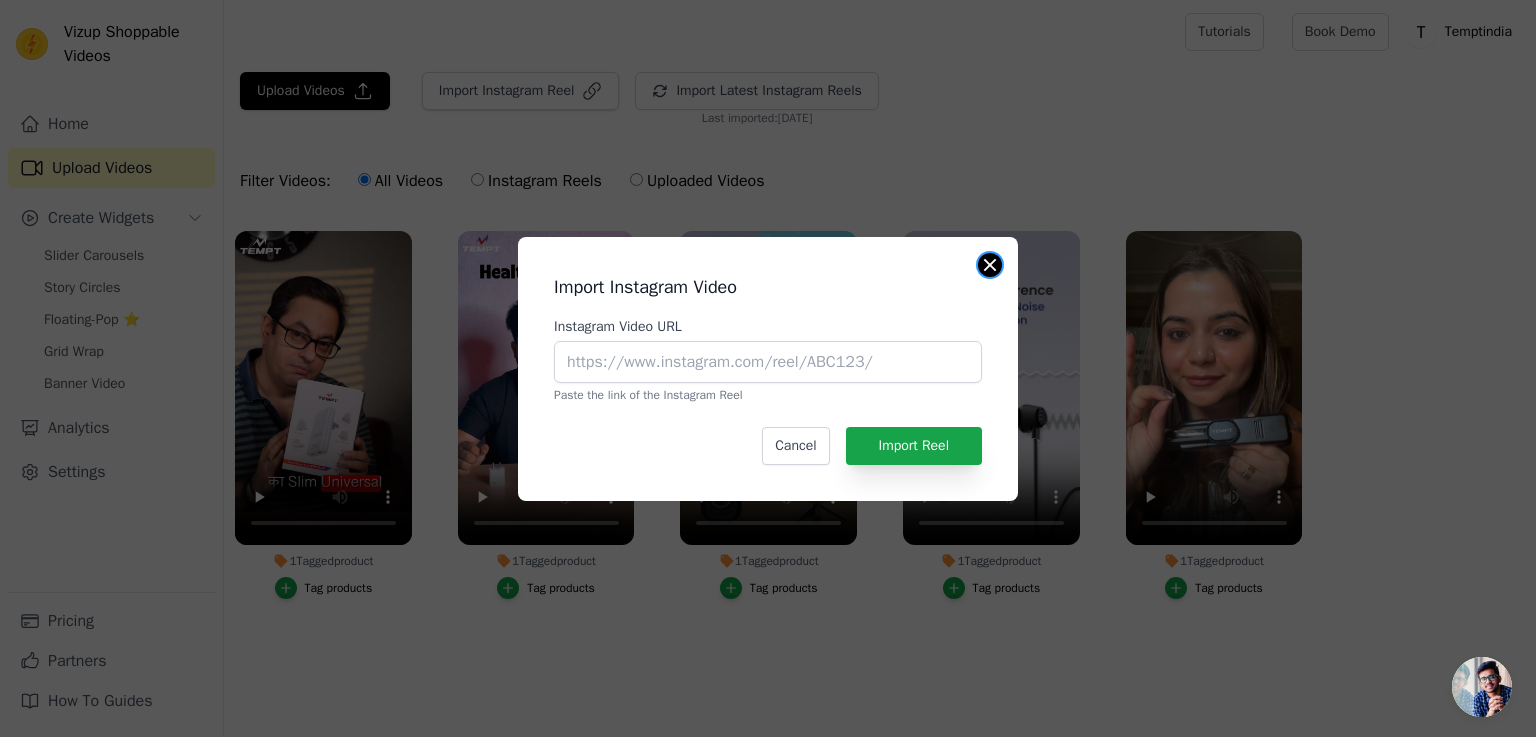 click at bounding box center (990, 265) 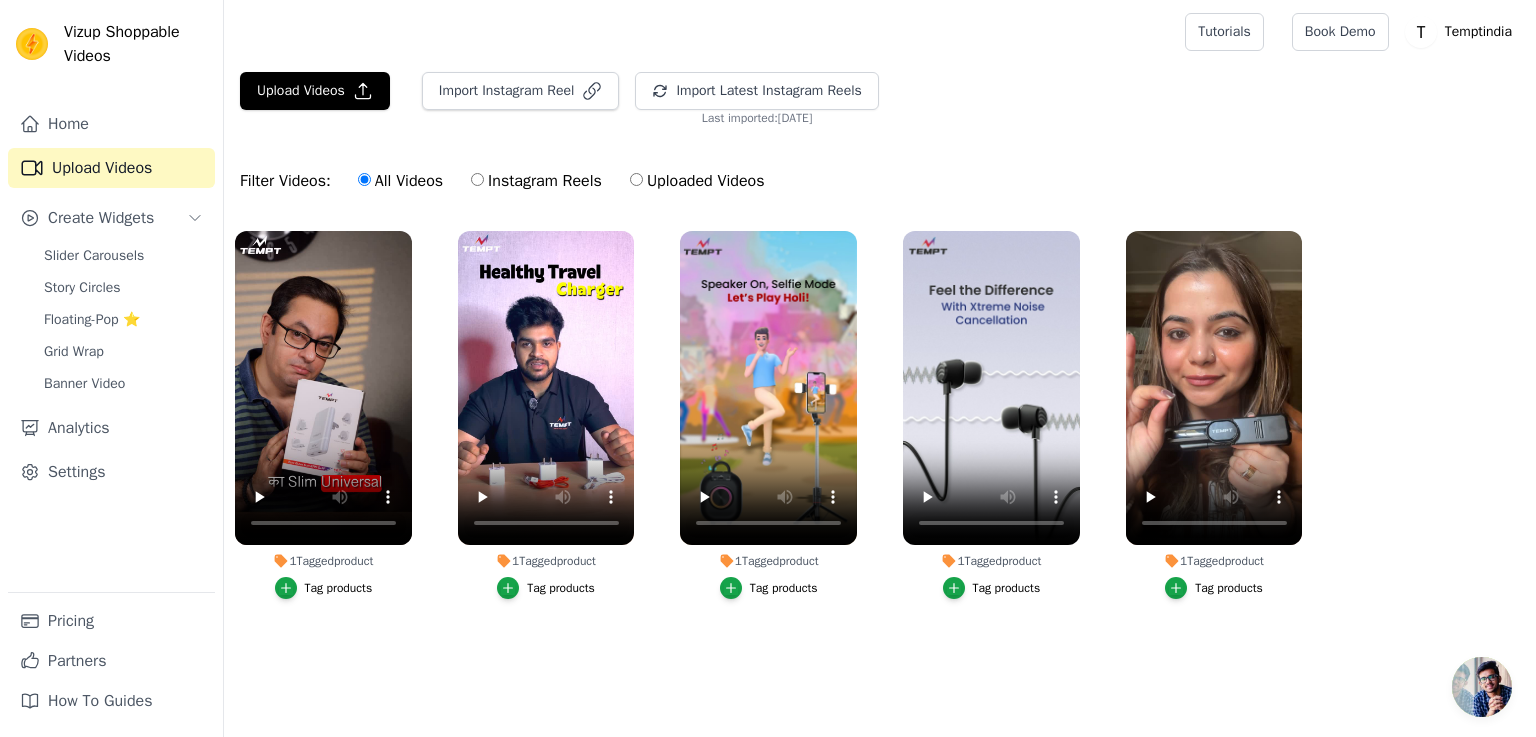 click on "Instagram Reels" at bounding box center (477, 179) 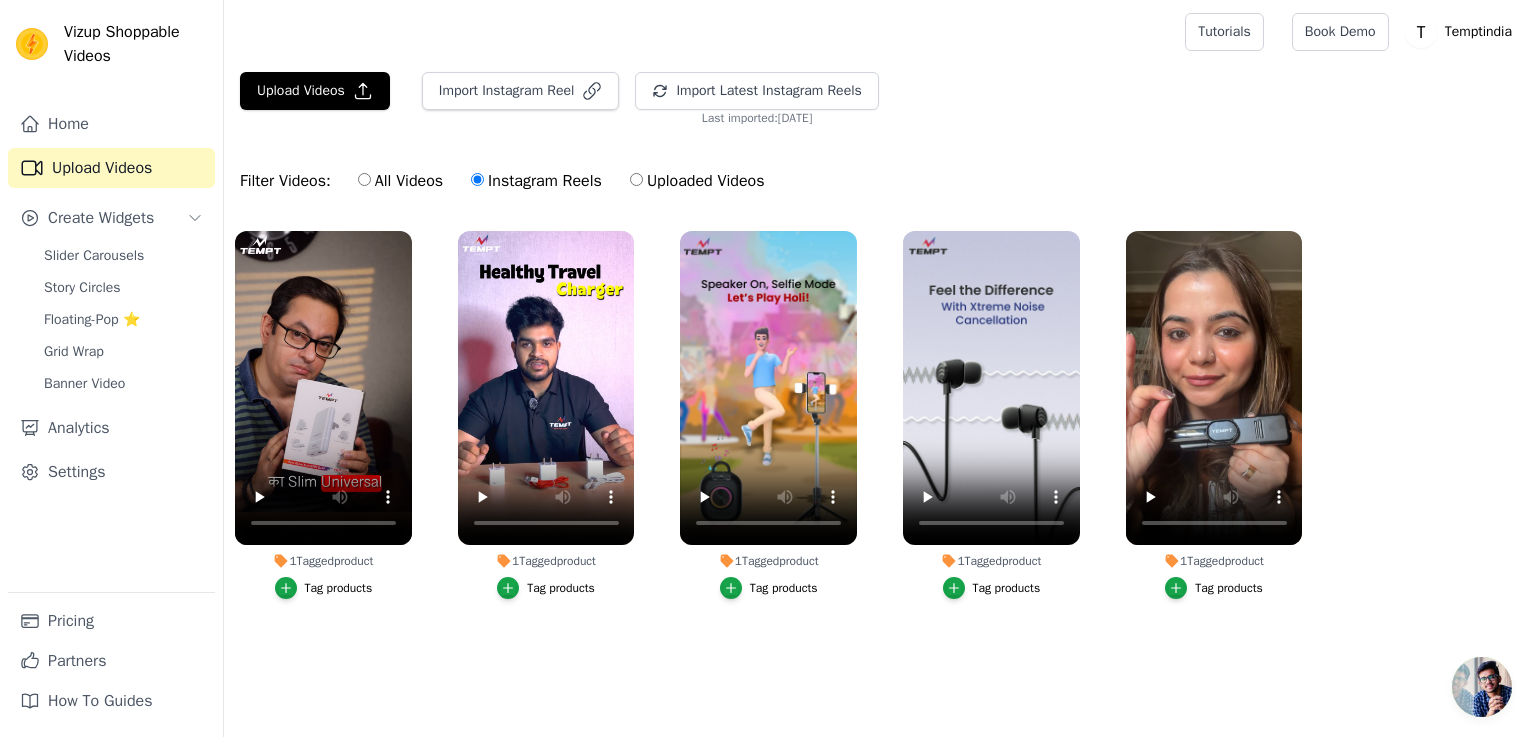 click on "Instagram Reels" at bounding box center [477, 179] 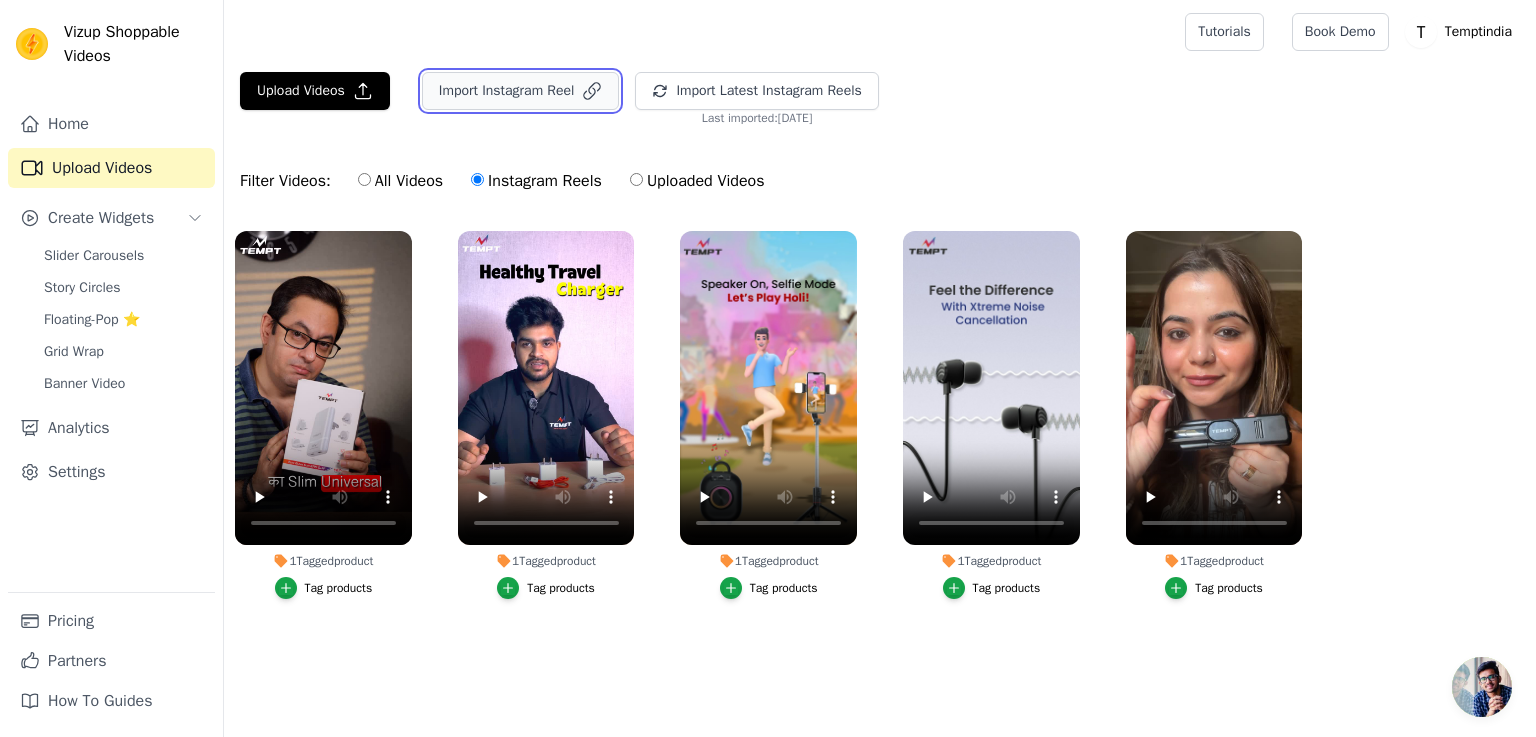 click on "Import Instagram Reel" at bounding box center [521, 91] 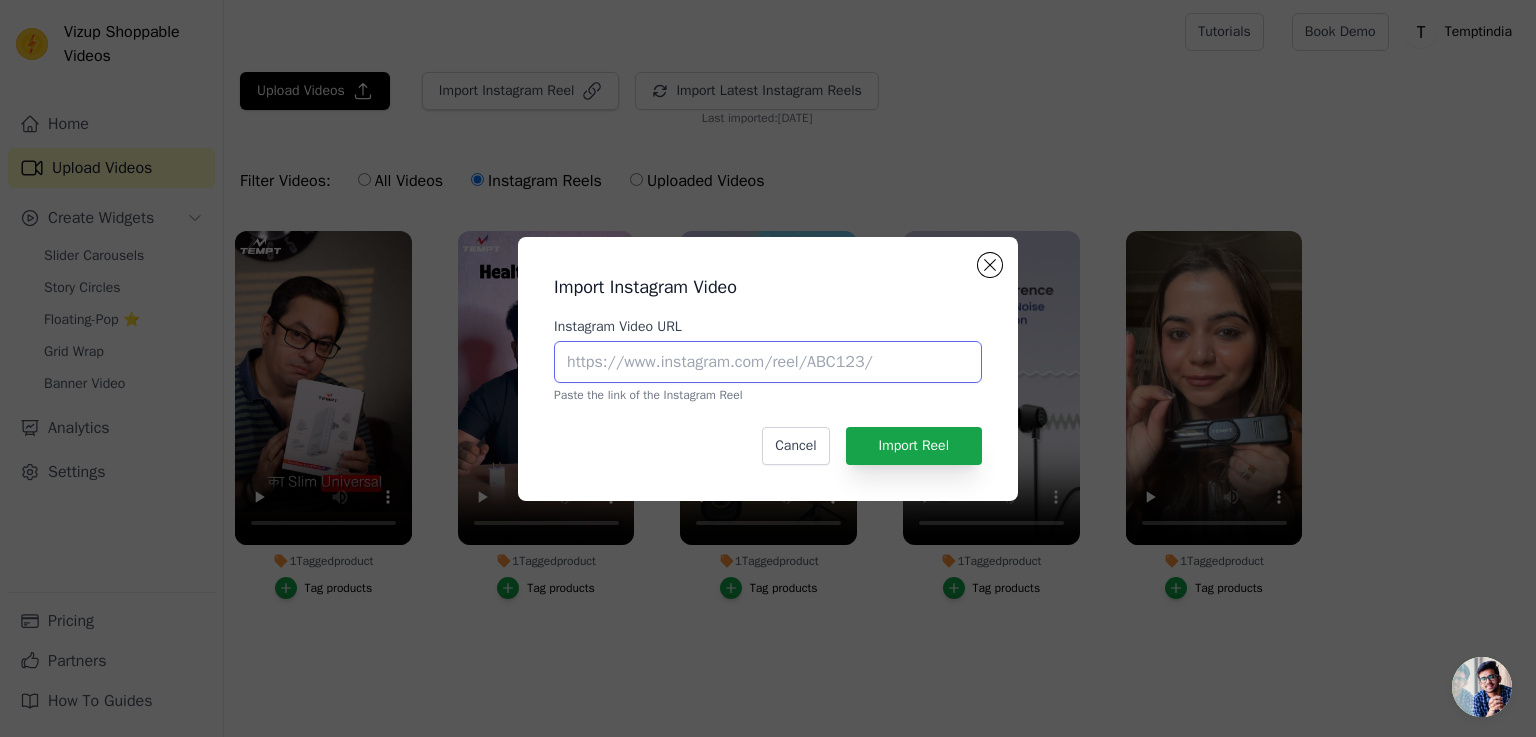 click on "Instagram Video URL" at bounding box center (768, 362) 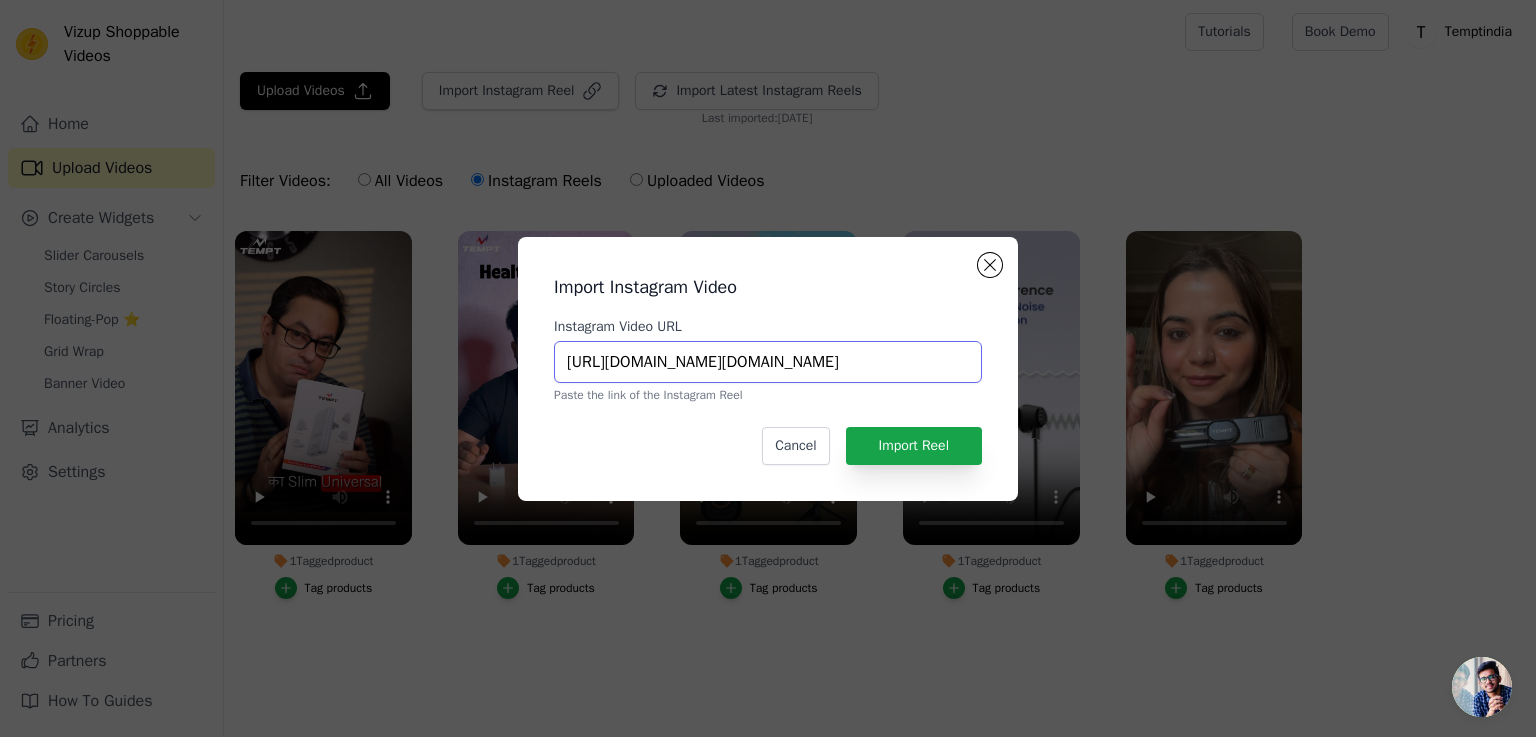 scroll, scrollTop: 0, scrollLeft: 17, axis: horizontal 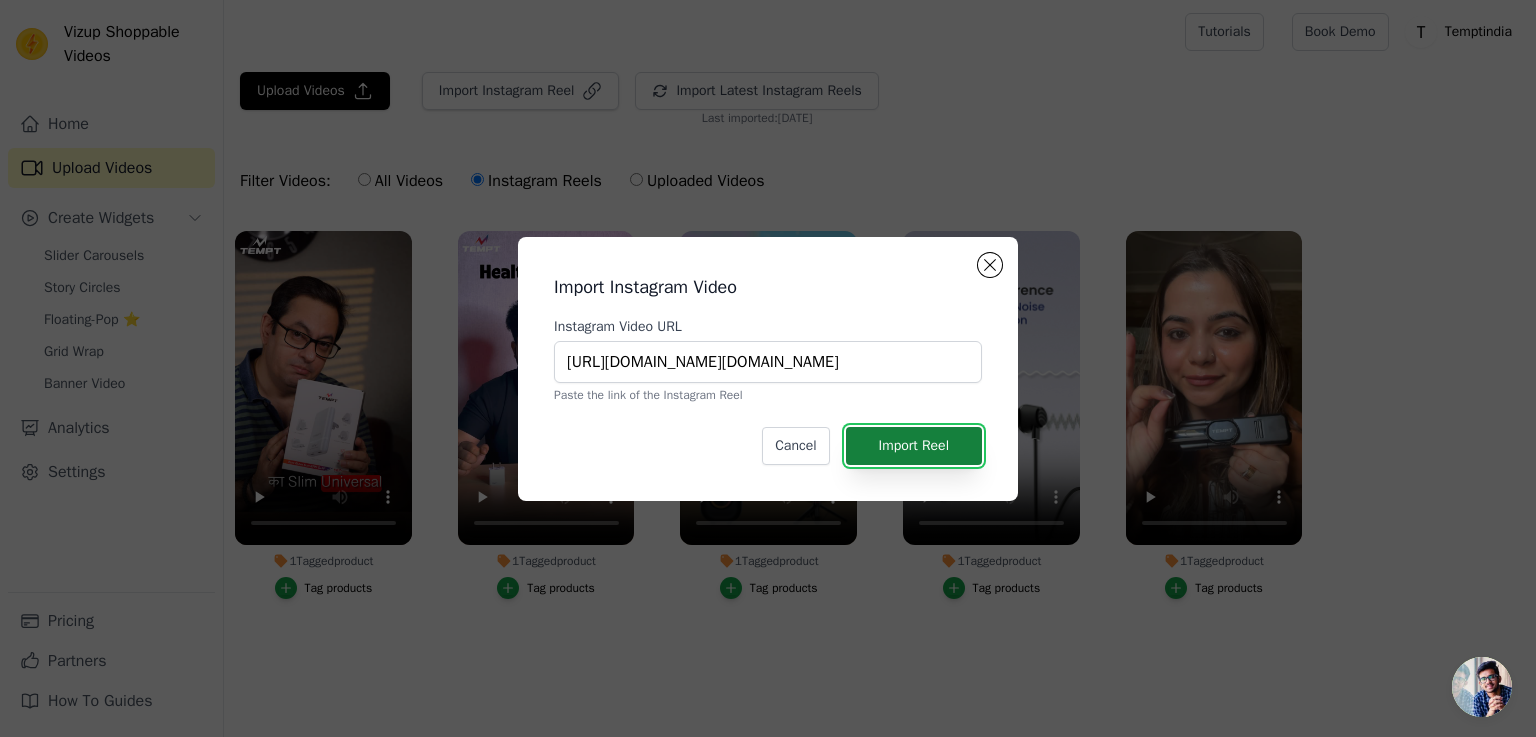 click on "Import Reel" at bounding box center [914, 446] 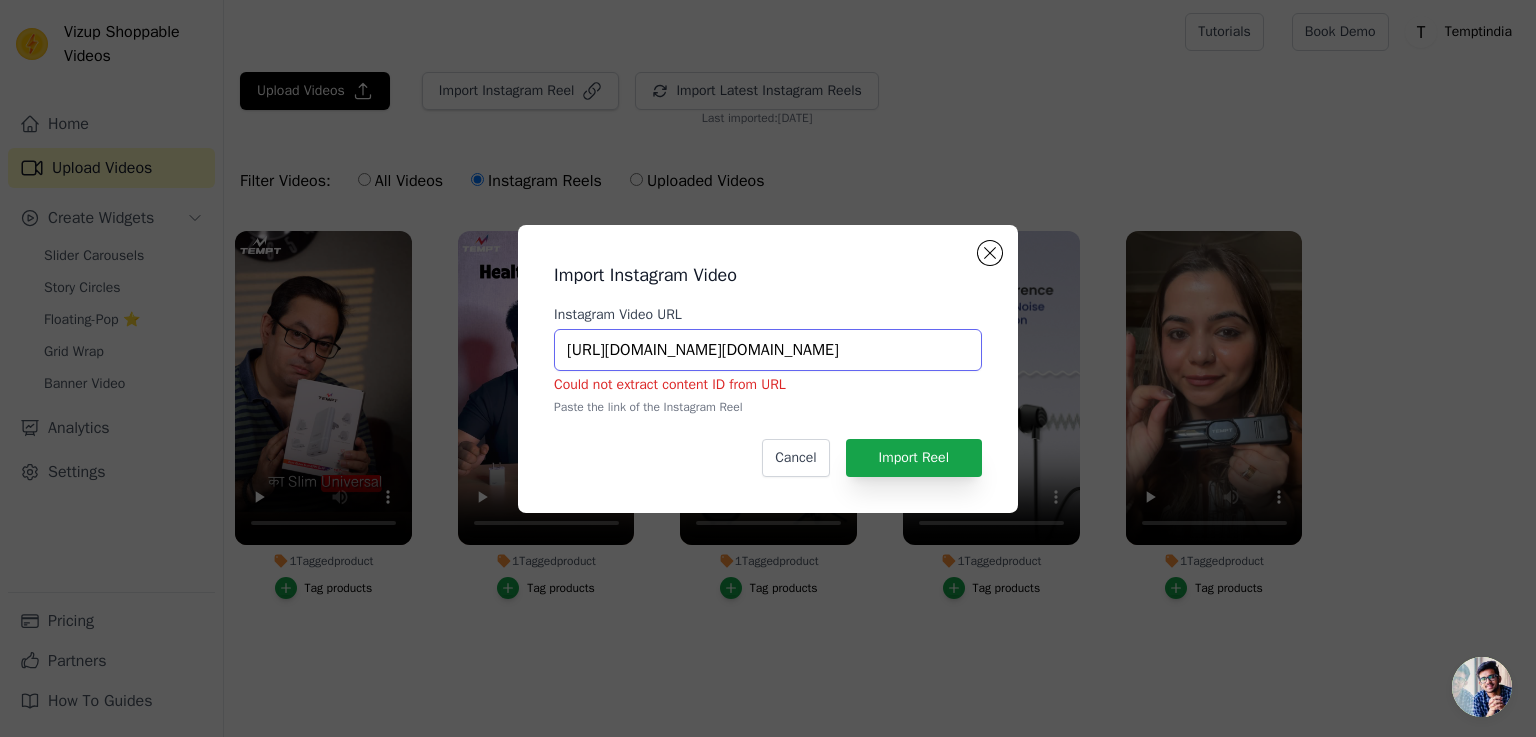 click on "[URL][DOMAIN_NAME][DOMAIN_NAME]" at bounding box center [768, 350] 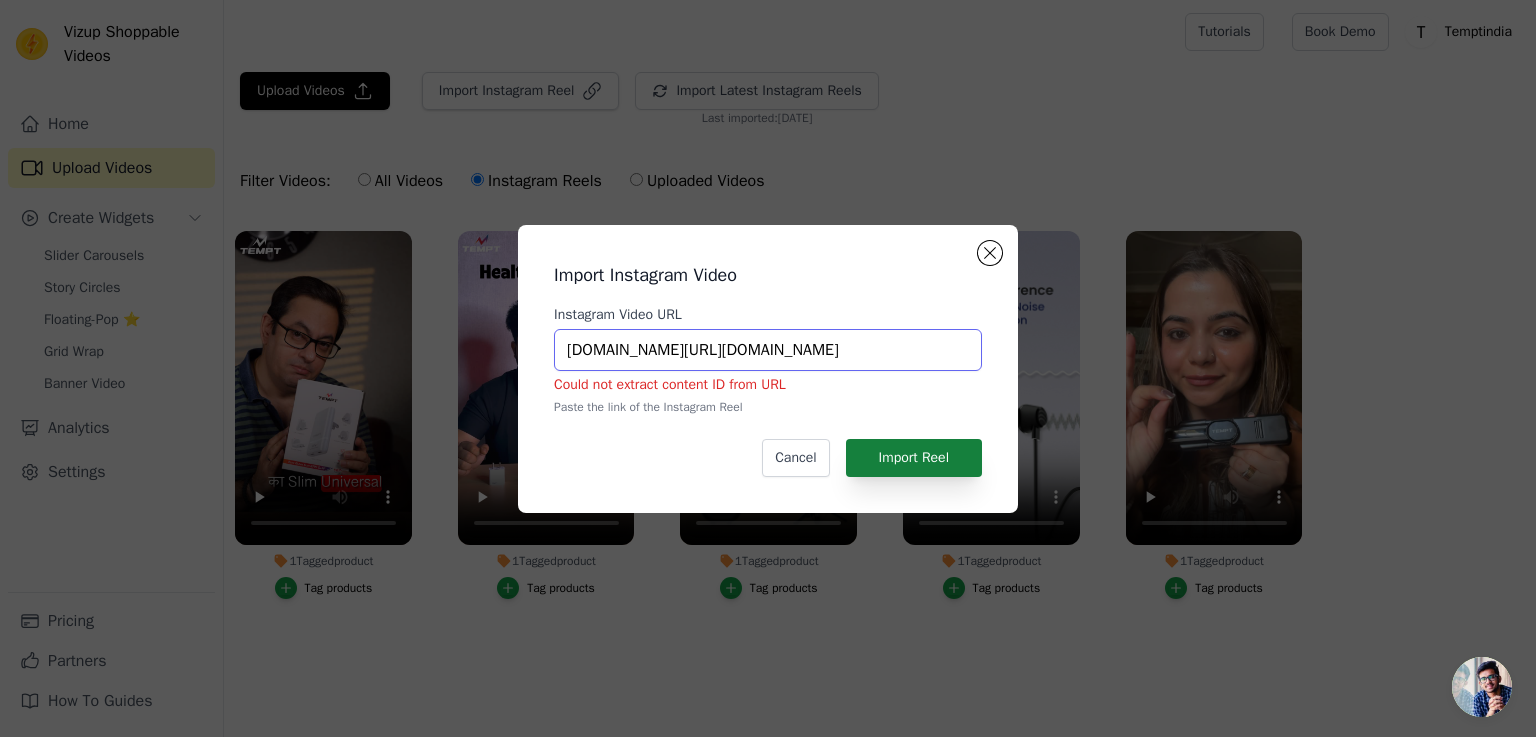 type on "instagram.com/tempt.india/reel/DC1cGVsPjXv/" 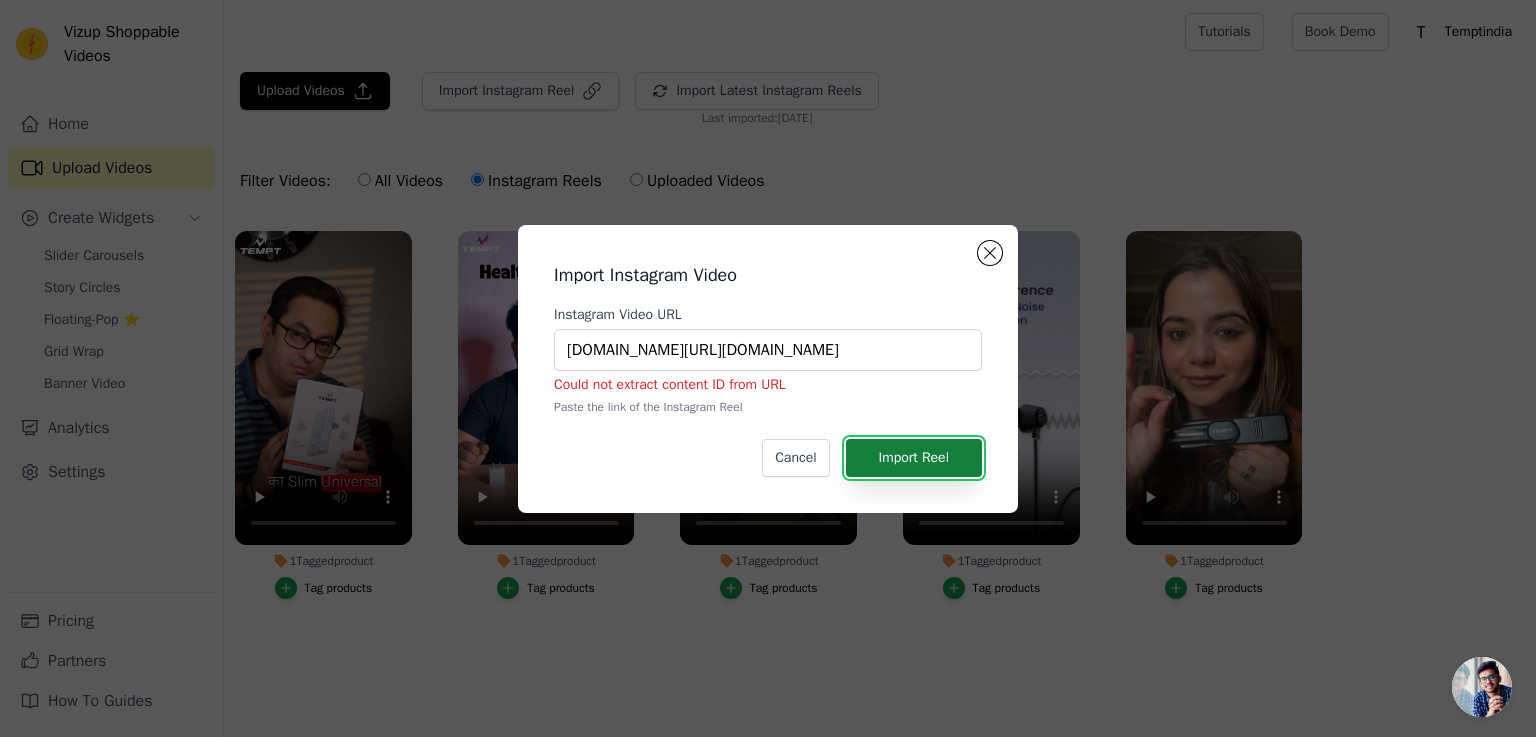 click on "Import Reel" at bounding box center [914, 458] 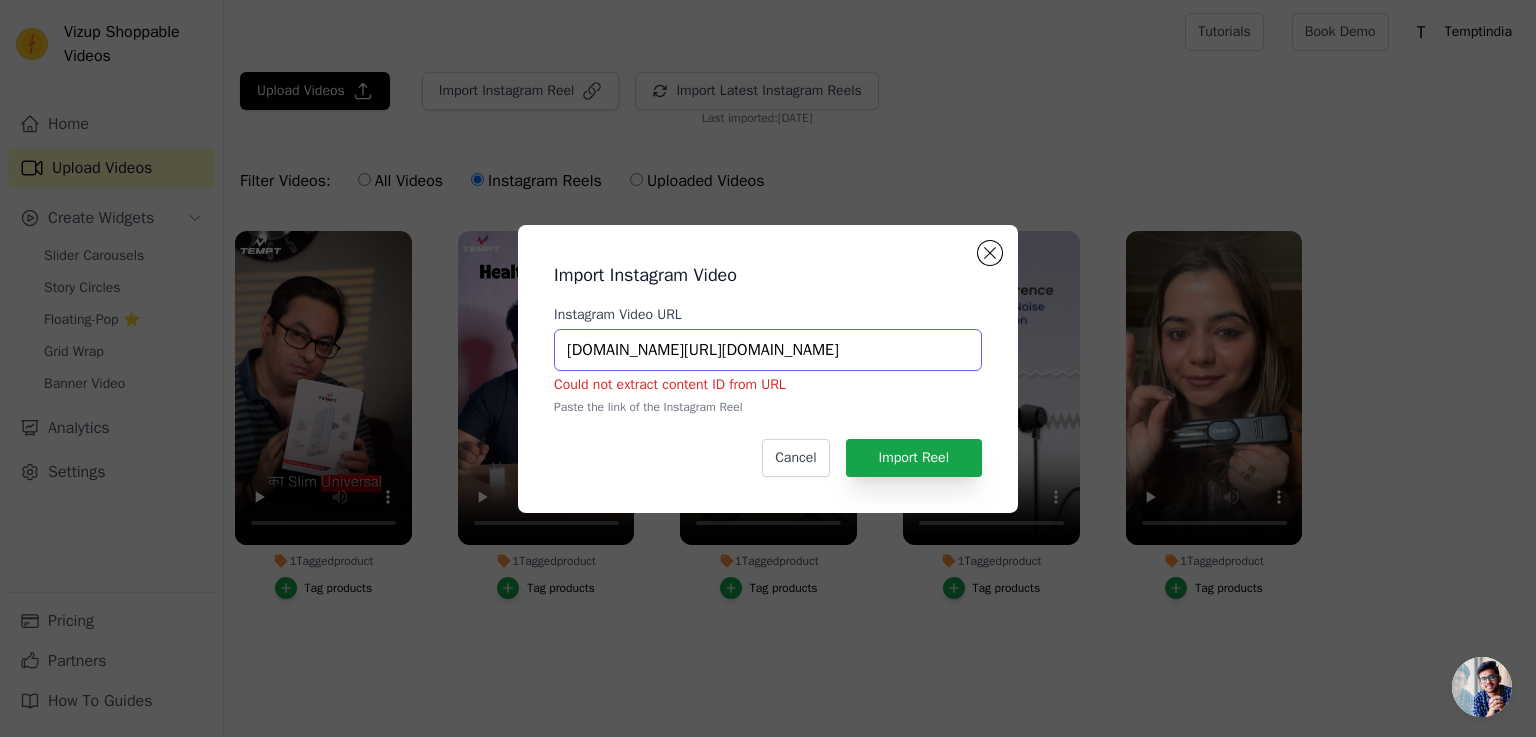 click on "instagram.com/tempt.india/reel/DC1cGVsPjXv/" at bounding box center [768, 350] 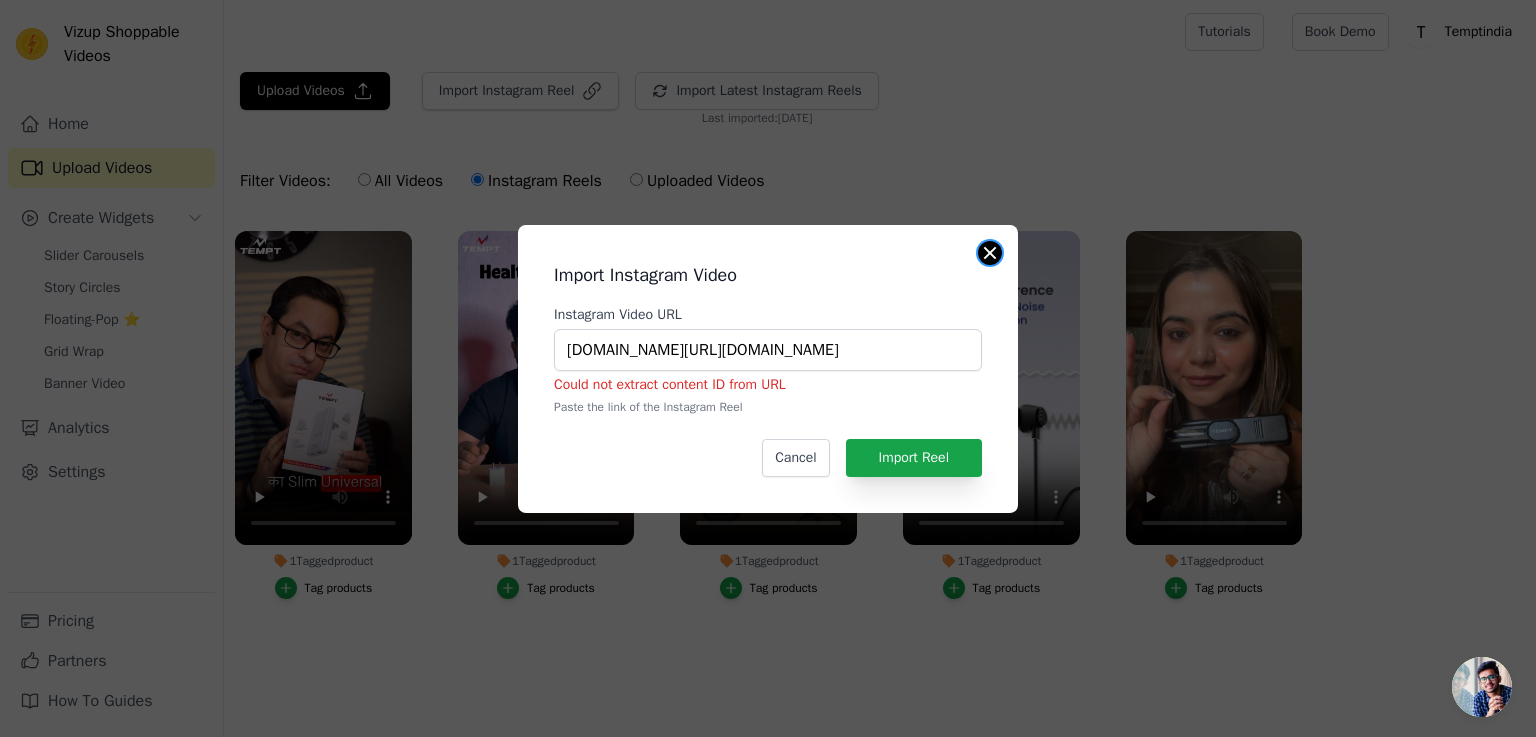click at bounding box center [990, 253] 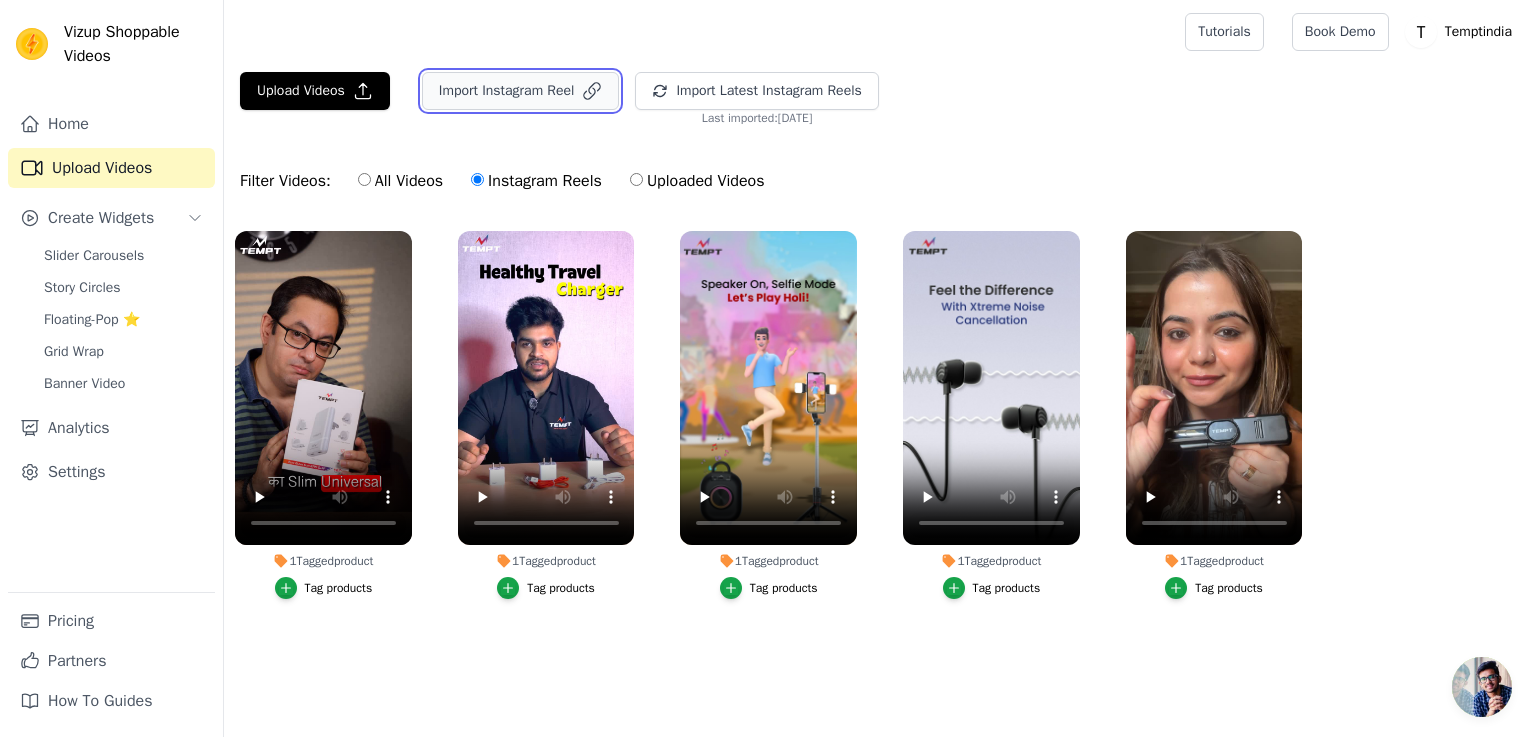 click on "Import Instagram Reel" at bounding box center [521, 91] 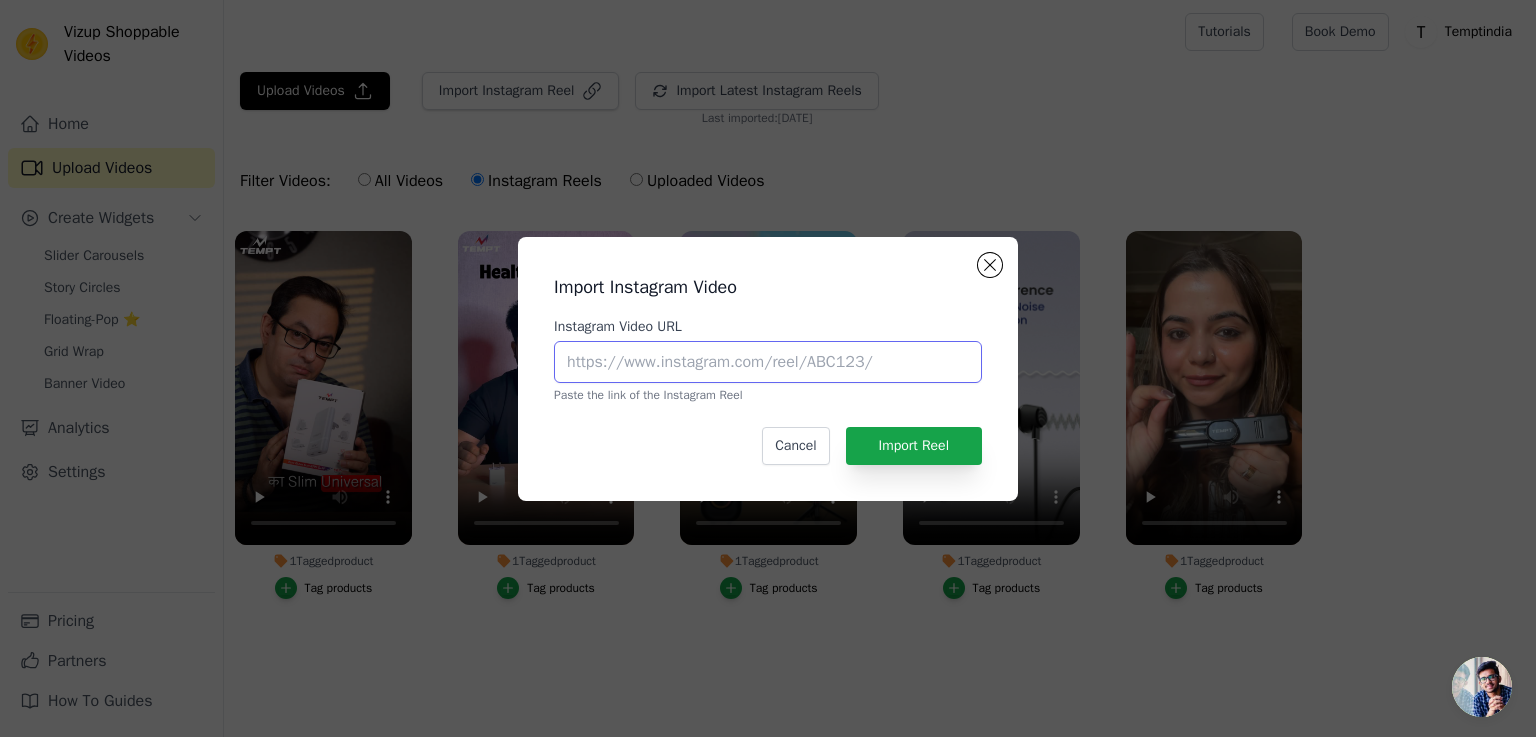 click on "Instagram Video URL" at bounding box center [768, 362] 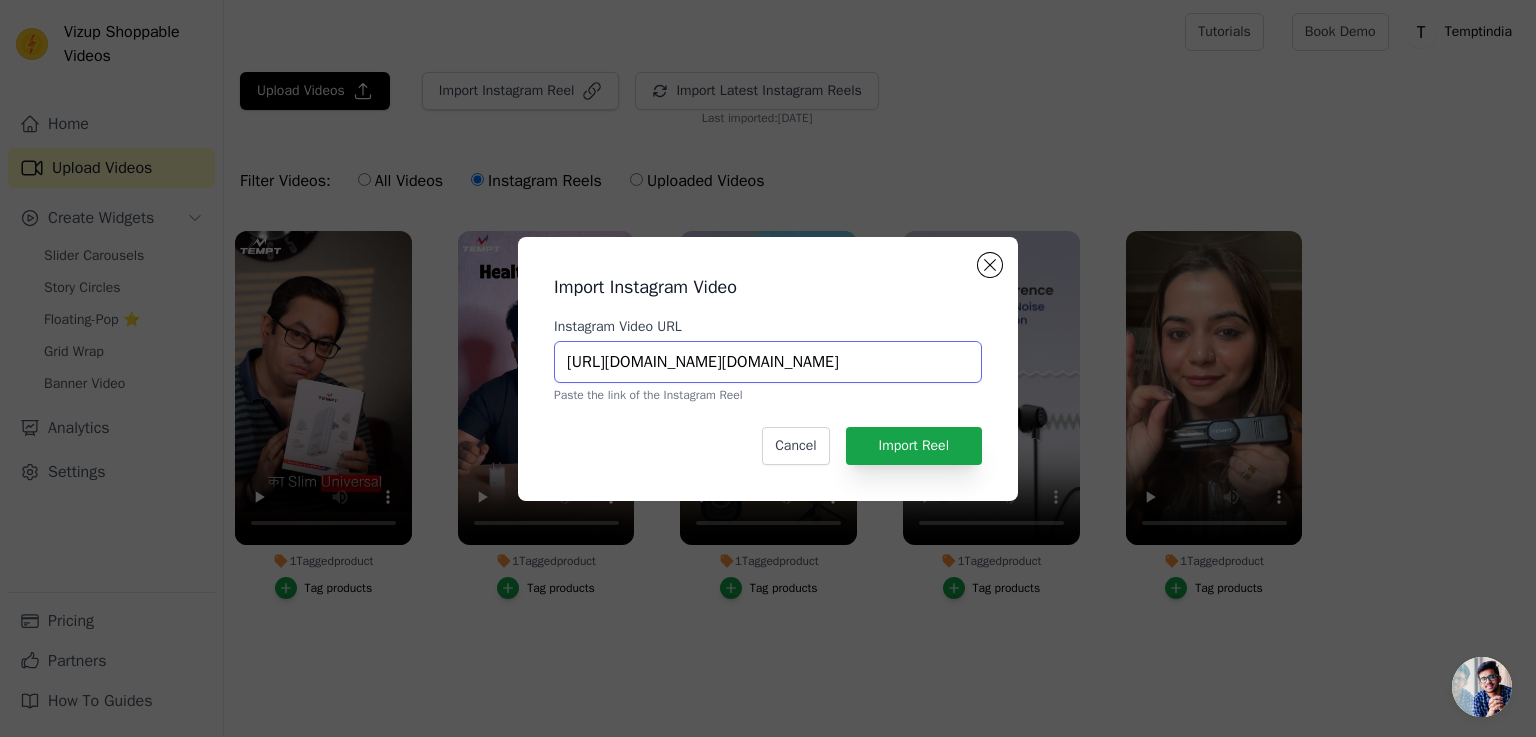 scroll, scrollTop: 0, scrollLeft: 17, axis: horizontal 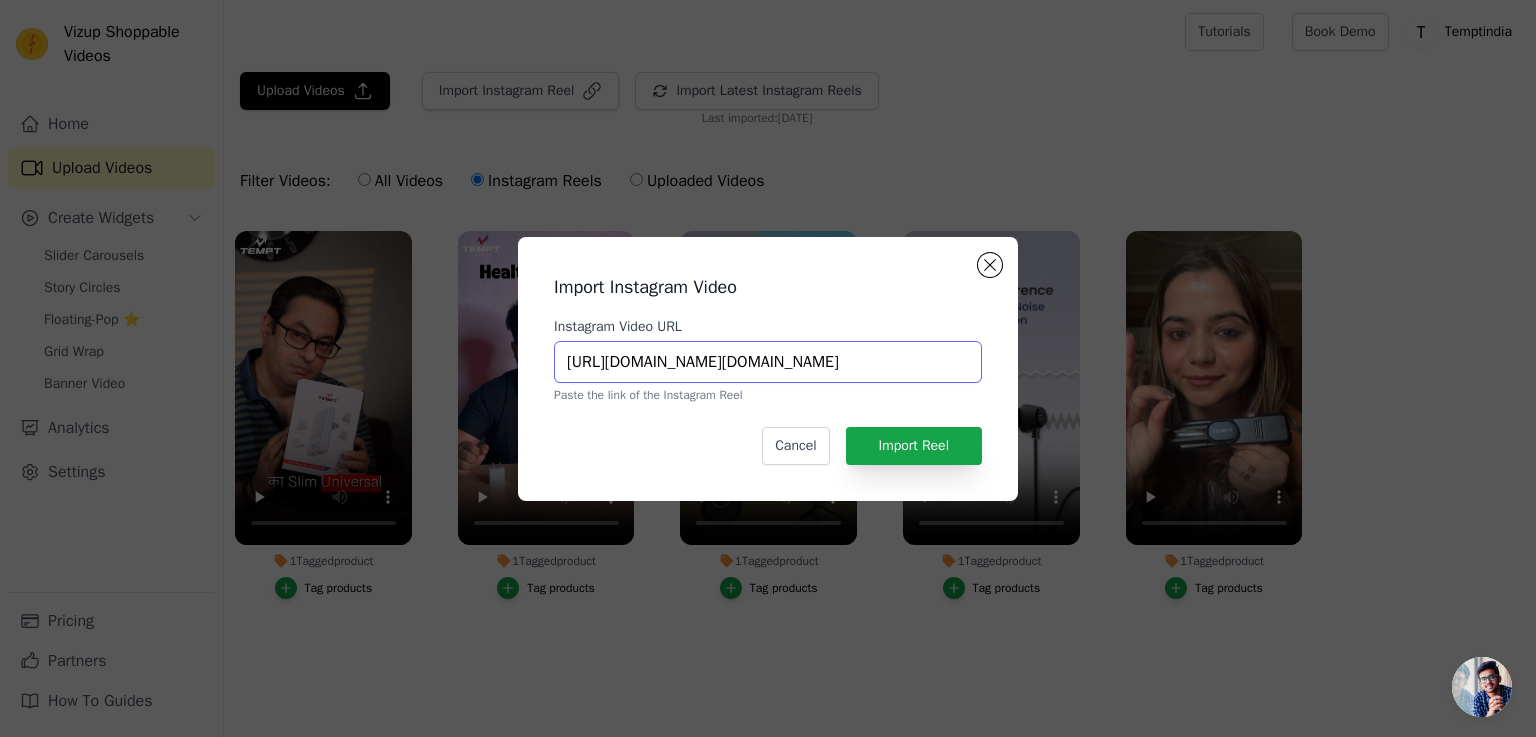 click on "[URL][DOMAIN_NAME][DOMAIN_NAME]" at bounding box center (768, 362) 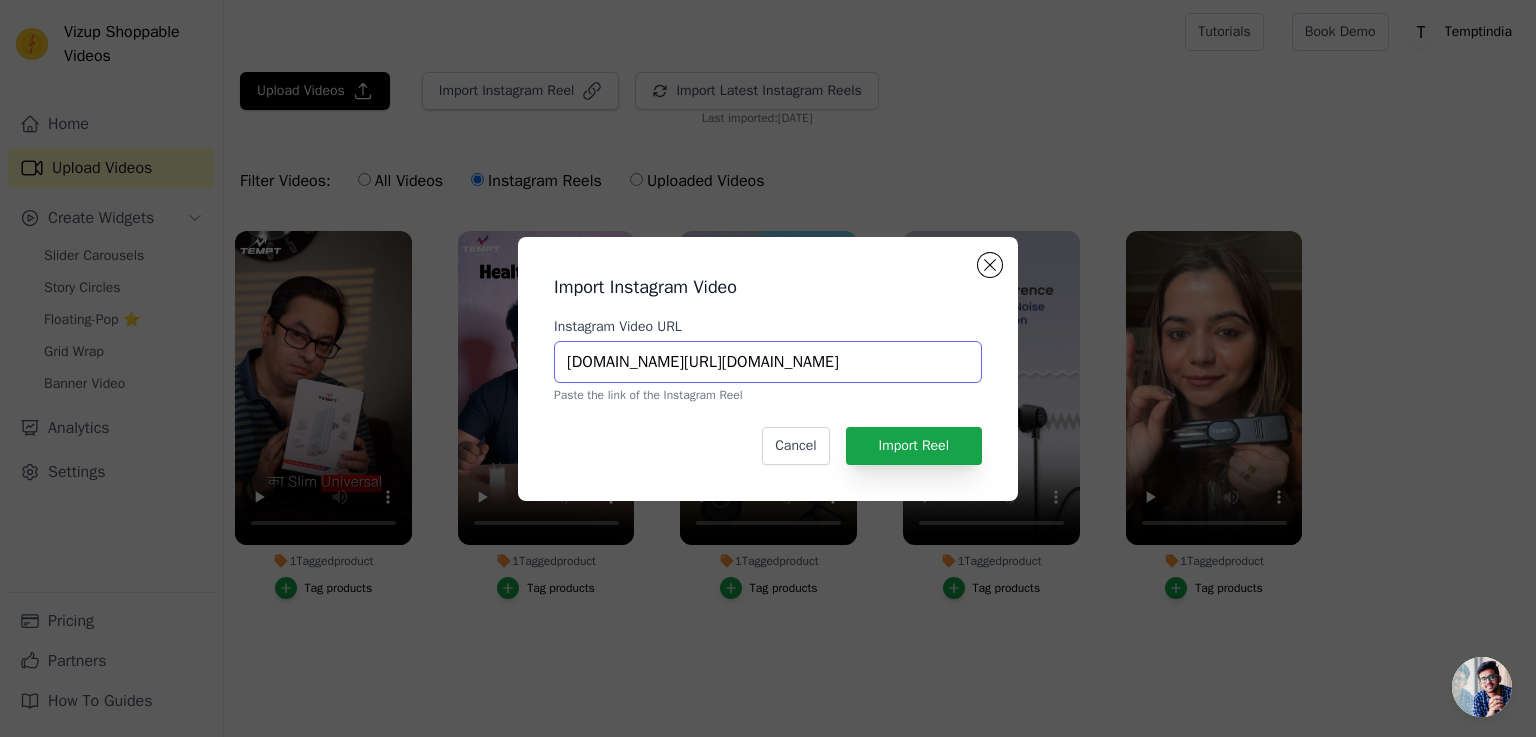 scroll, scrollTop: 0, scrollLeft: 0, axis: both 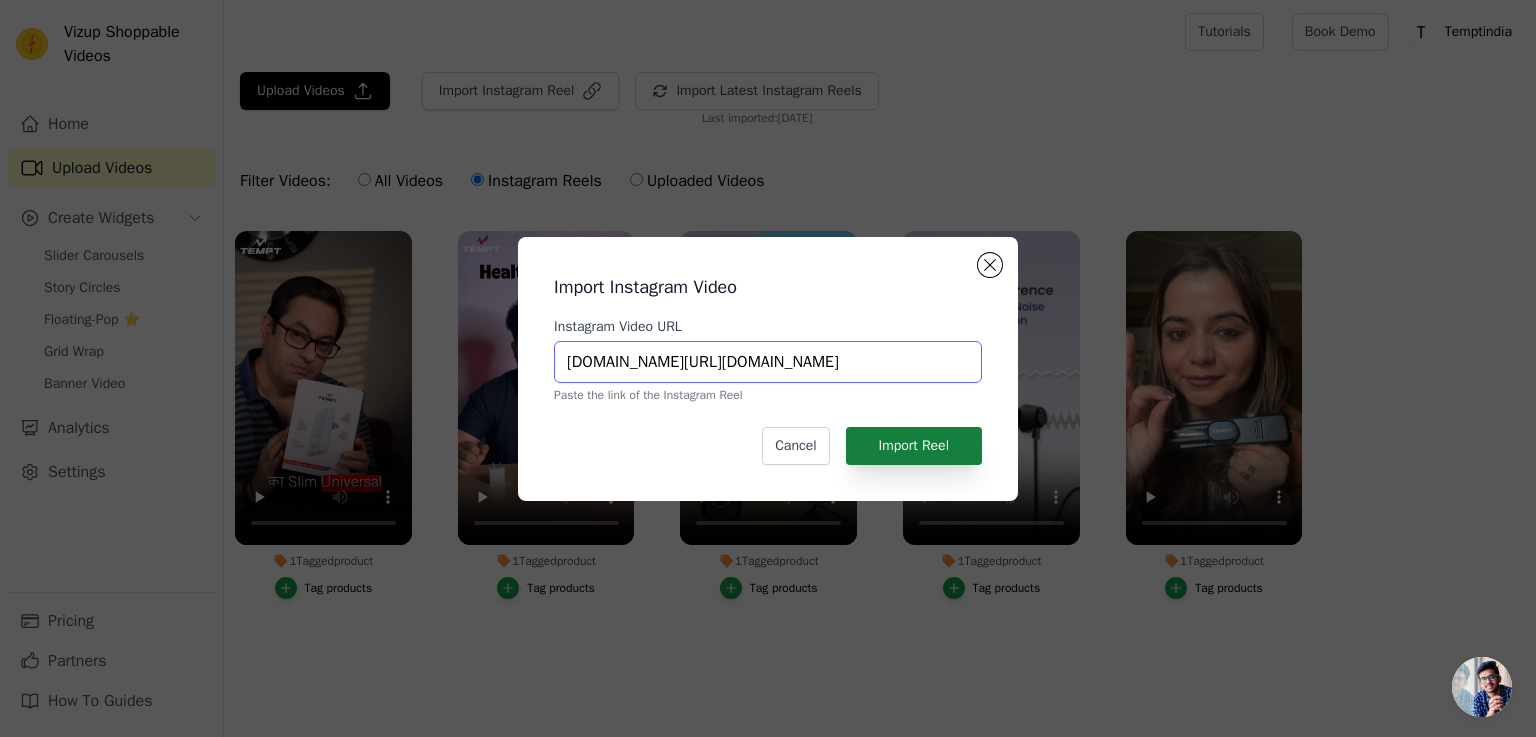 type on "www.instagram.com/tempt.india/reel/DC1cGVsPjXv/" 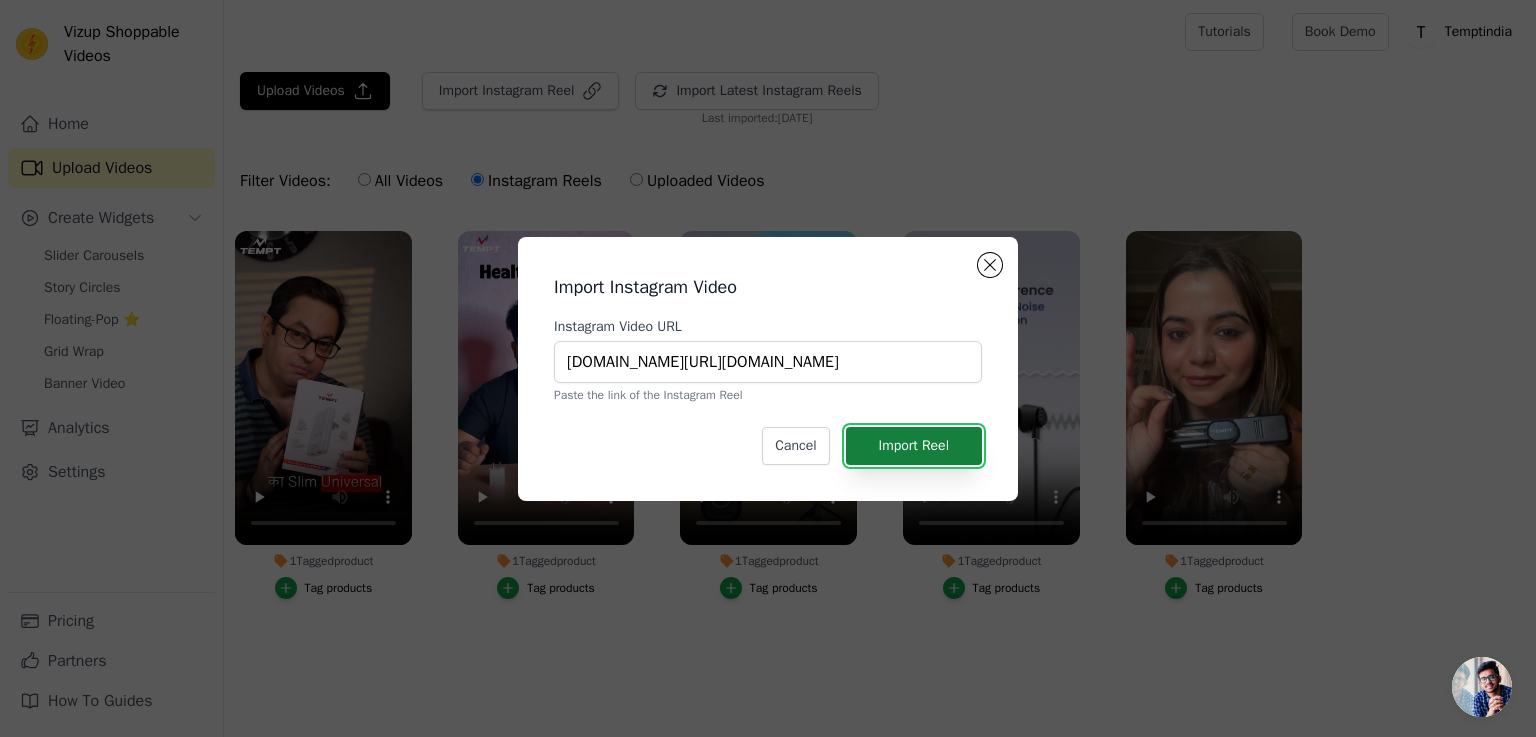 click on "Import Reel" at bounding box center (914, 446) 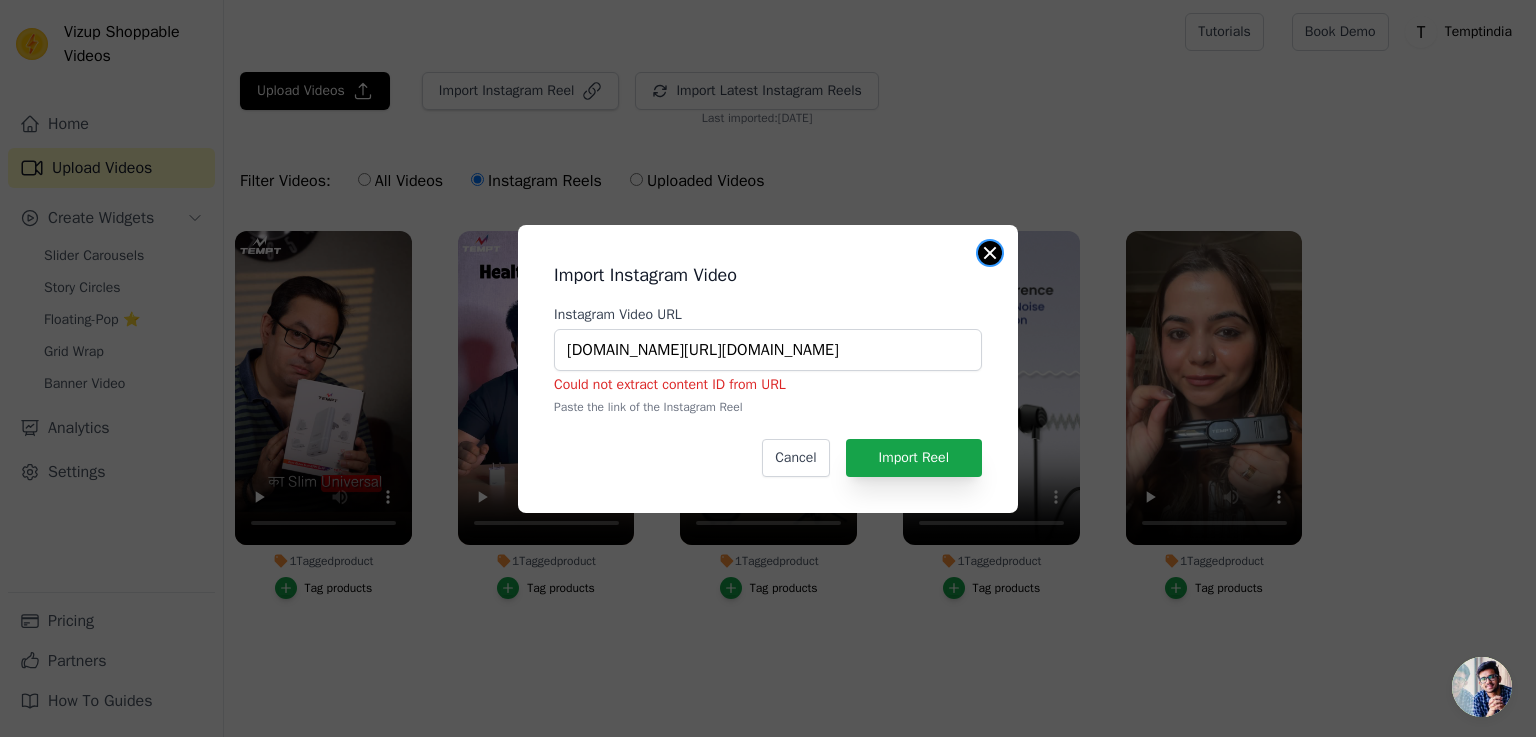 click at bounding box center [990, 253] 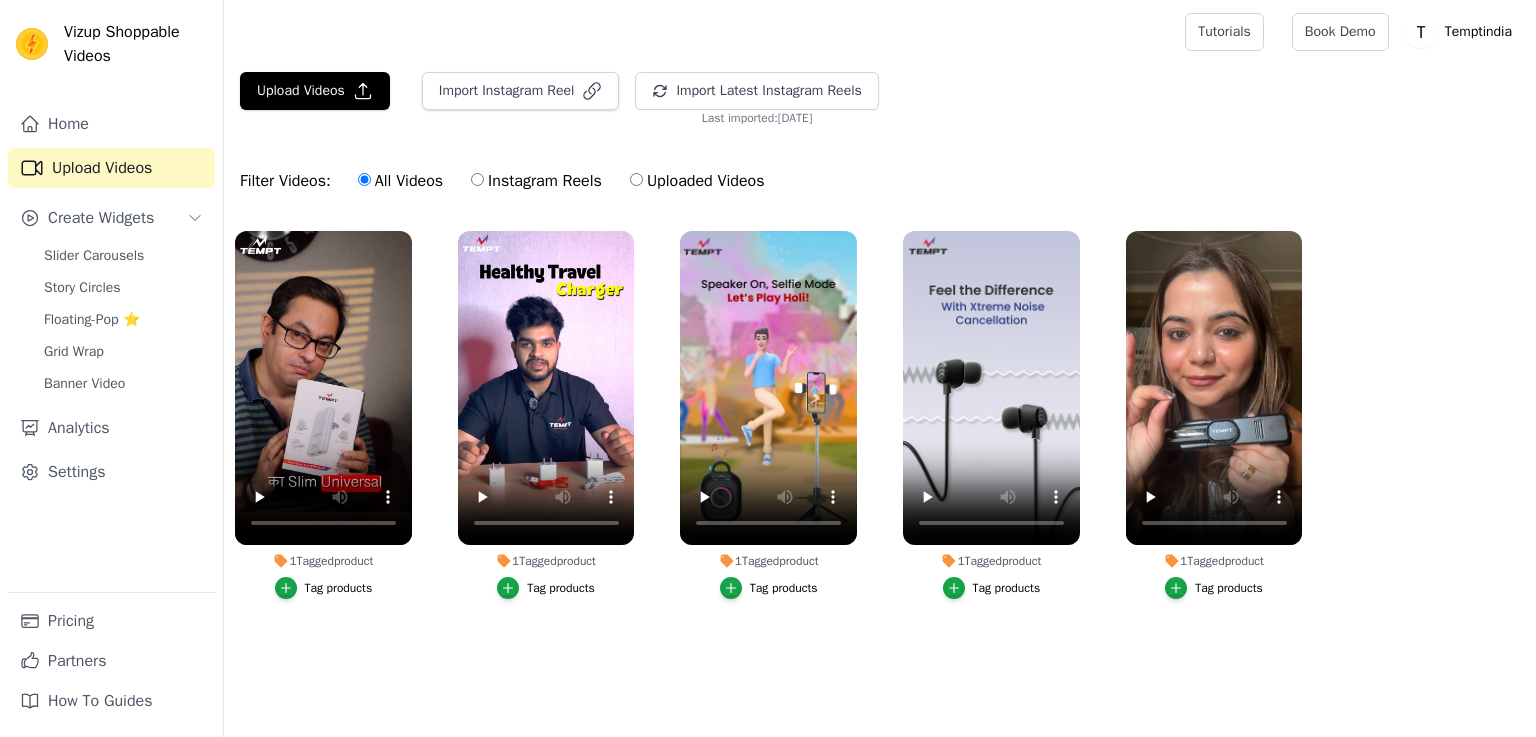 scroll, scrollTop: 0, scrollLeft: 0, axis: both 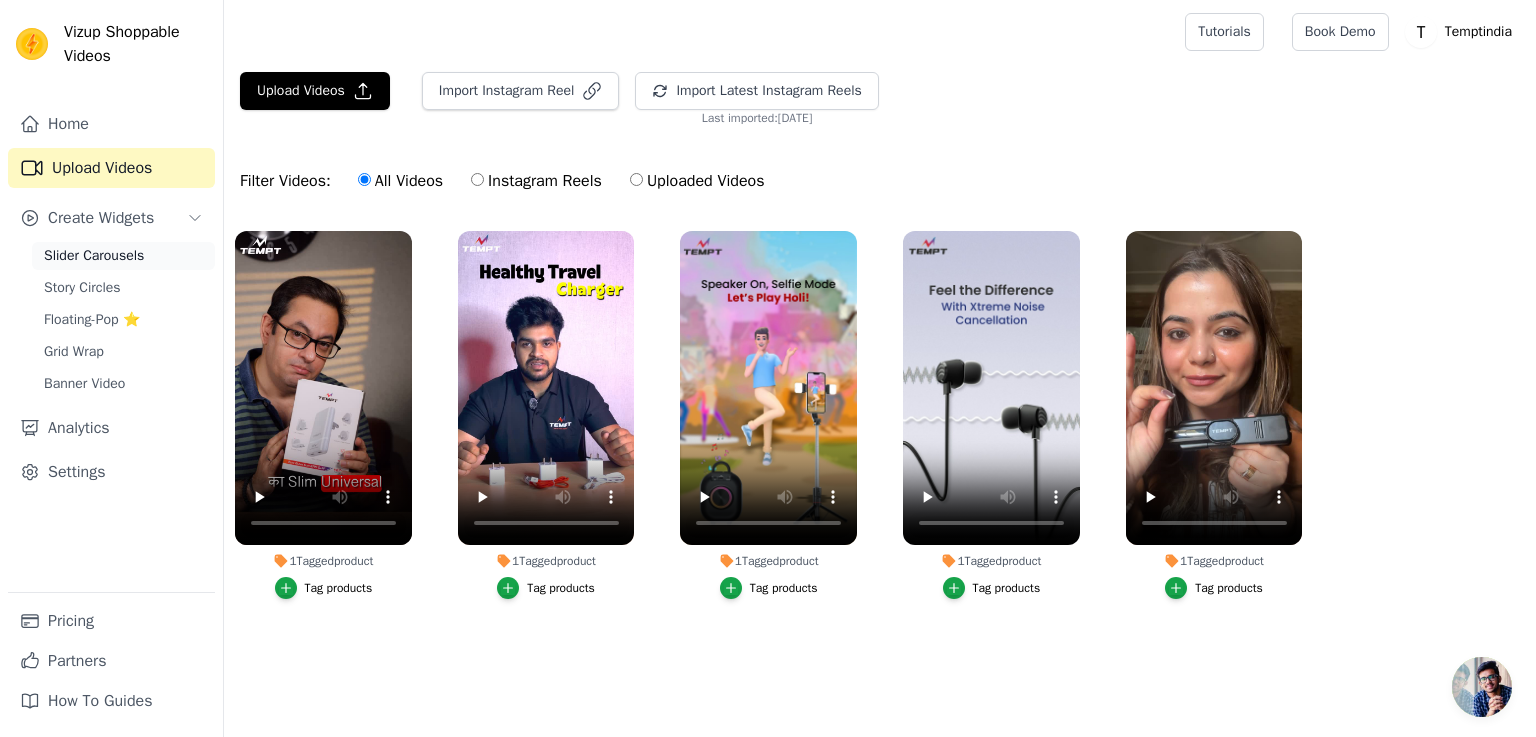 click on "Slider Carousels" at bounding box center [94, 256] 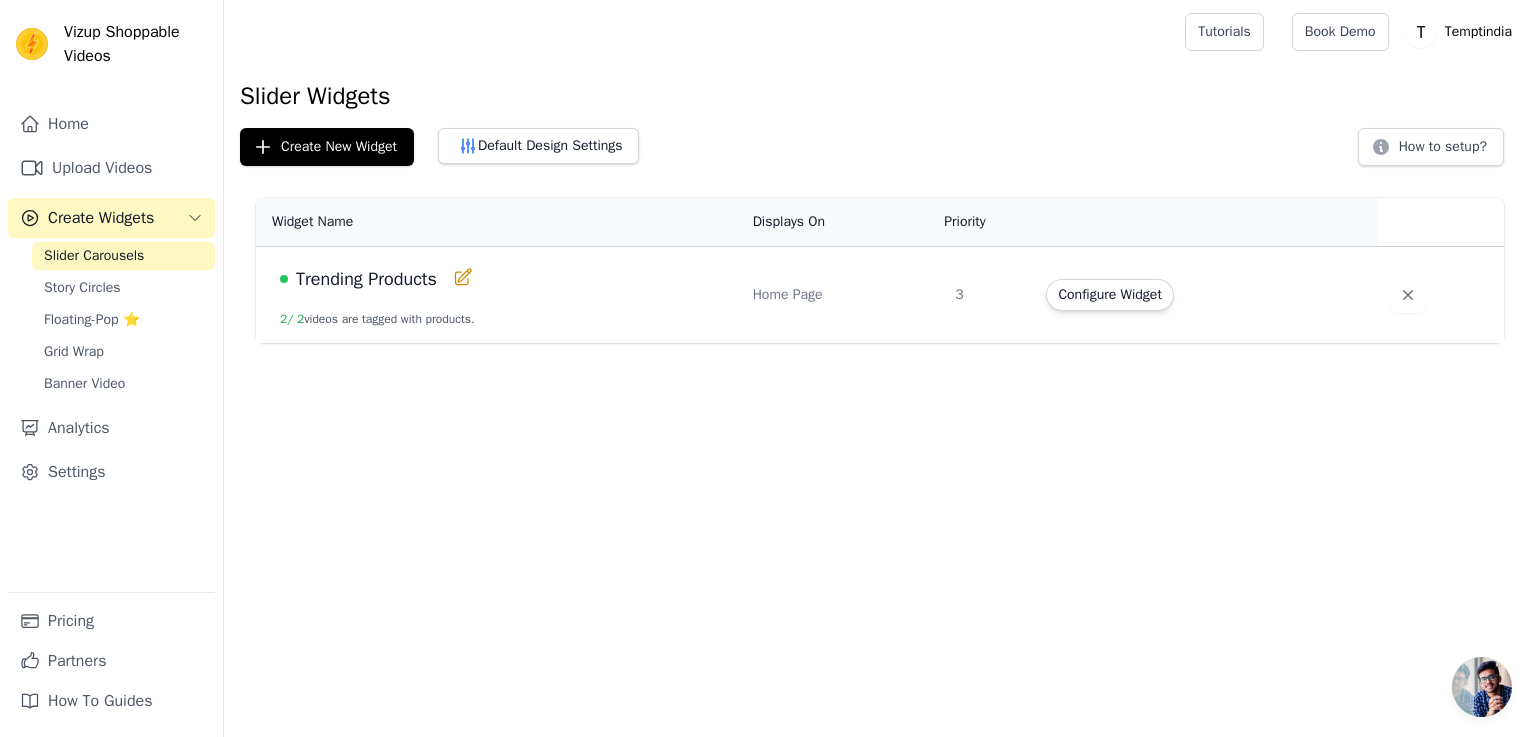 click on "Create Widgets" at bounding box center [101, 218] 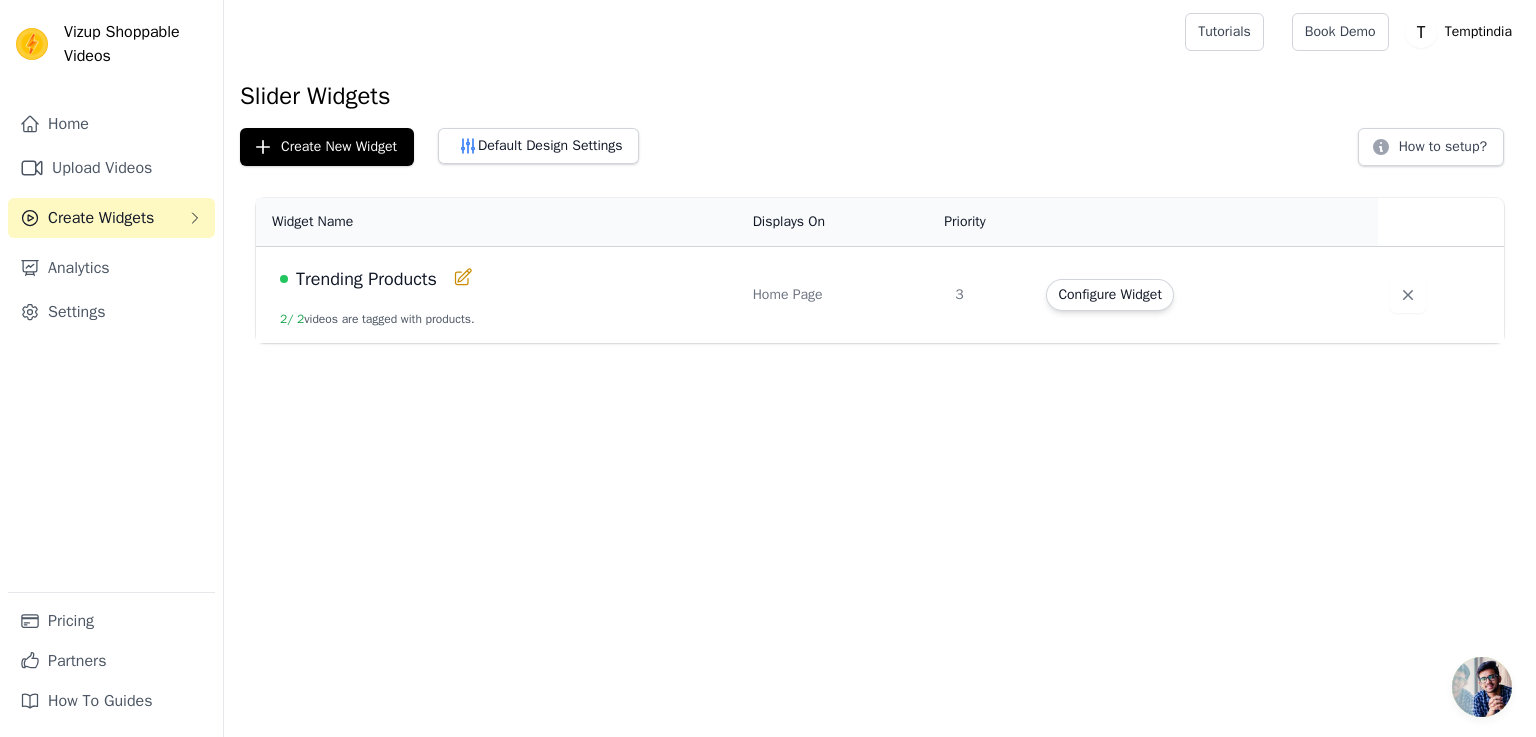 click on "Create Widgets" at bounding box center (101, 218) 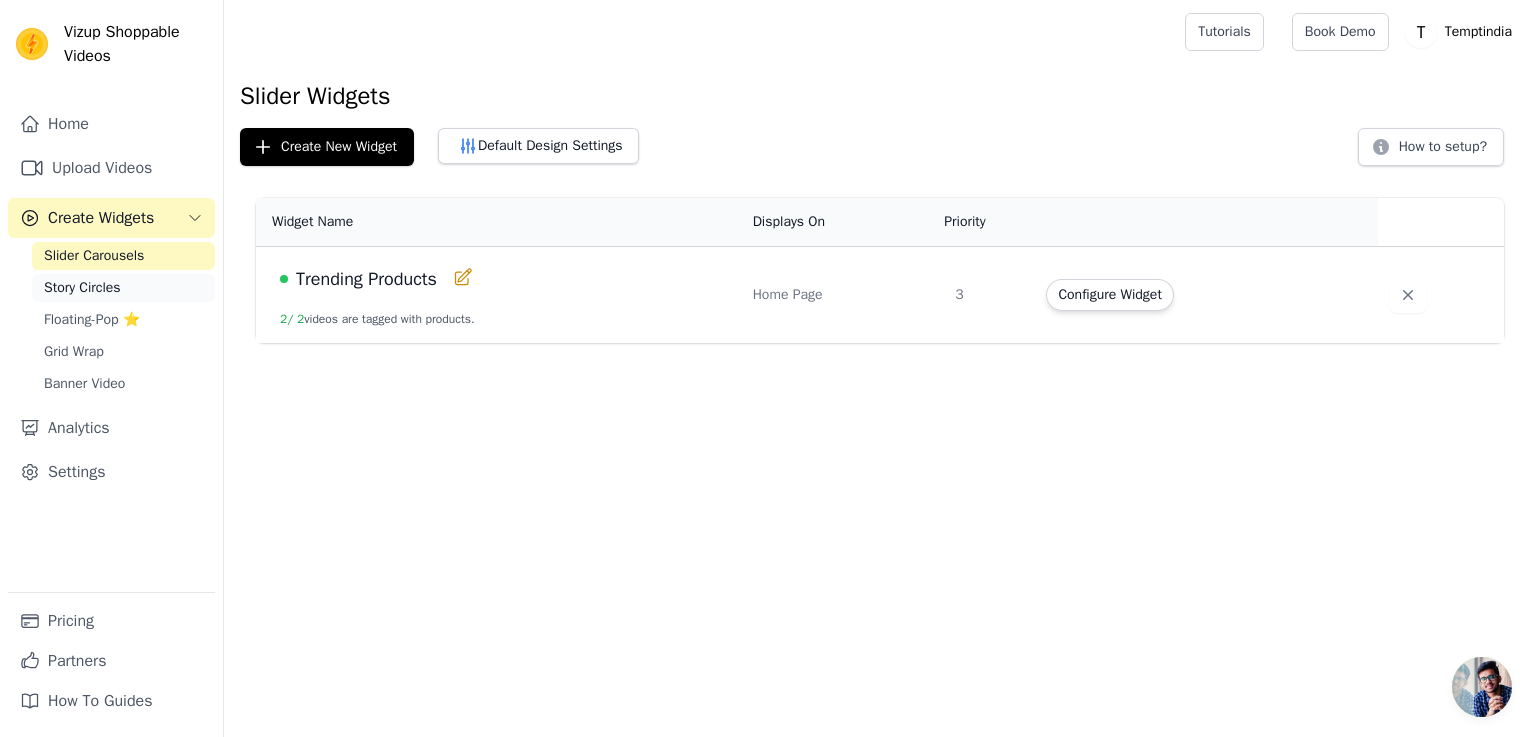 click on "Story Circles" at bounding box center [82, 288] 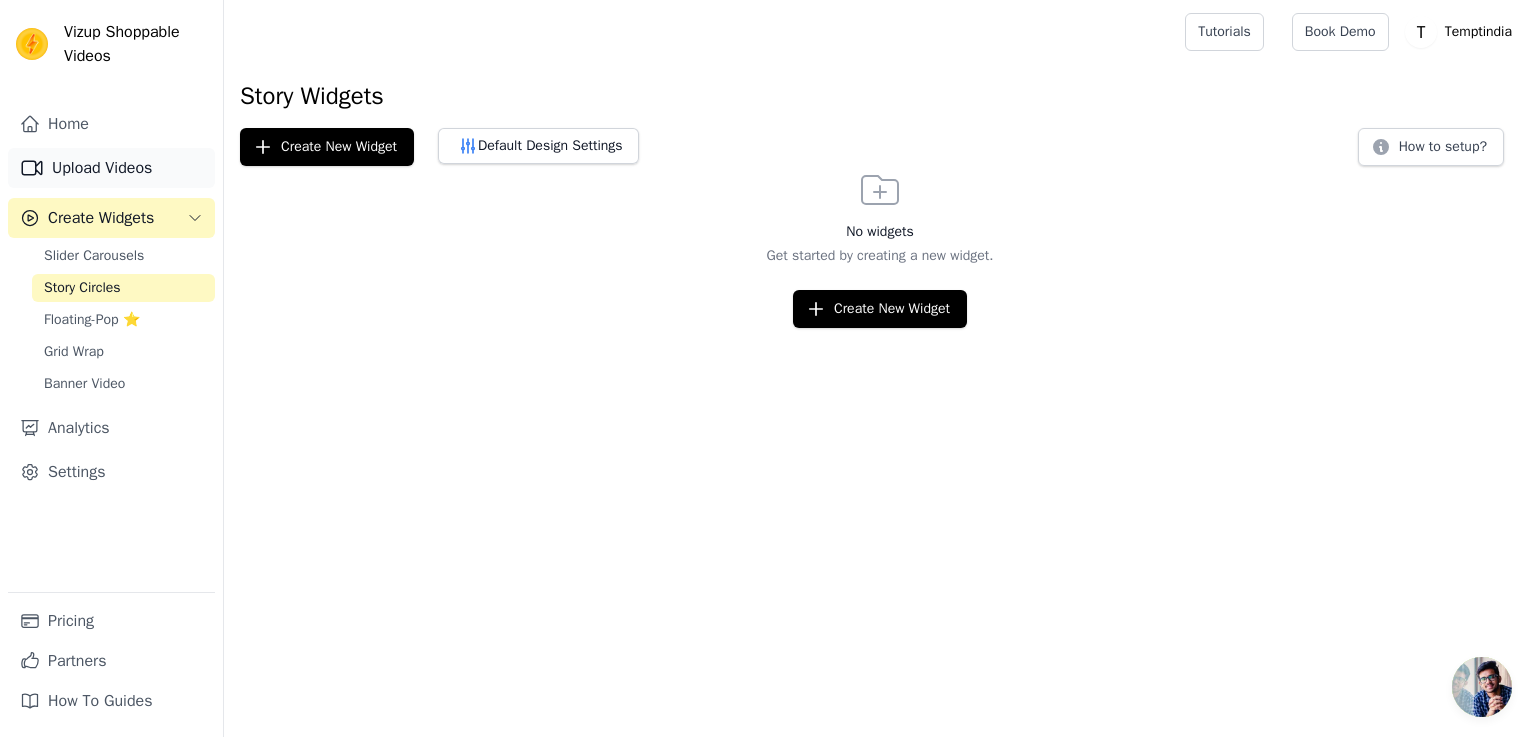 click on "Upload Videos" at bounding box center [111, 168] 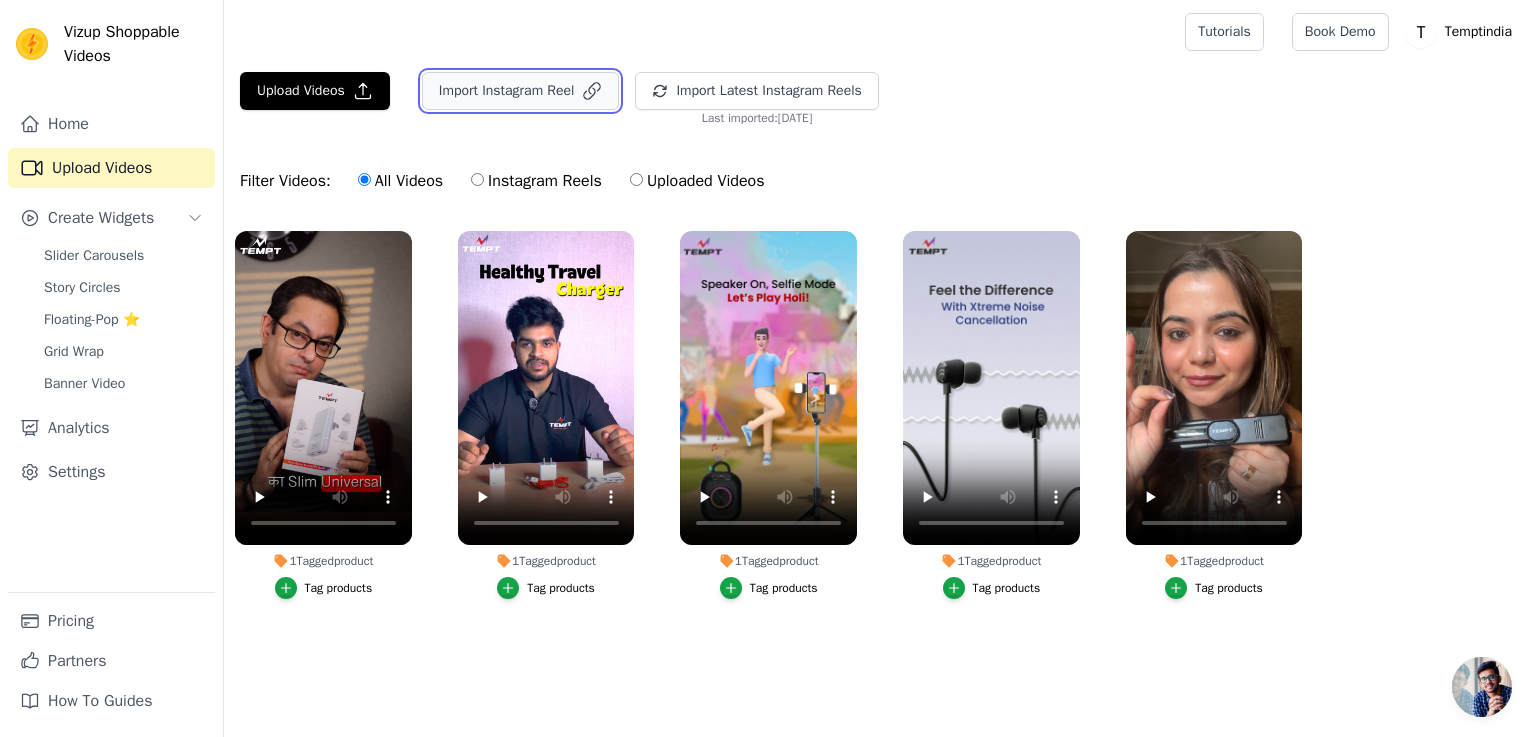 click on "Import Instagram Reel" at bounding box center (521, 91) 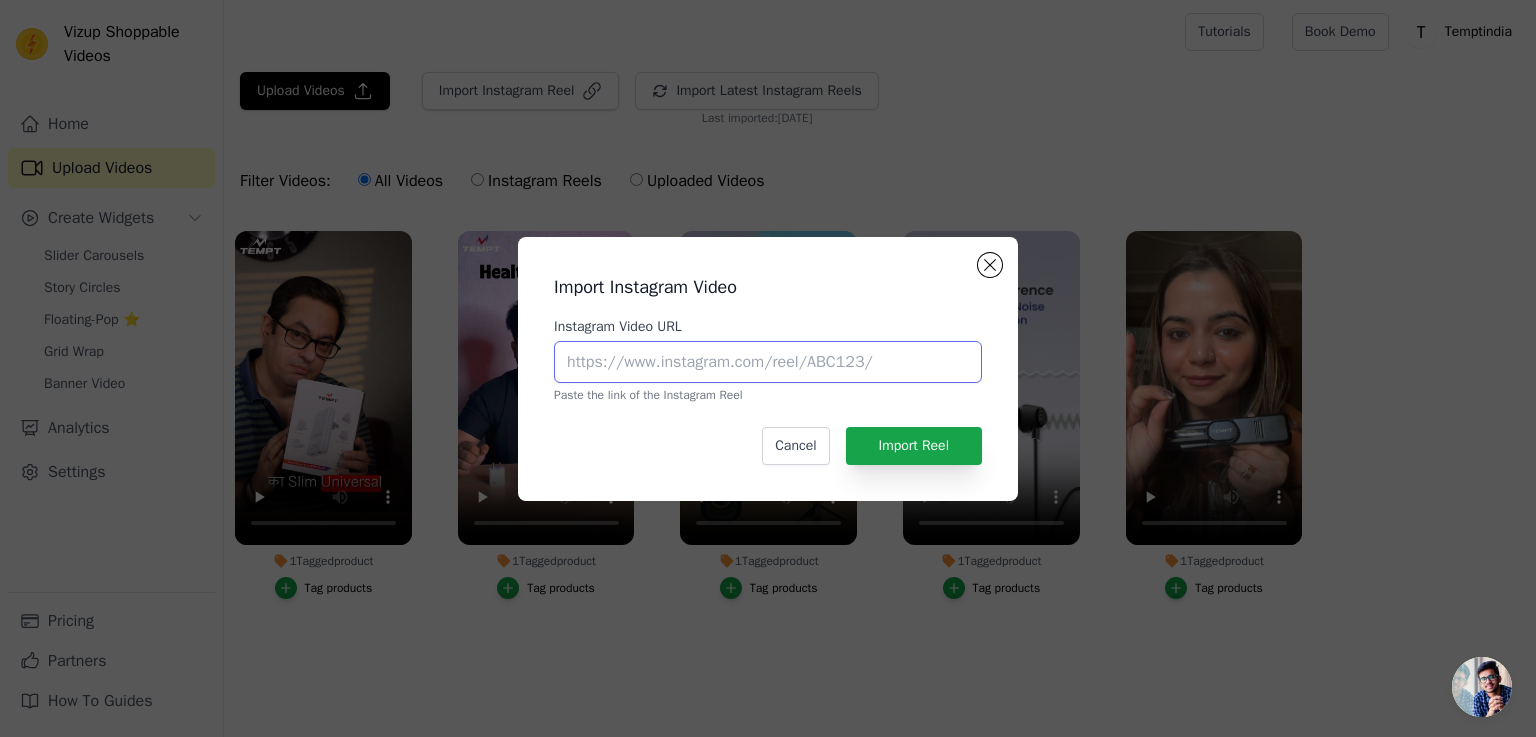 click on "Instagram Video URL" at bounding box center (768, 362) 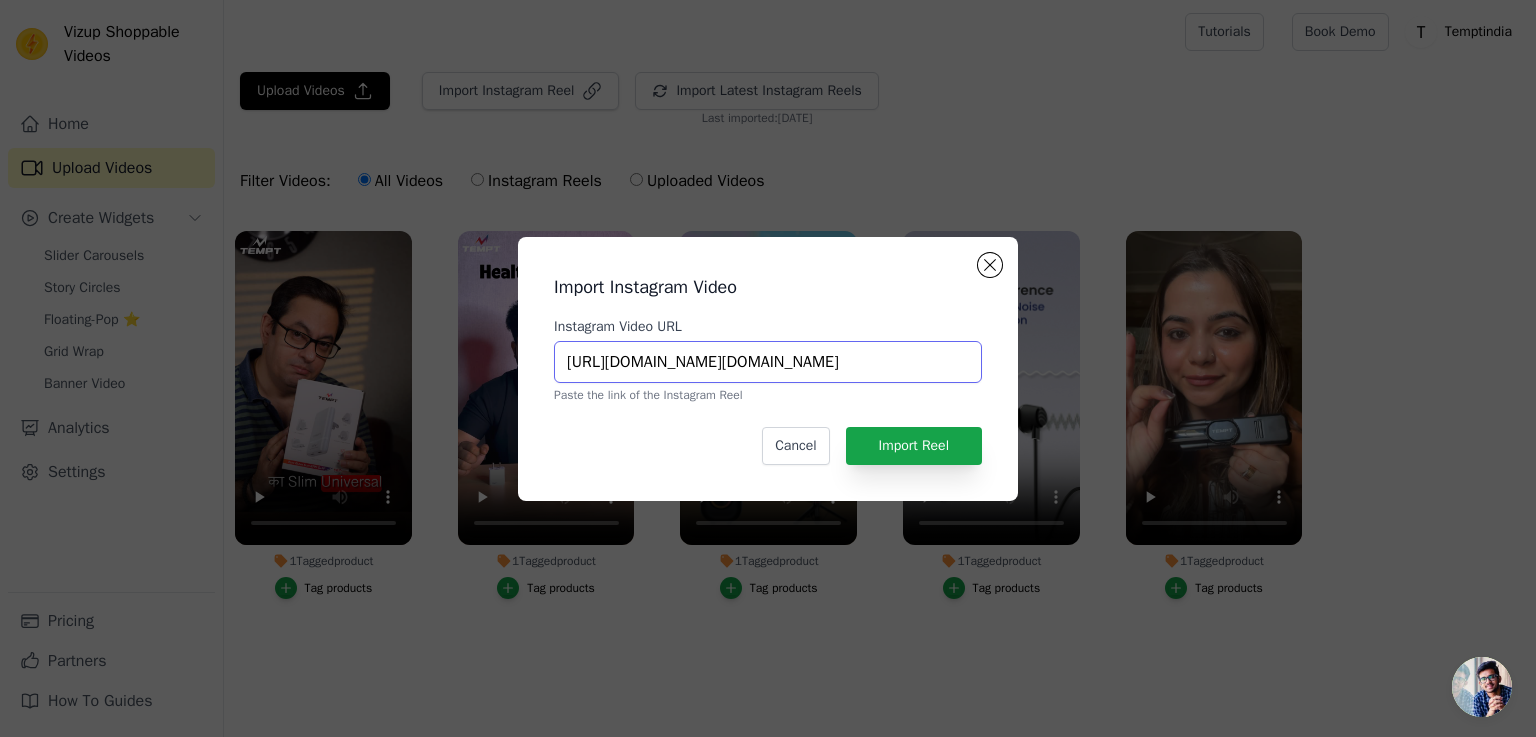 scroll, scrollTop: 0, scrollLeft: 17, axis: horizontal 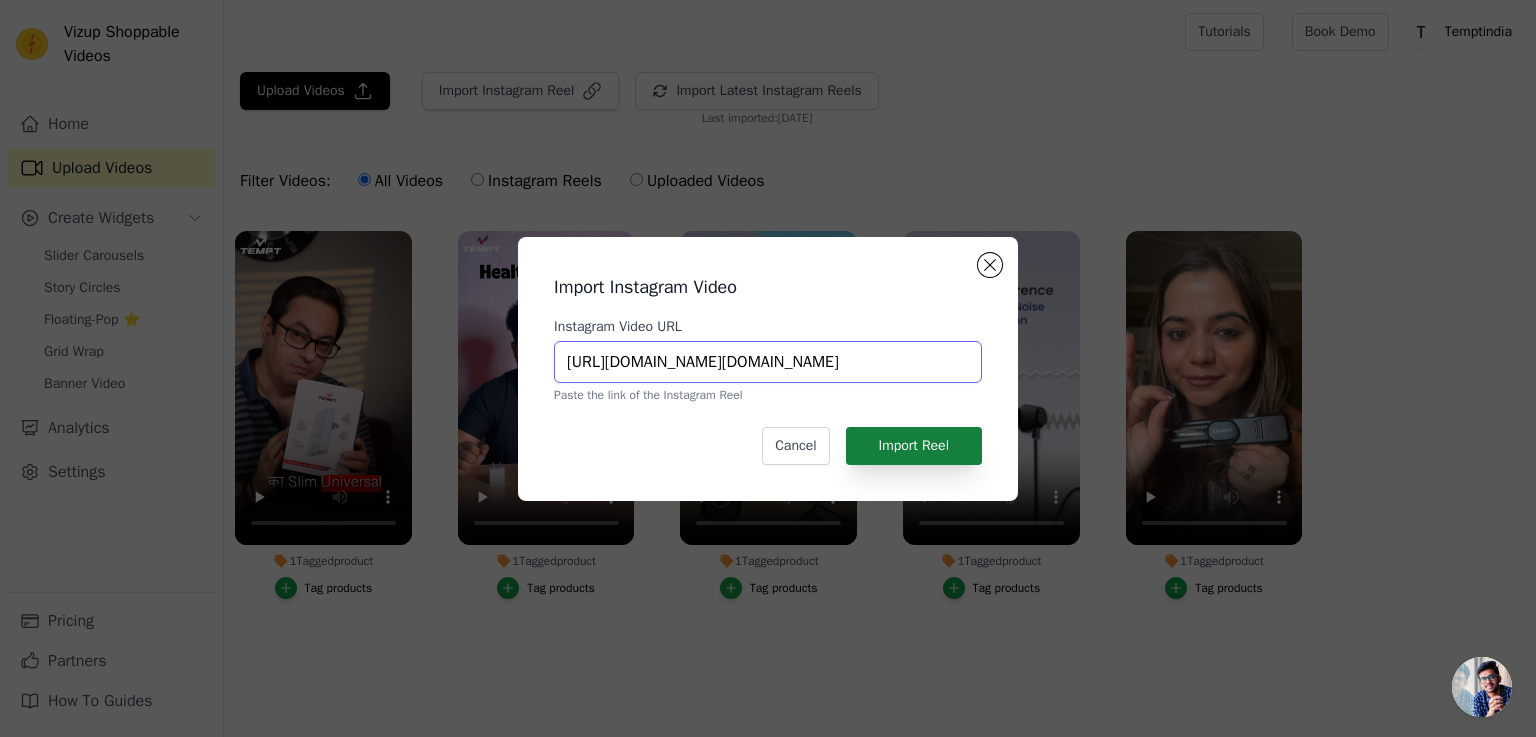 type on "[URL][DOMAIN_NAME][DOMAIN_NAME]" 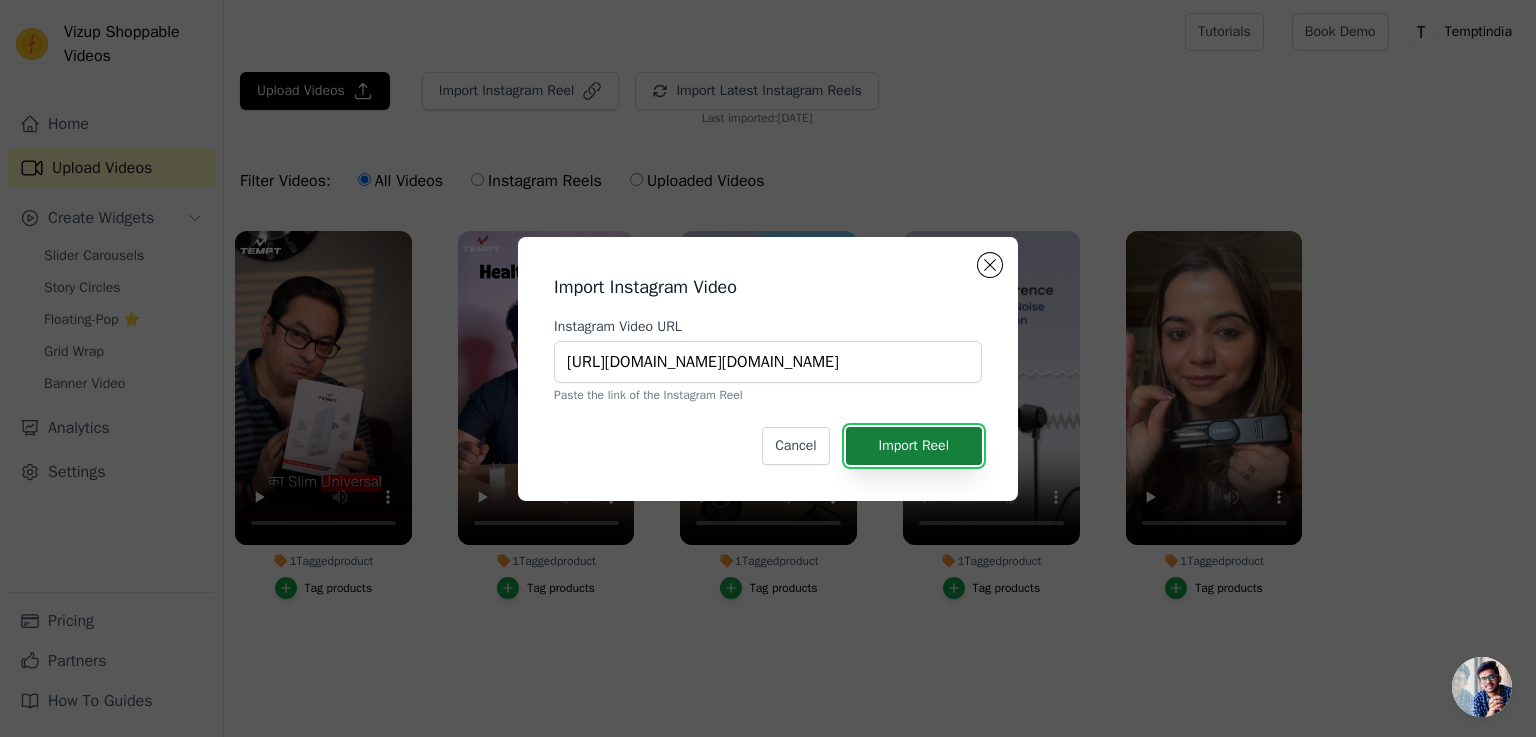 scroll, scrollTop: 0, scrollLeft: 0, axis: both 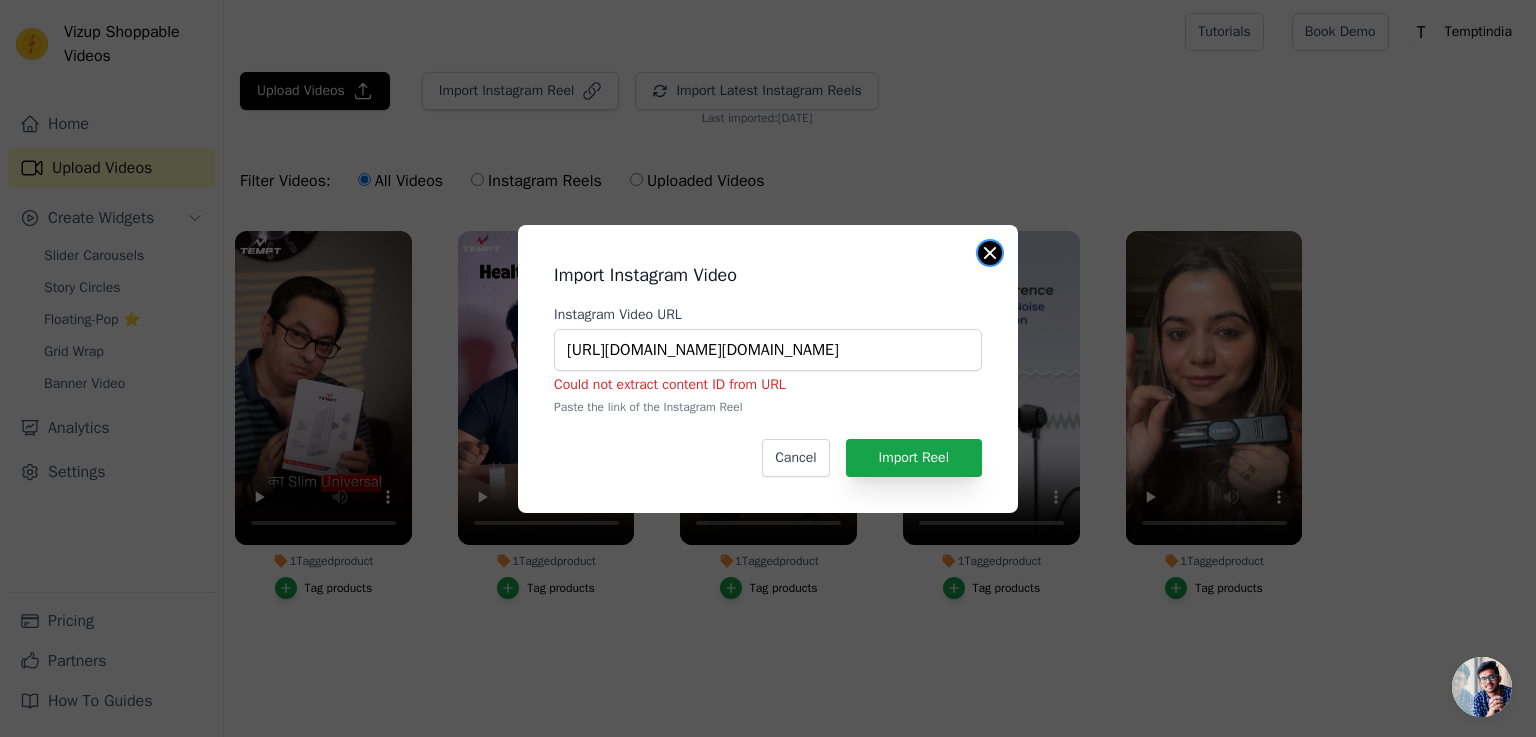 click at bounding box center (990, 253) 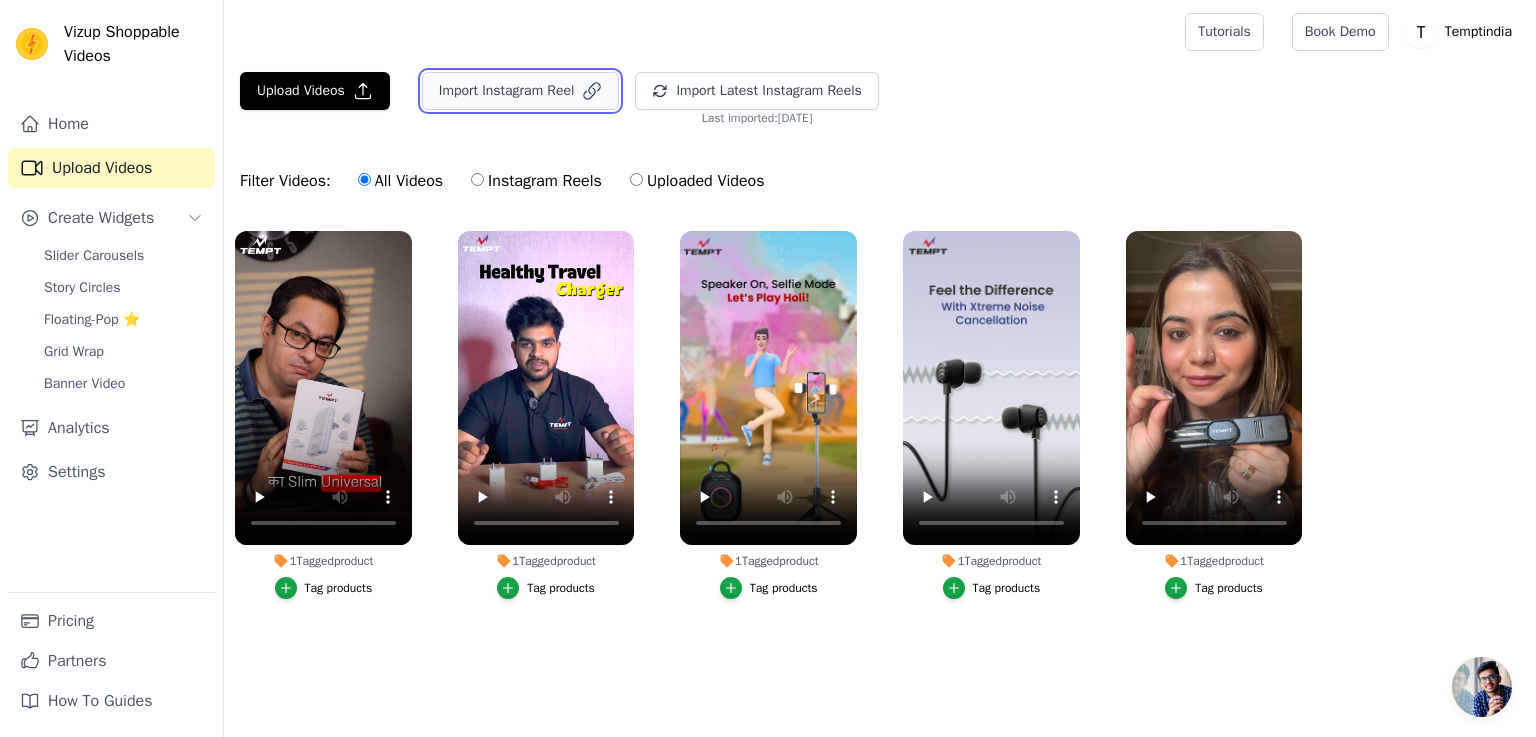 click on "Import Instagram Reel" at bounding box center [521, 91] 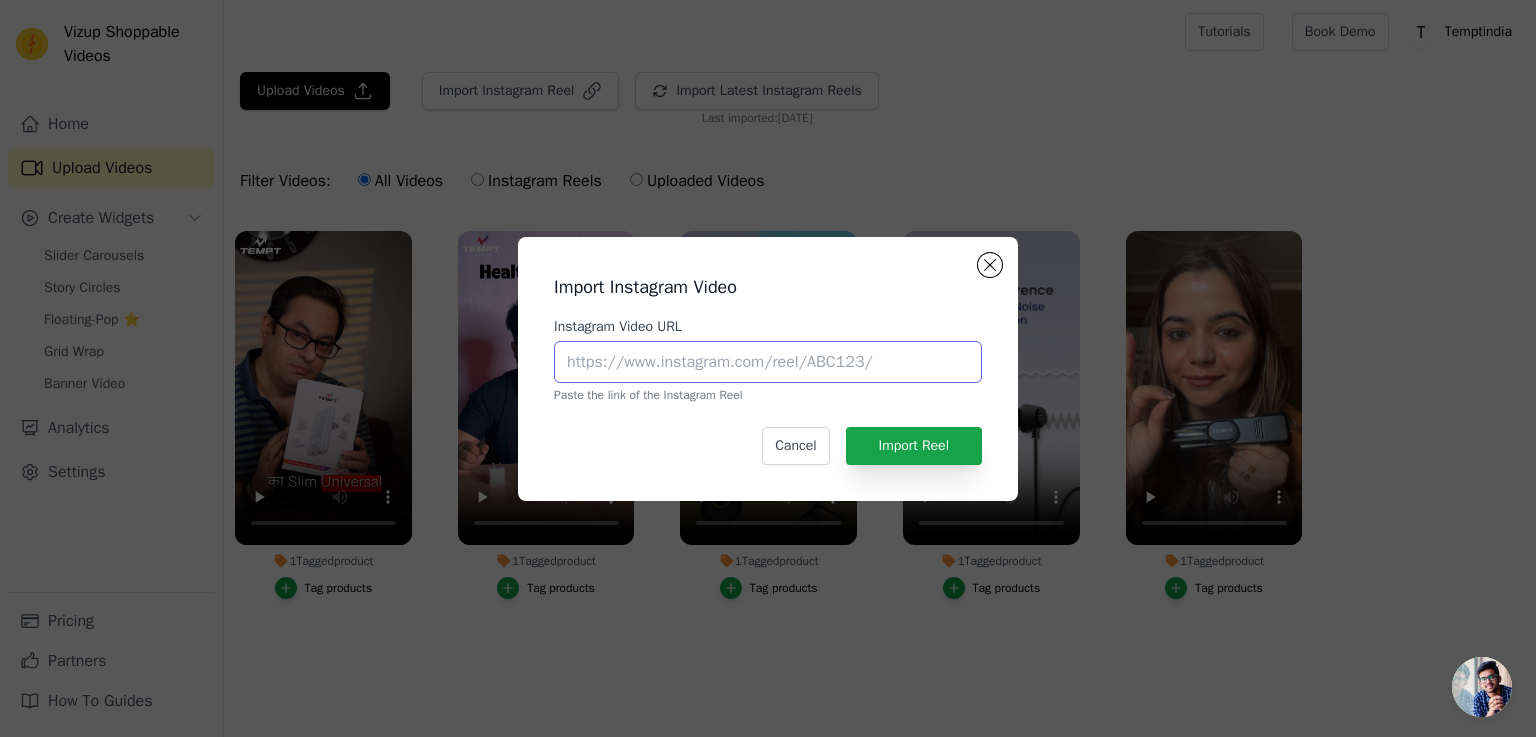 click on "Instagram Video URL" at bounding box center (768, 362) 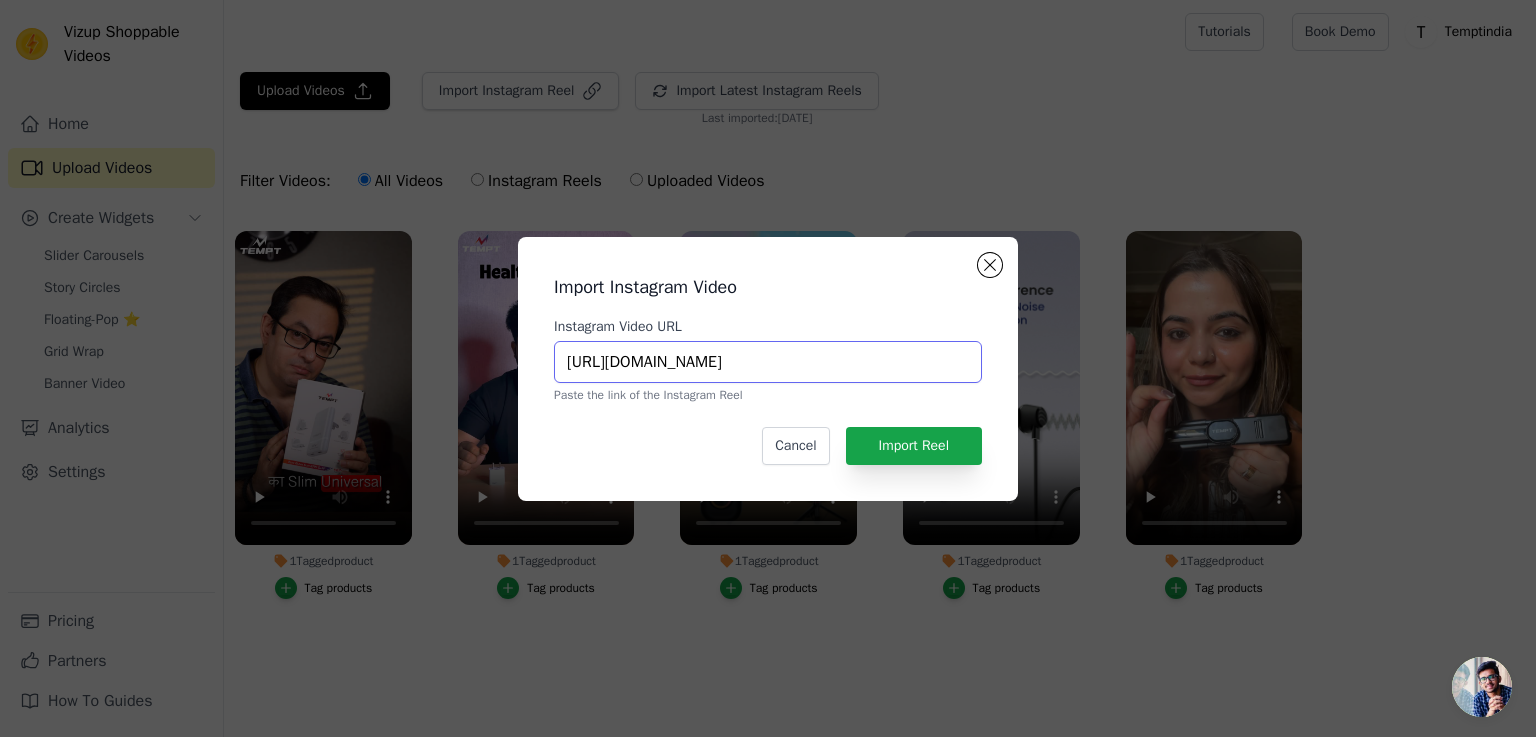 scroll, scrollTop: 0, scrollLeft: 356, axis: horizontal 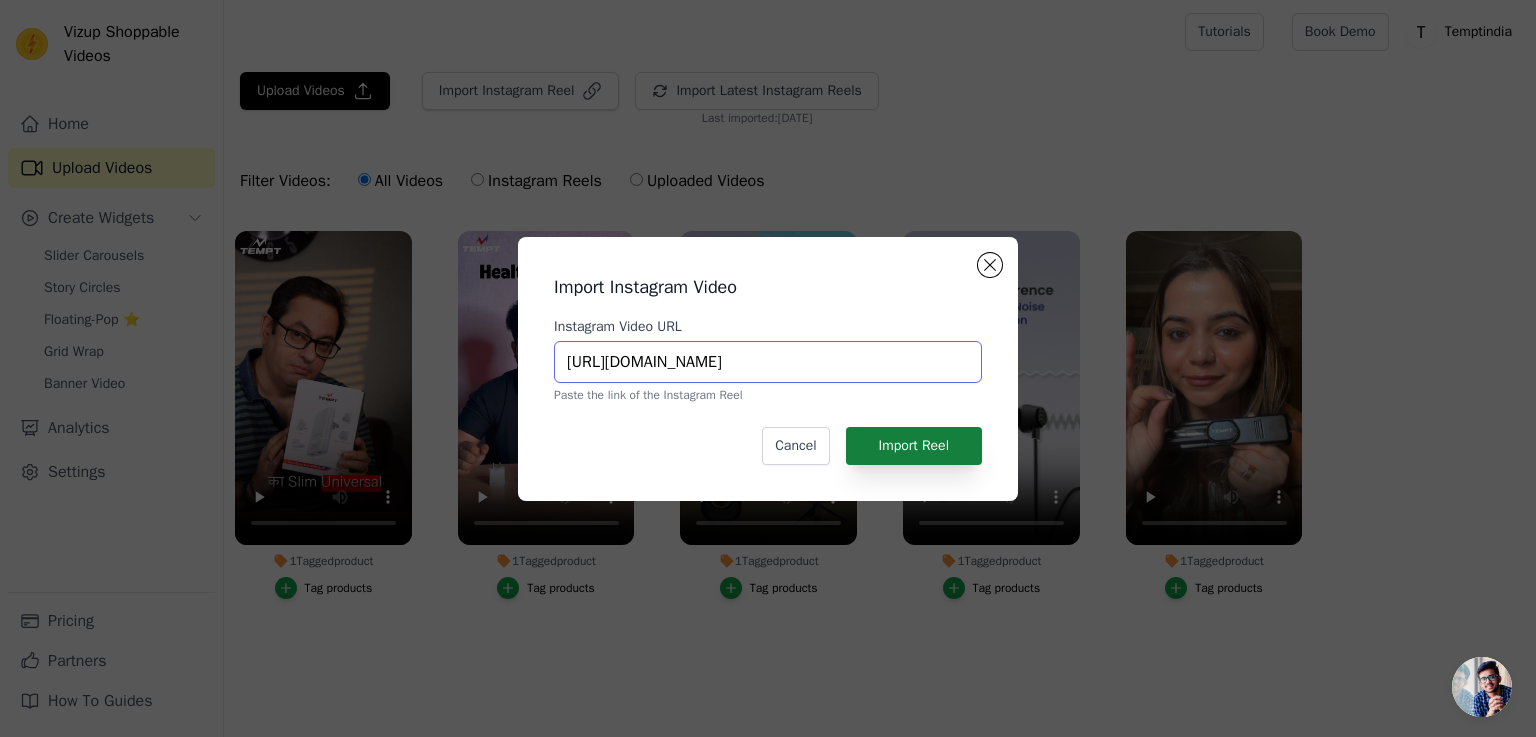 type on "https://www.instagram.com/reel/DC1cGVsPjXv/?utm_source=ig_web_copy_link&igsh=MzRlODBiNWFlZA==" 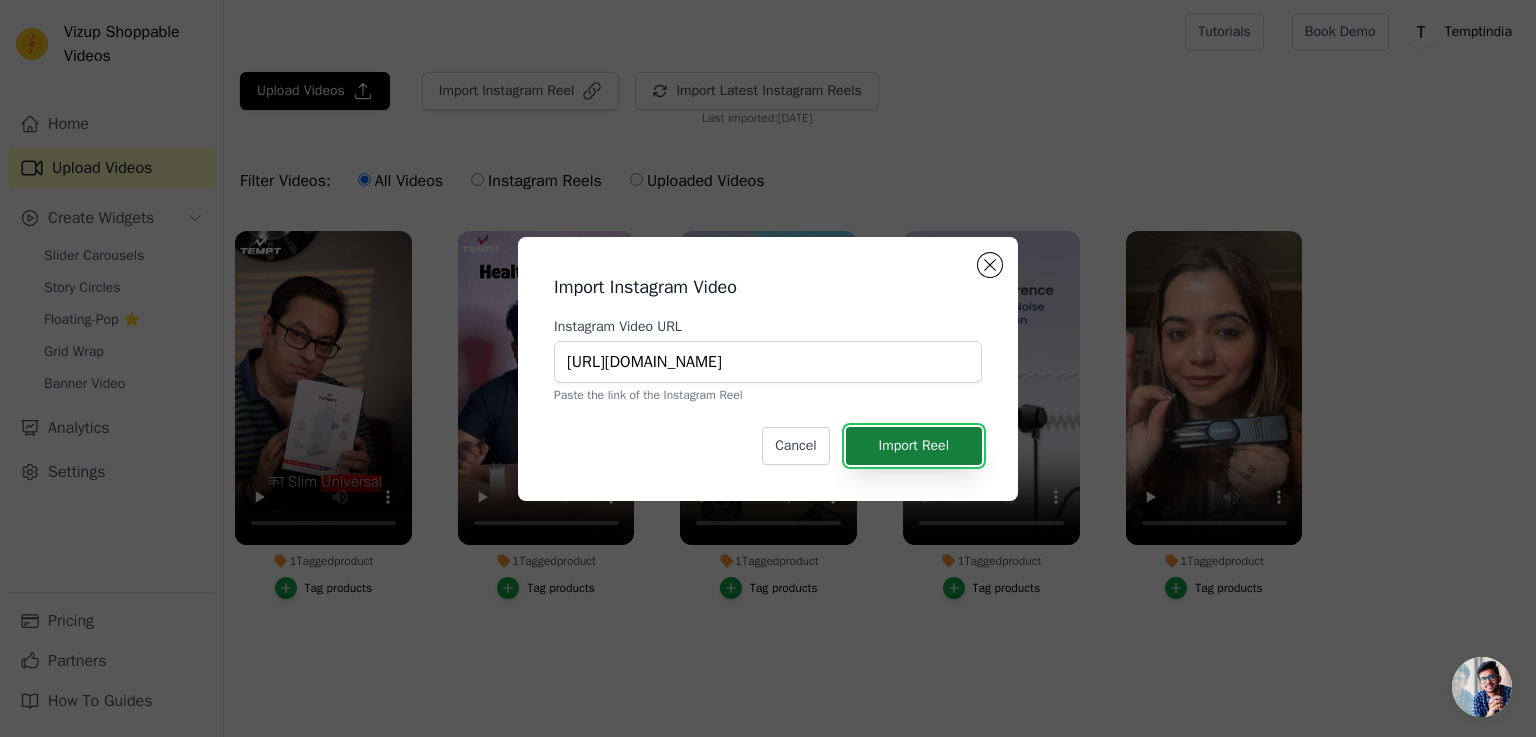 scroll, scrollTop: 0, scrollLeft: 0, axis: both 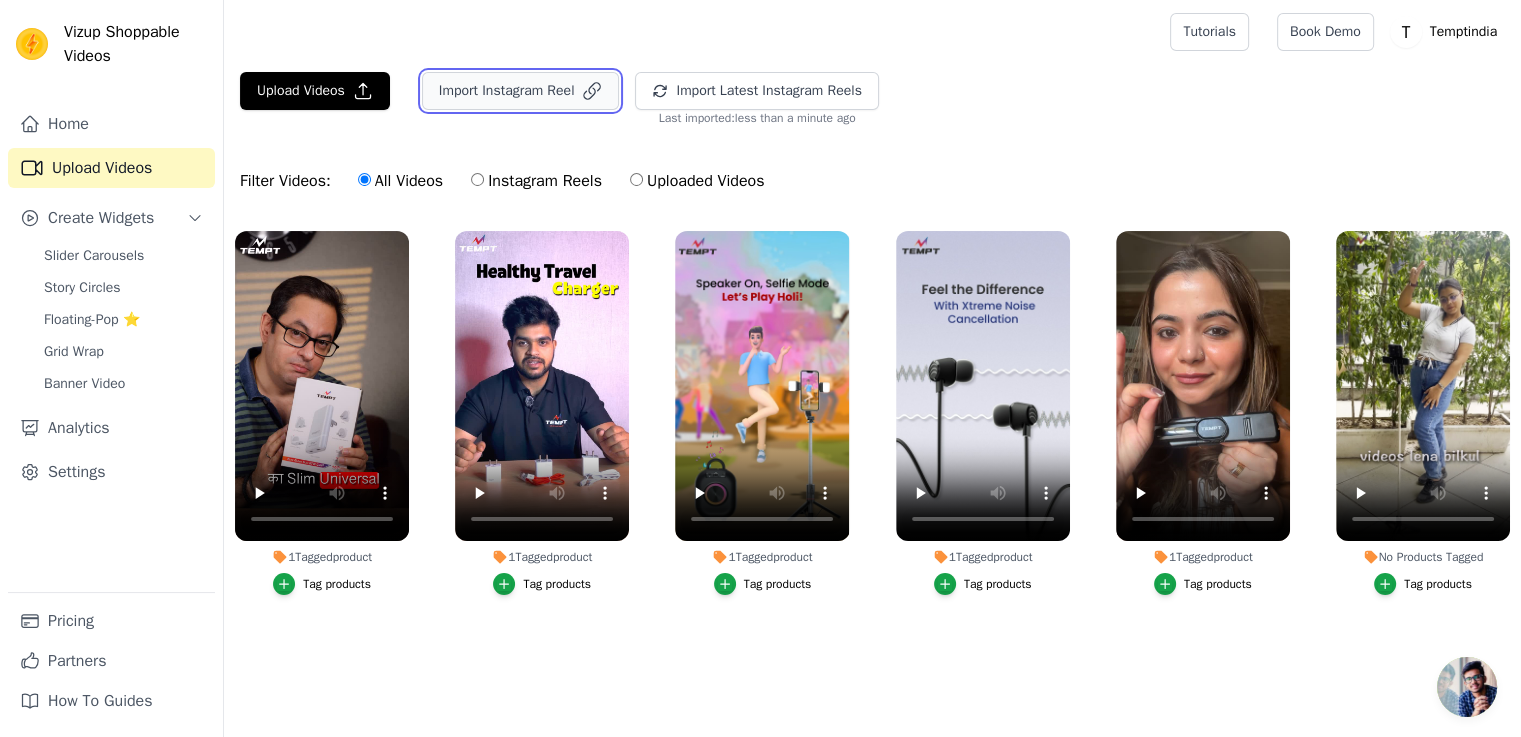 click on "Import Instagram Reel" at bounding box center (521, 91) 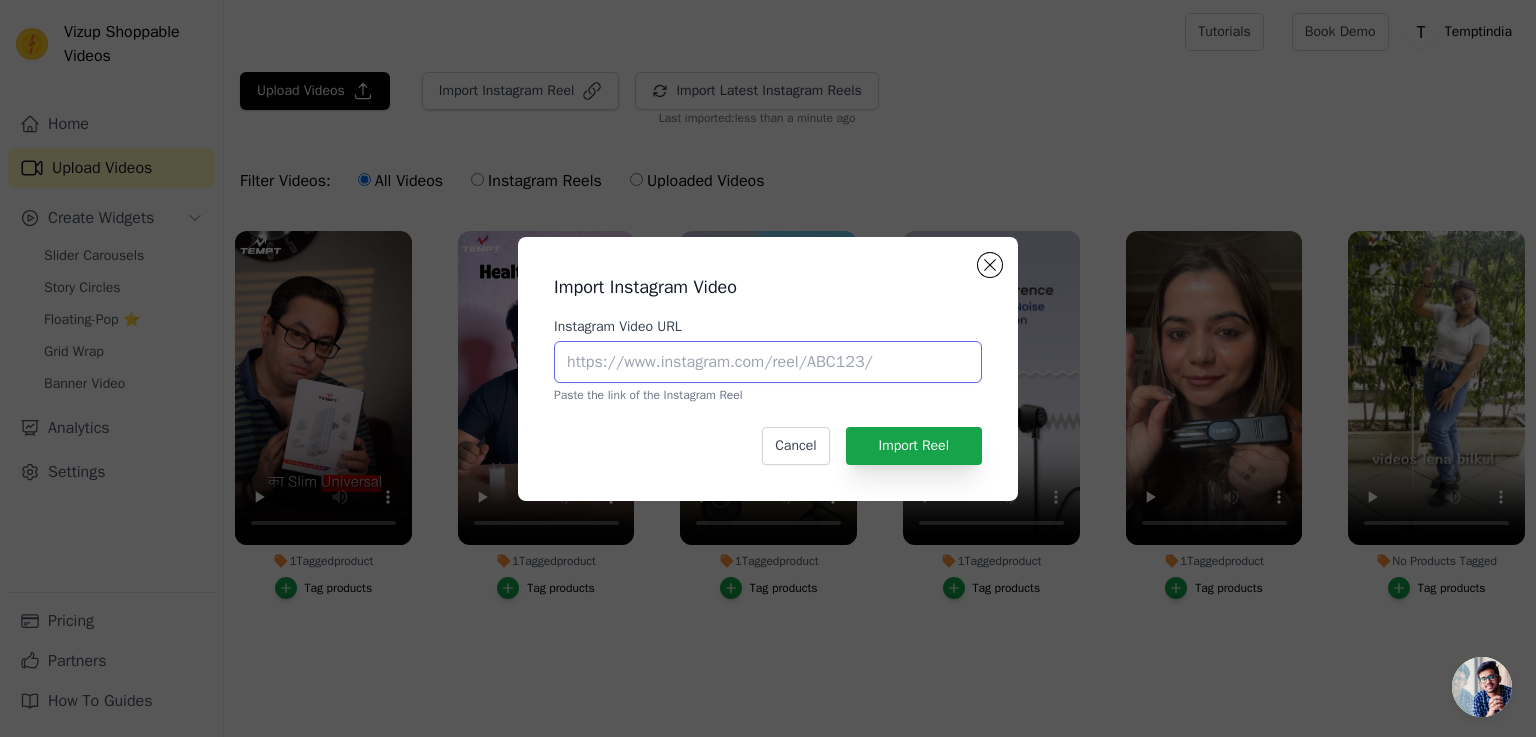 click on "Instagram Video URL" at bounding box center [768, 362] 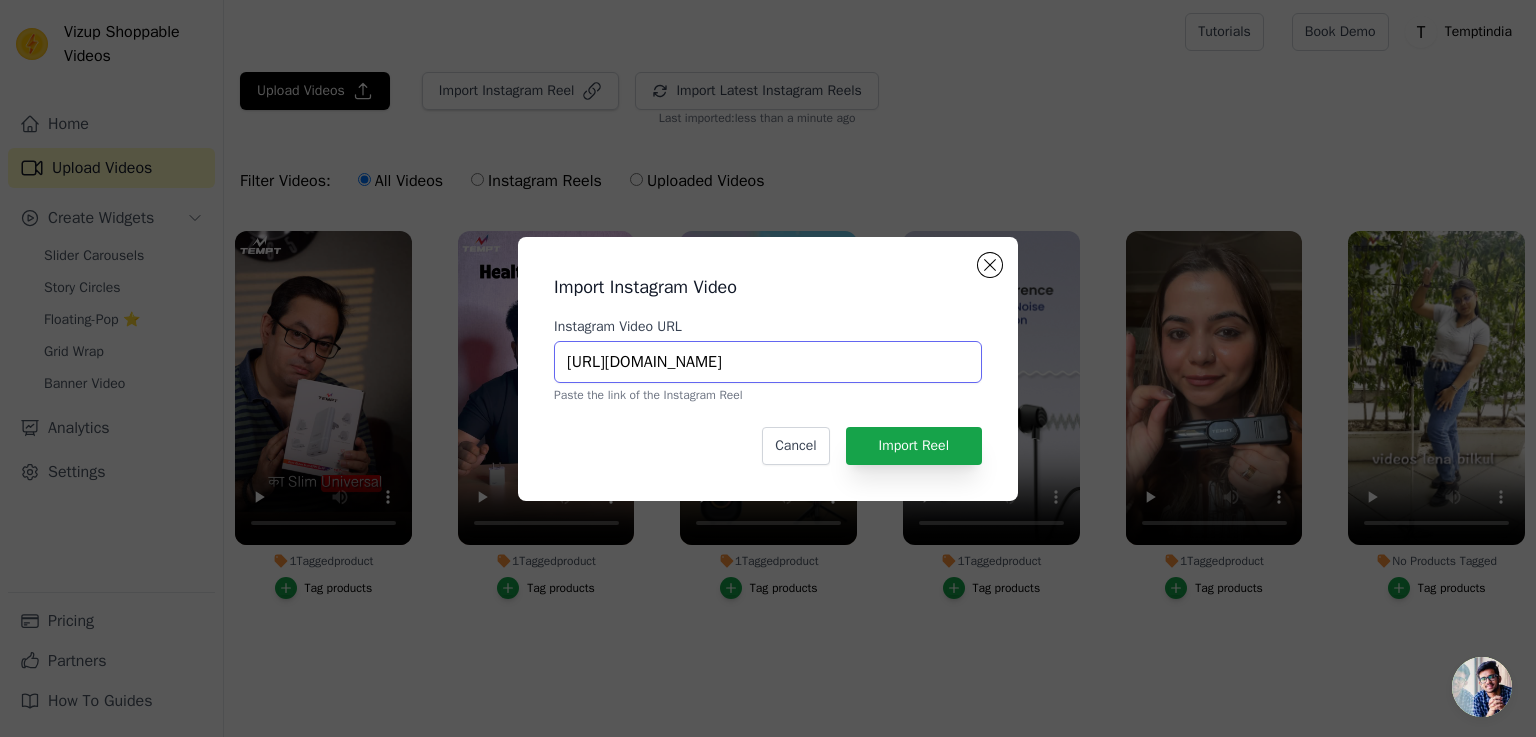 scroll, scrollTop: 0, scrollLeft: 356, axis: horizontal 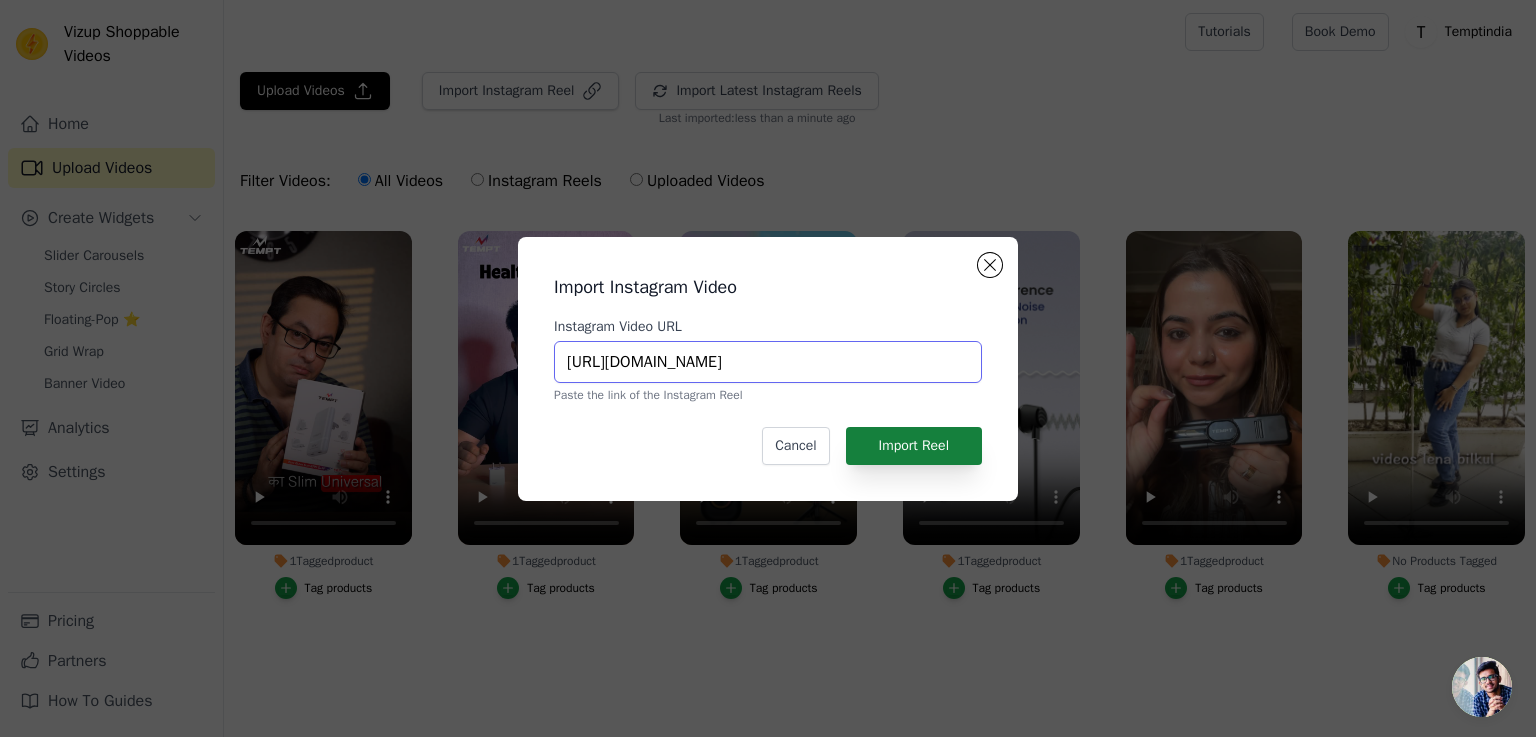 type on "[URL][DOMAIN_NAME]" 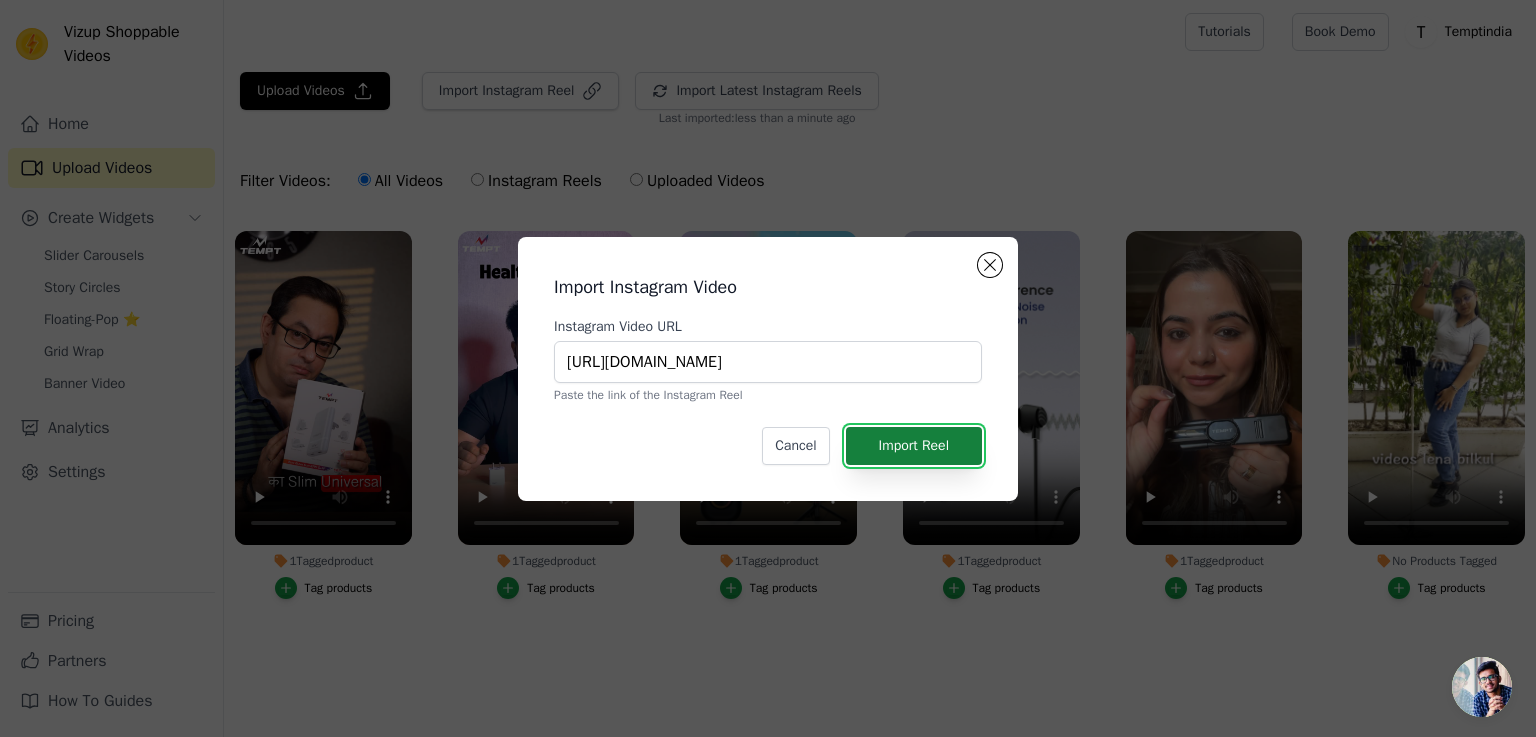 scroll, scrollTop: 0, scrollLeft: 0, axis: both 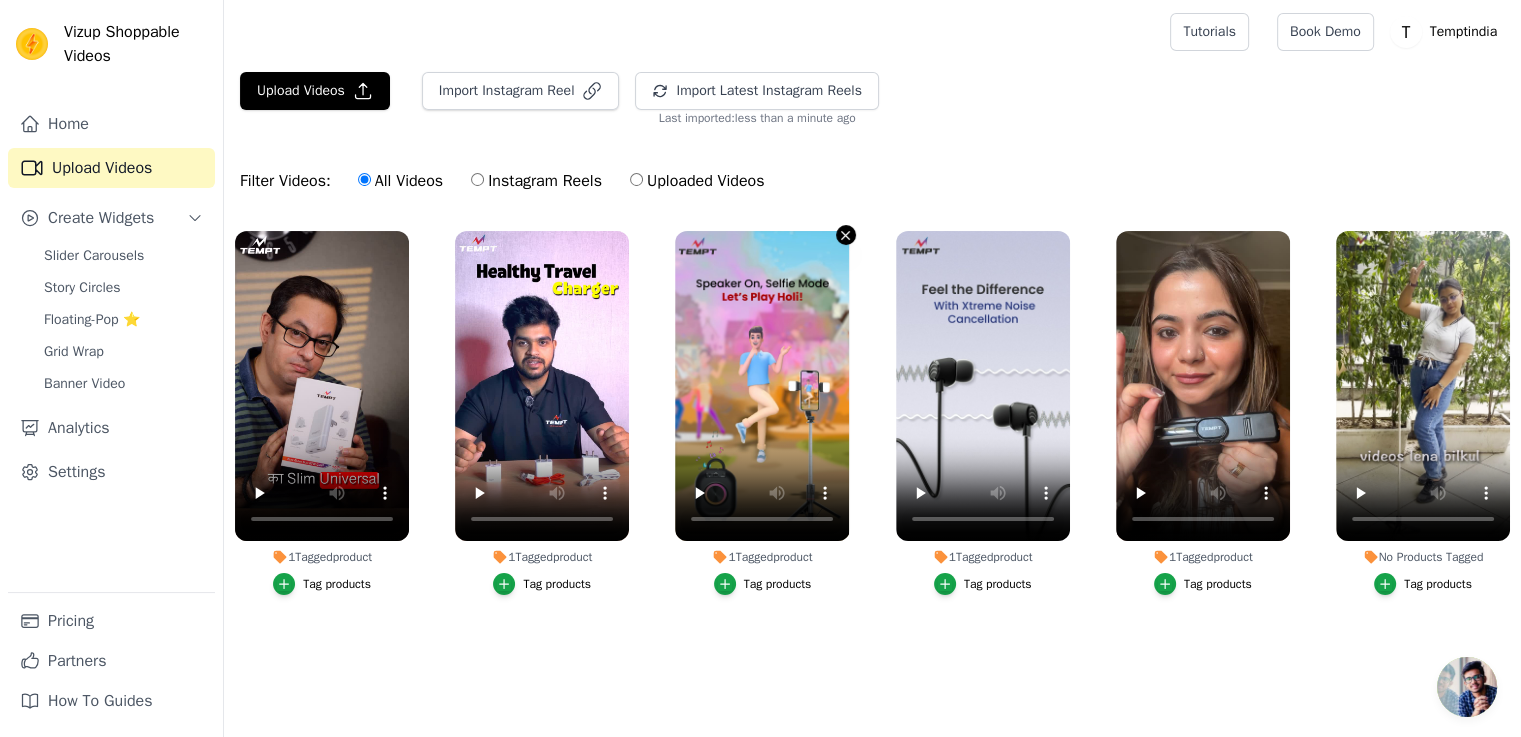 click 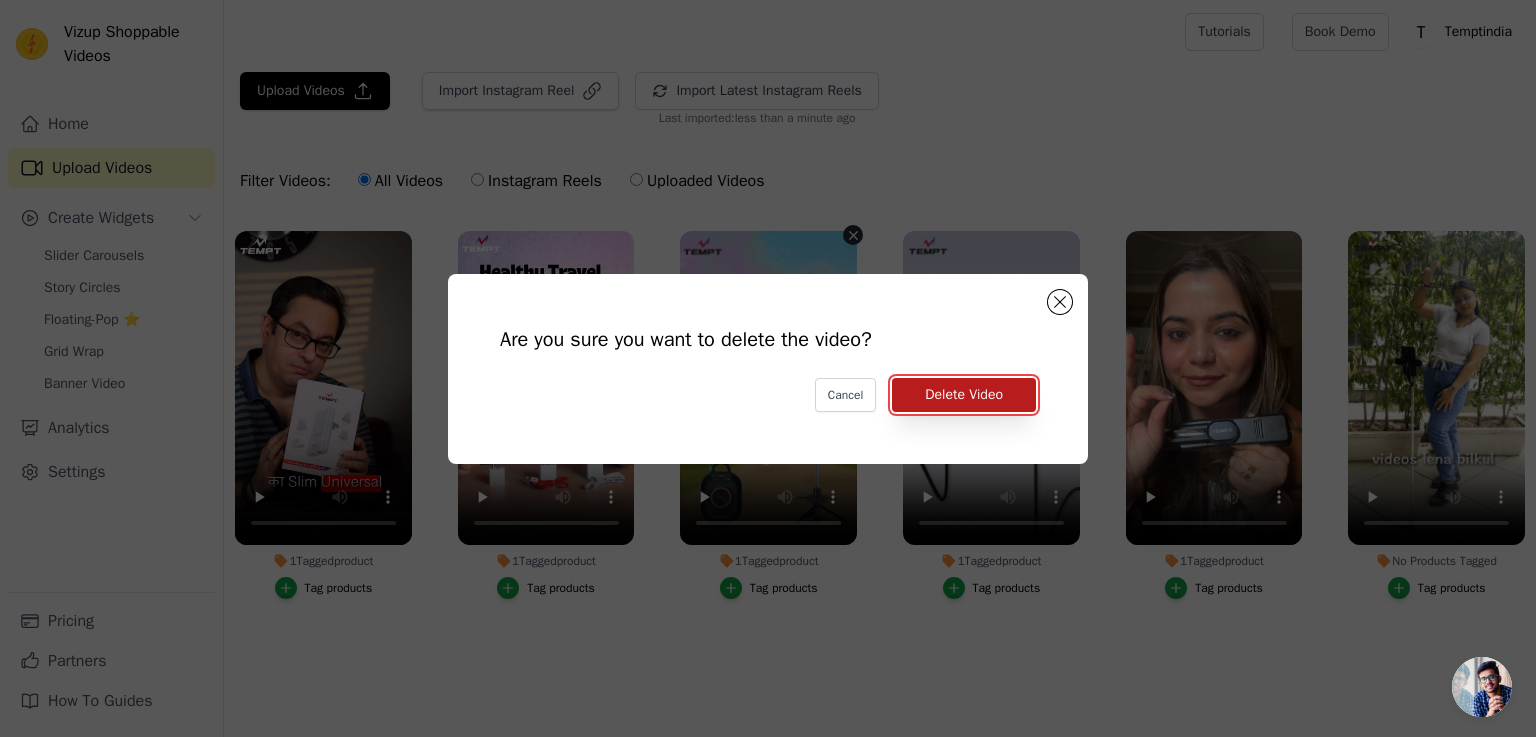 click on "Delete Video" at bounding box center [964, 395] 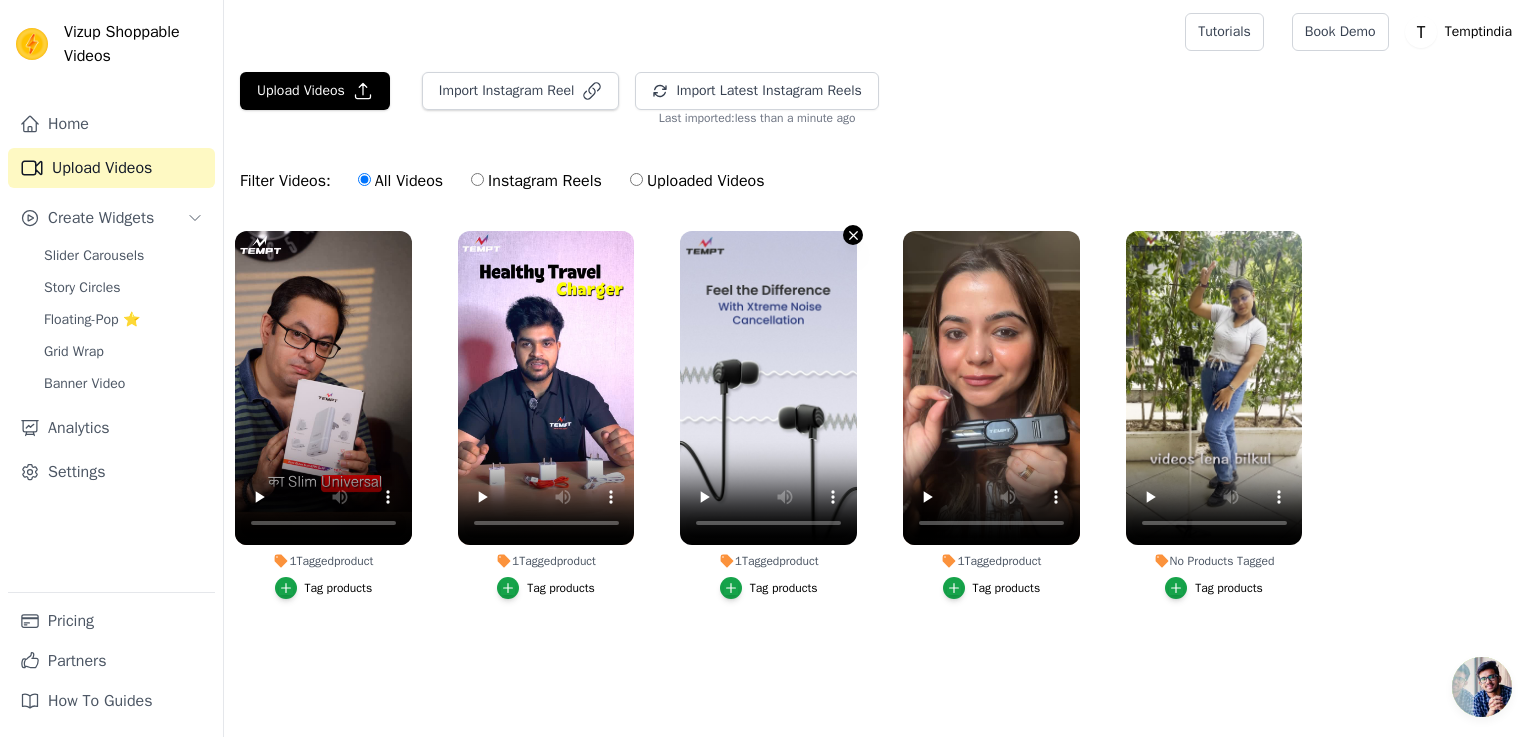 click 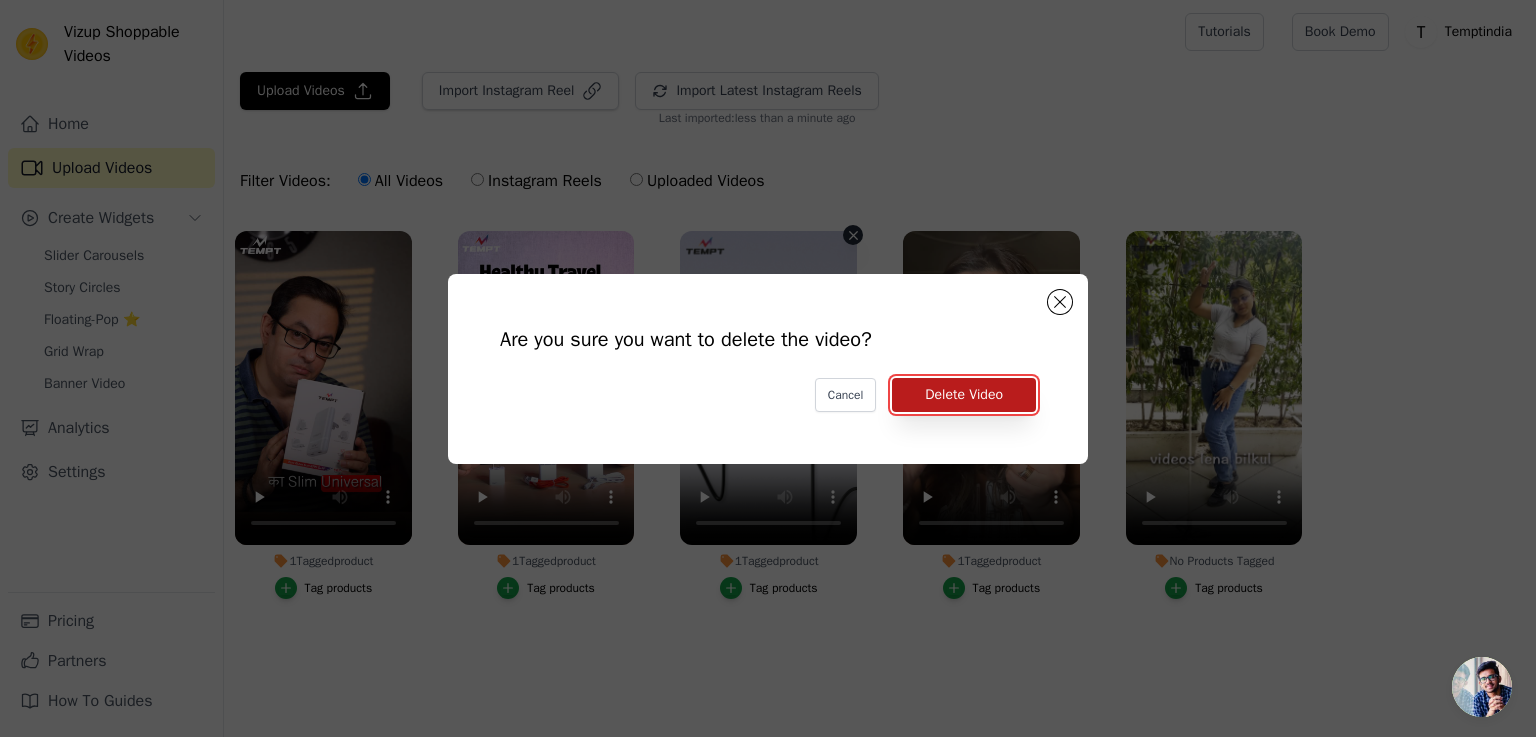 click on "Delete Video" at bounding box center (964, 395) 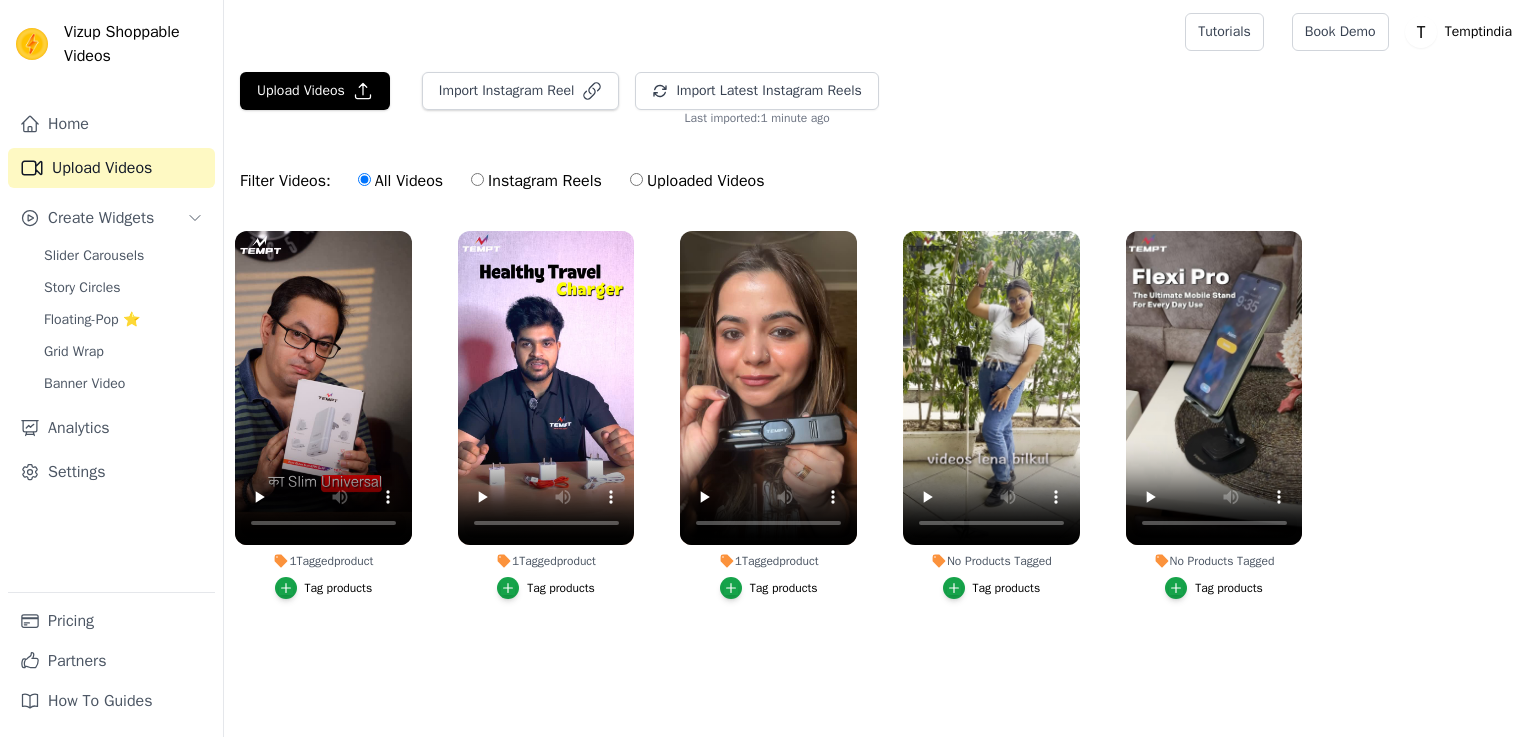 scroll, scrollTop: 0, scrollLeft: 0, axis: both 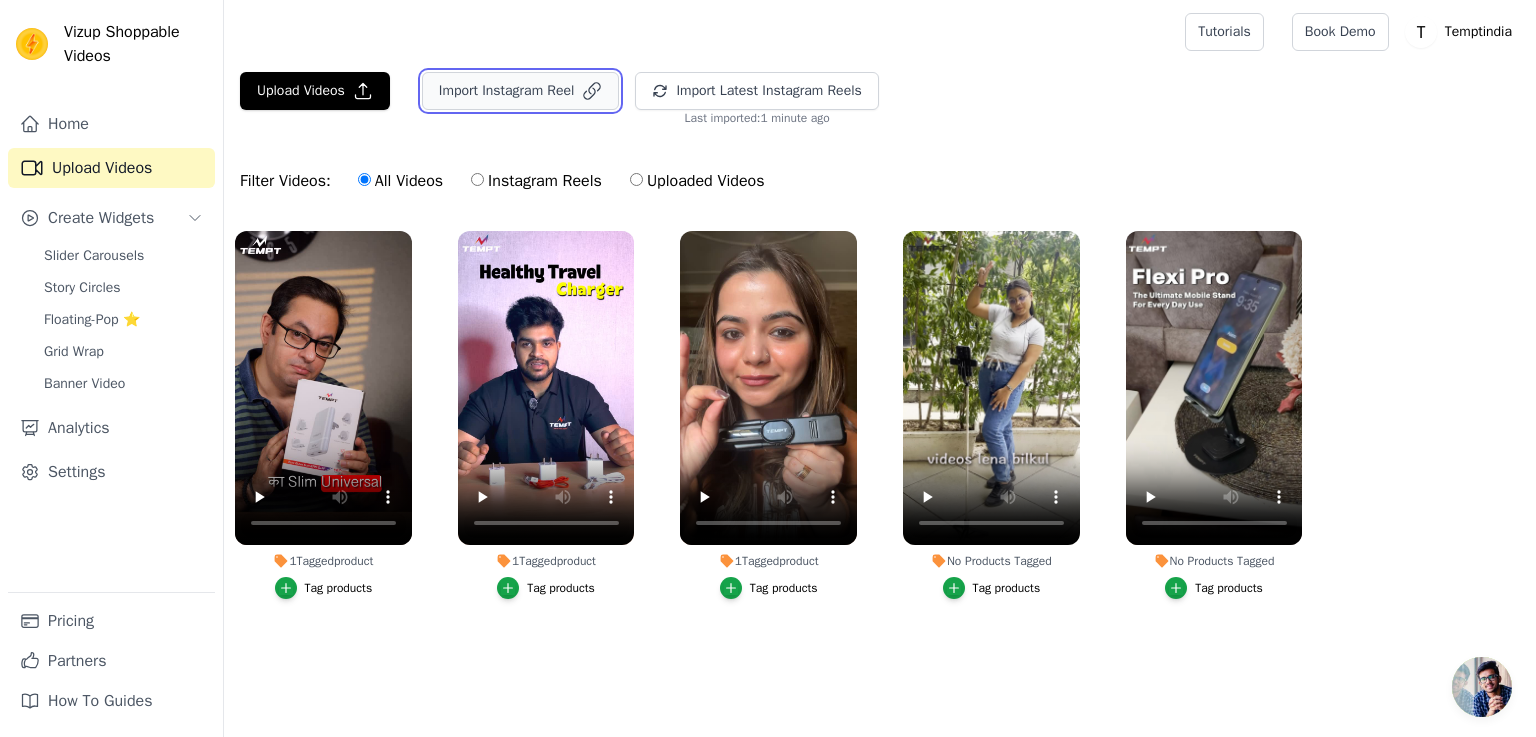 click on "Import Instagram Reel" at bounding box center [521, 91] 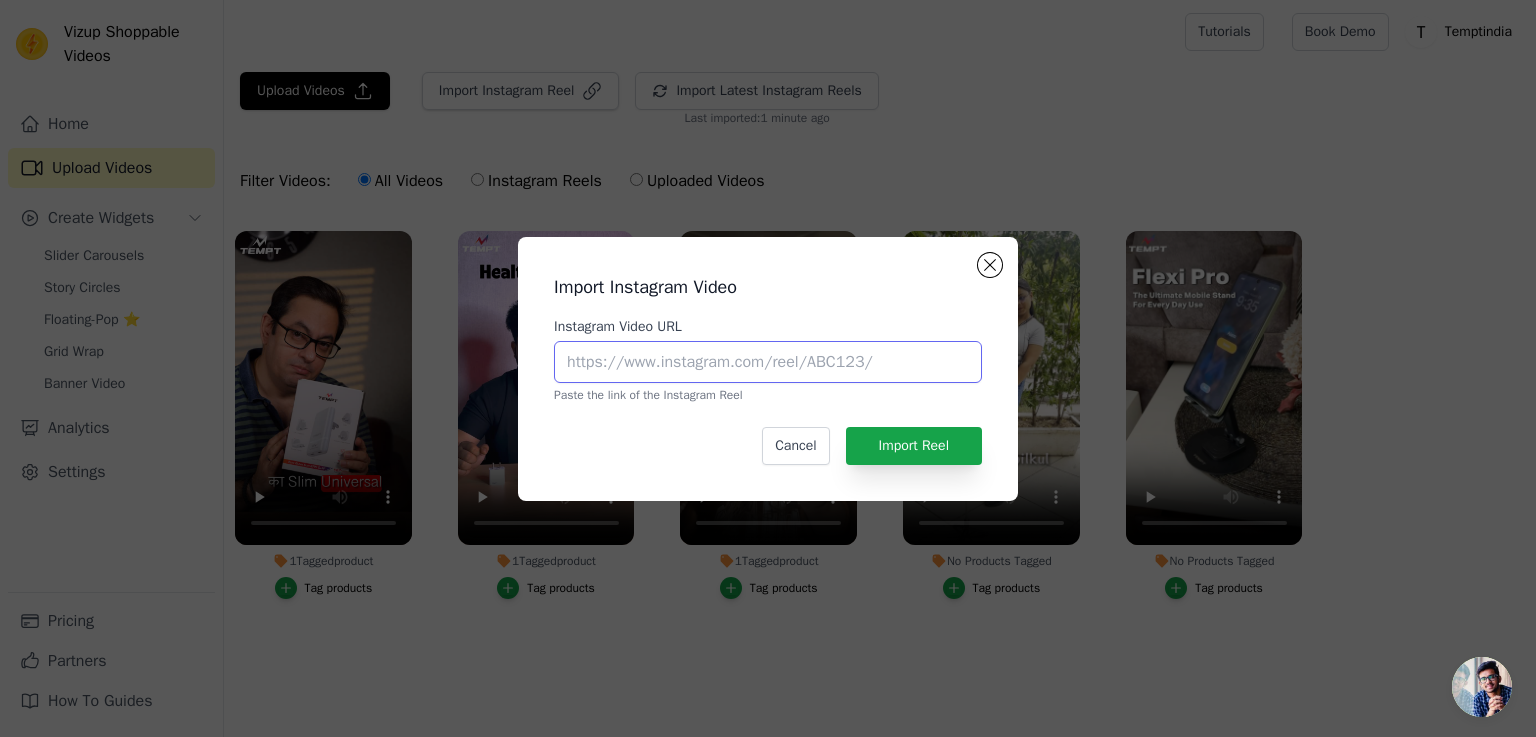 click on "Instagram Video URL" at bounding box center (768, 362) 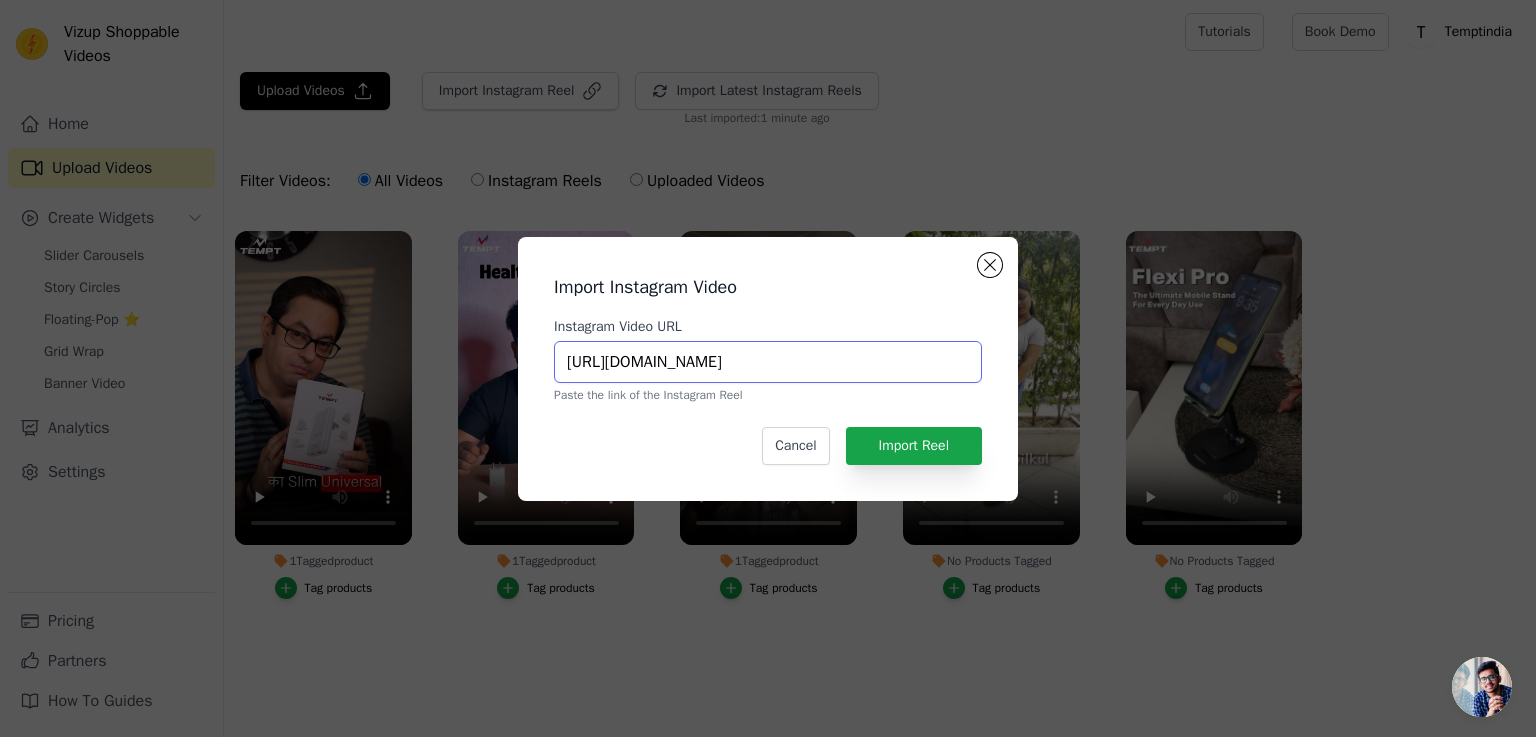 scroll, scrollTop: 0, scrollLeft: 349, axis: horizontal 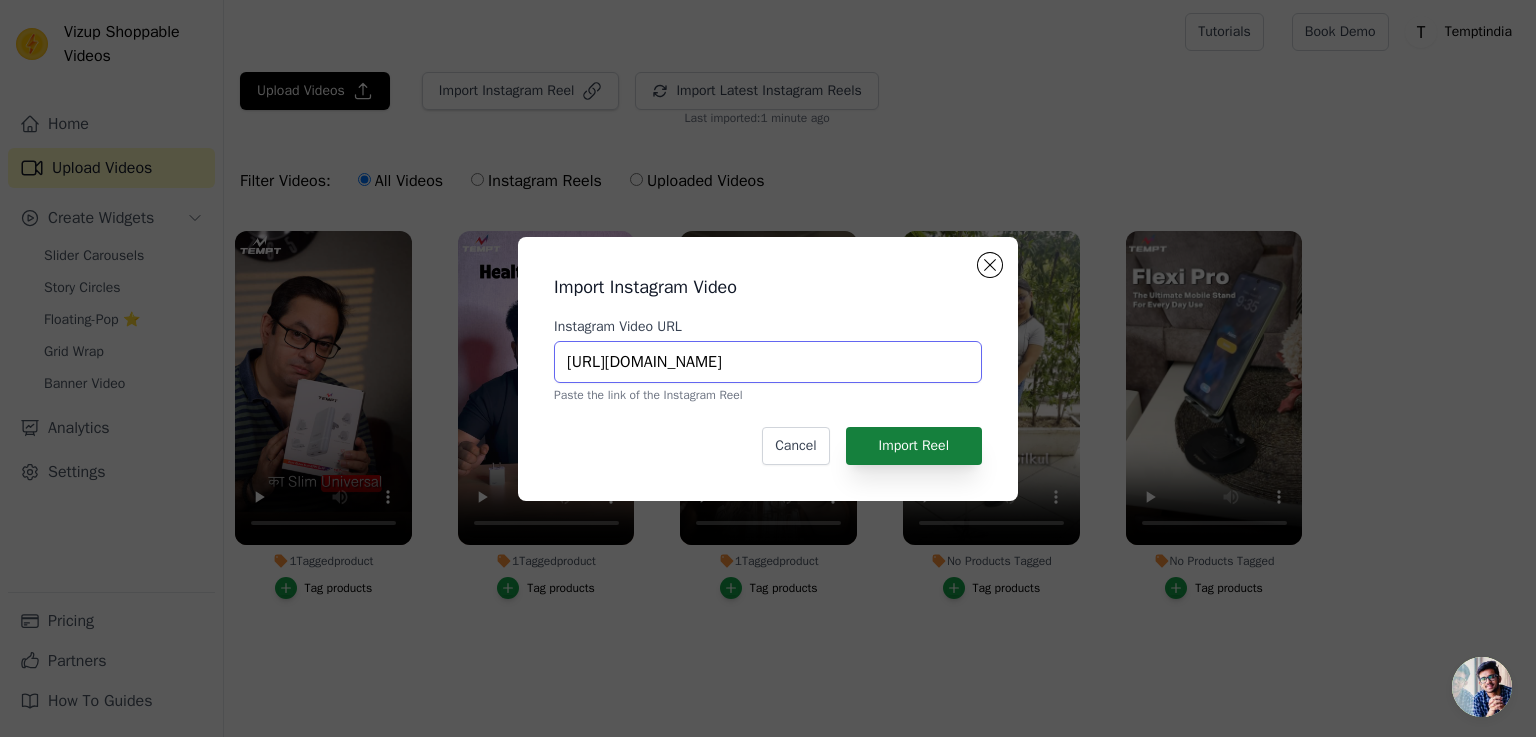 type on "https://www.instagram.com/reel/DBOkCSkujij/?utm_source=ig_web_copy_link&igsh=MzRlODBiNWFlZA==" 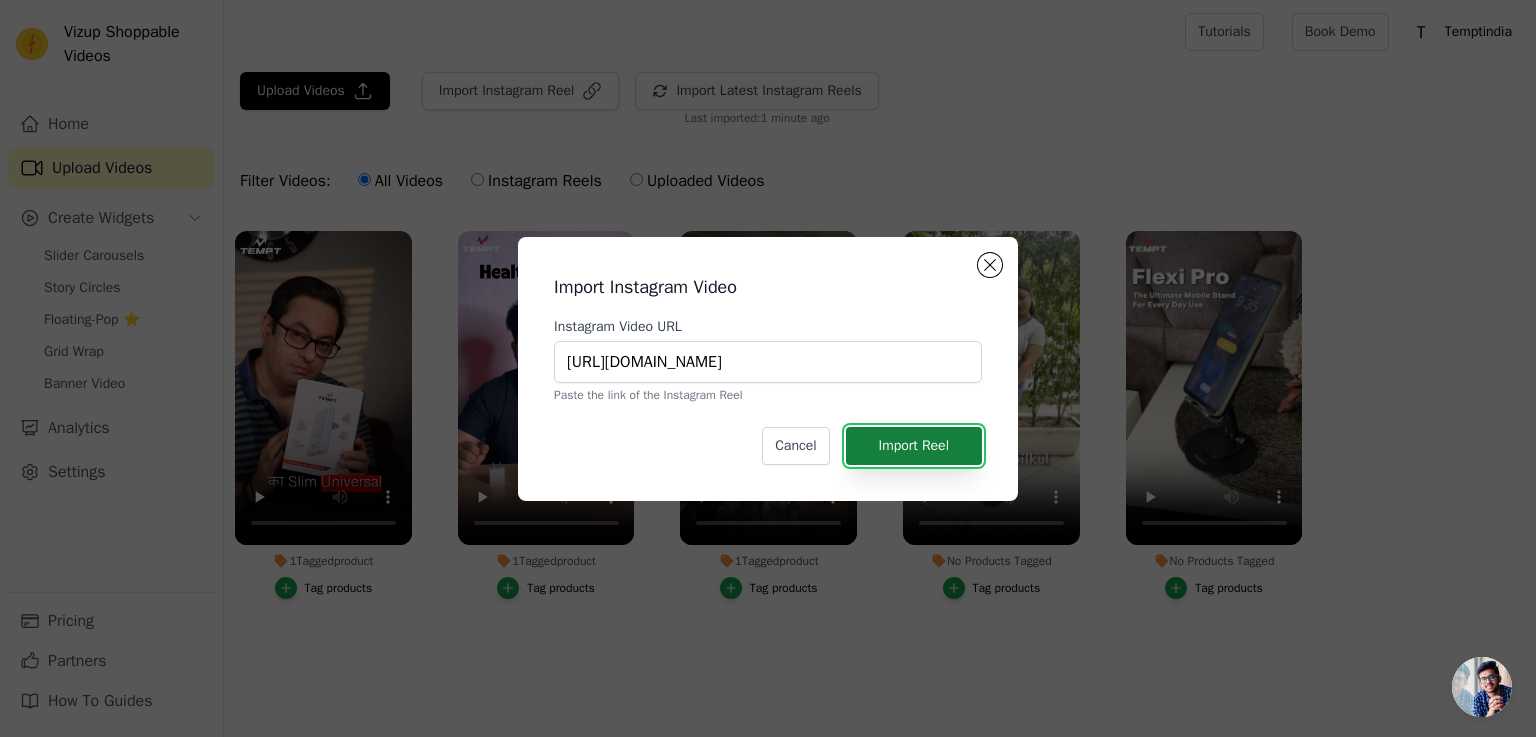 scroll, scrollTop: 0, scrollLeft: 0, axis: both 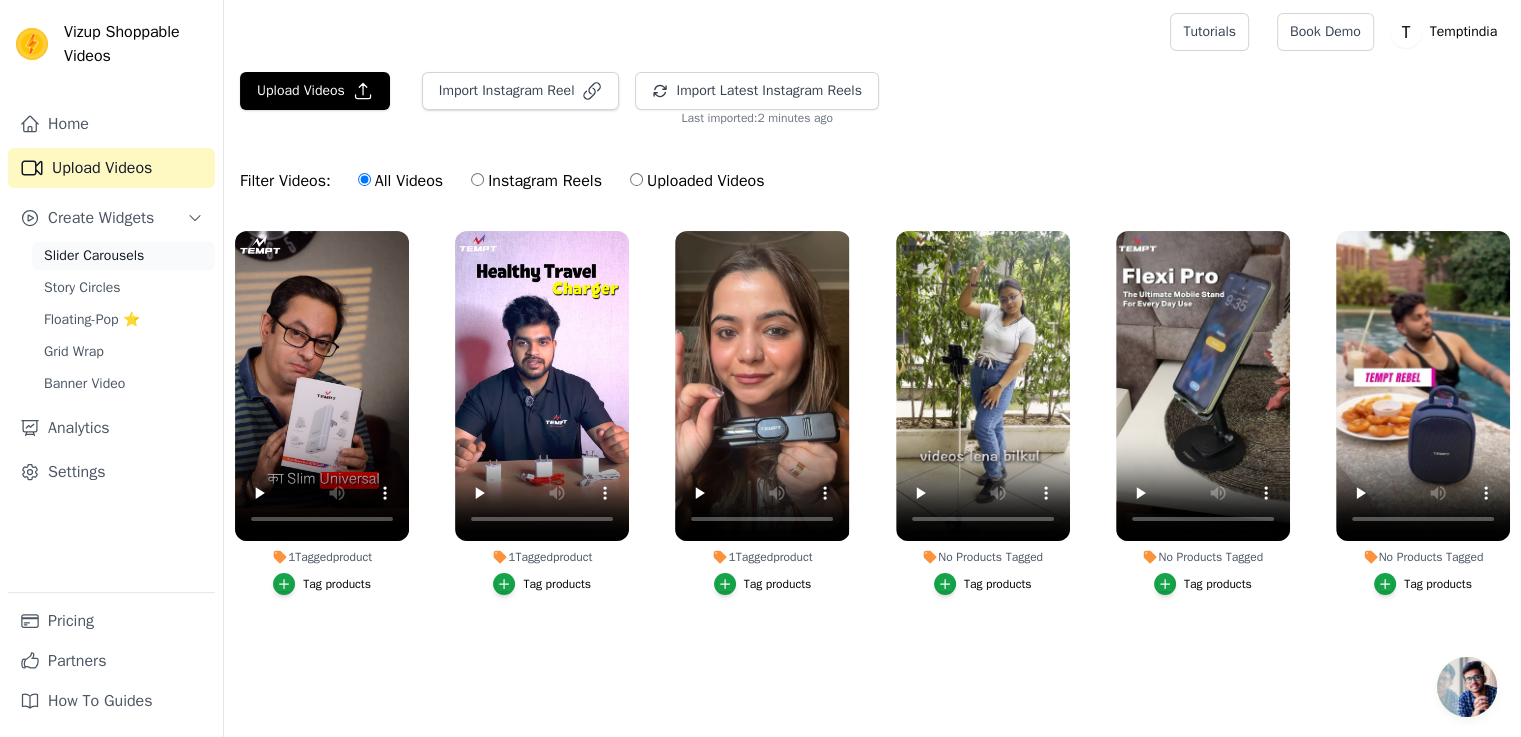 click on "Slider Carousels" at bounding box center (94, 256) 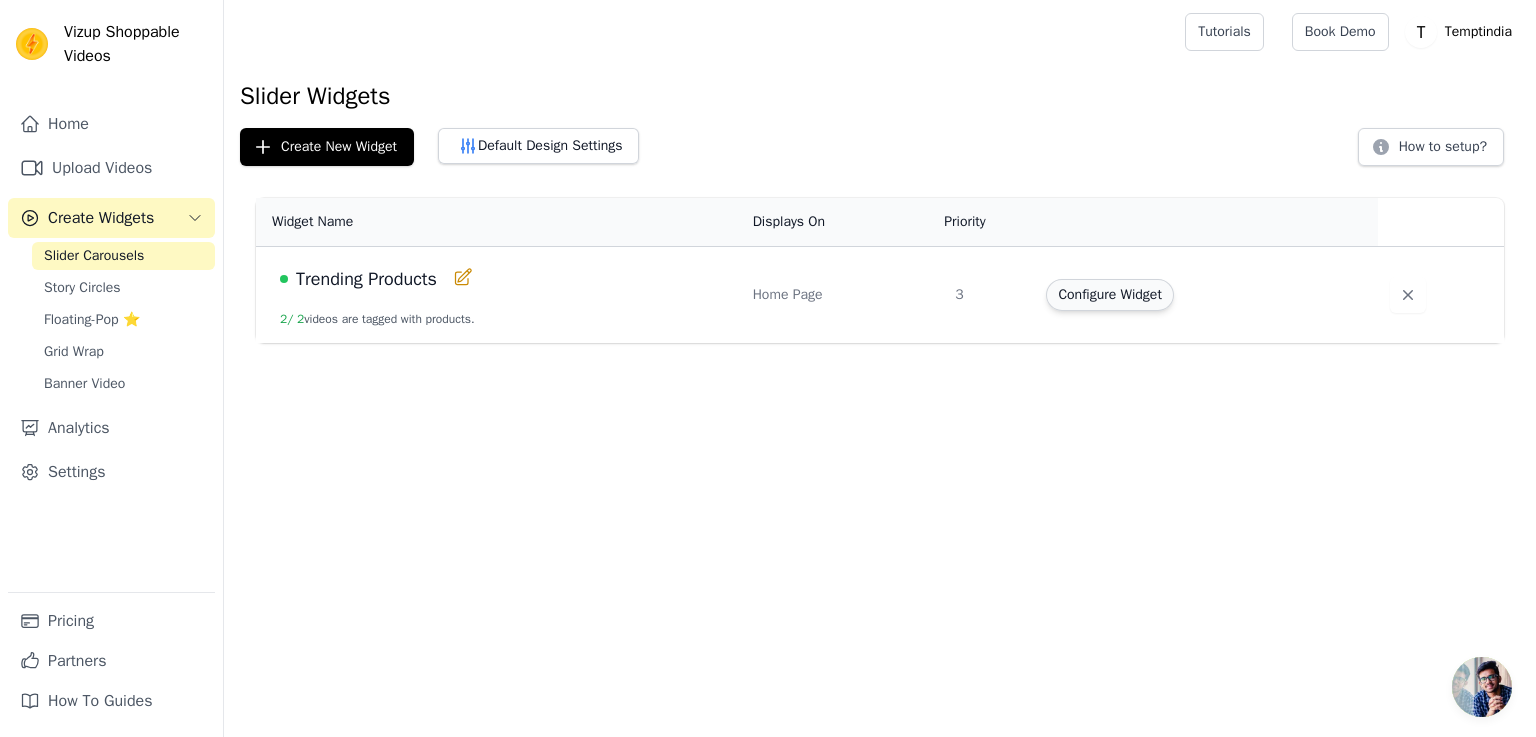 click on "Configure Widget" at bounding box center (1109, 295) 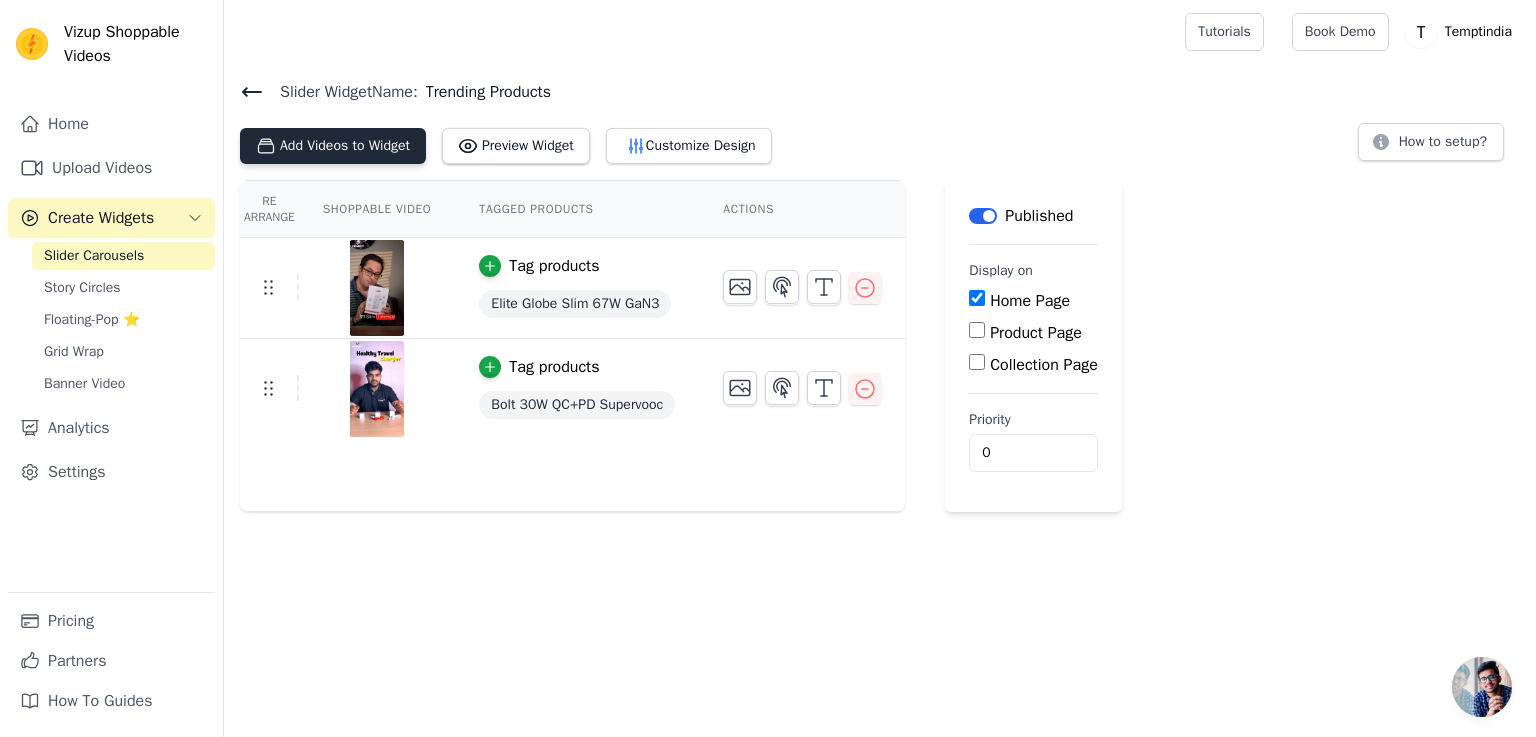click on "Add Videos to Widget" at bounding box center [333, 146] 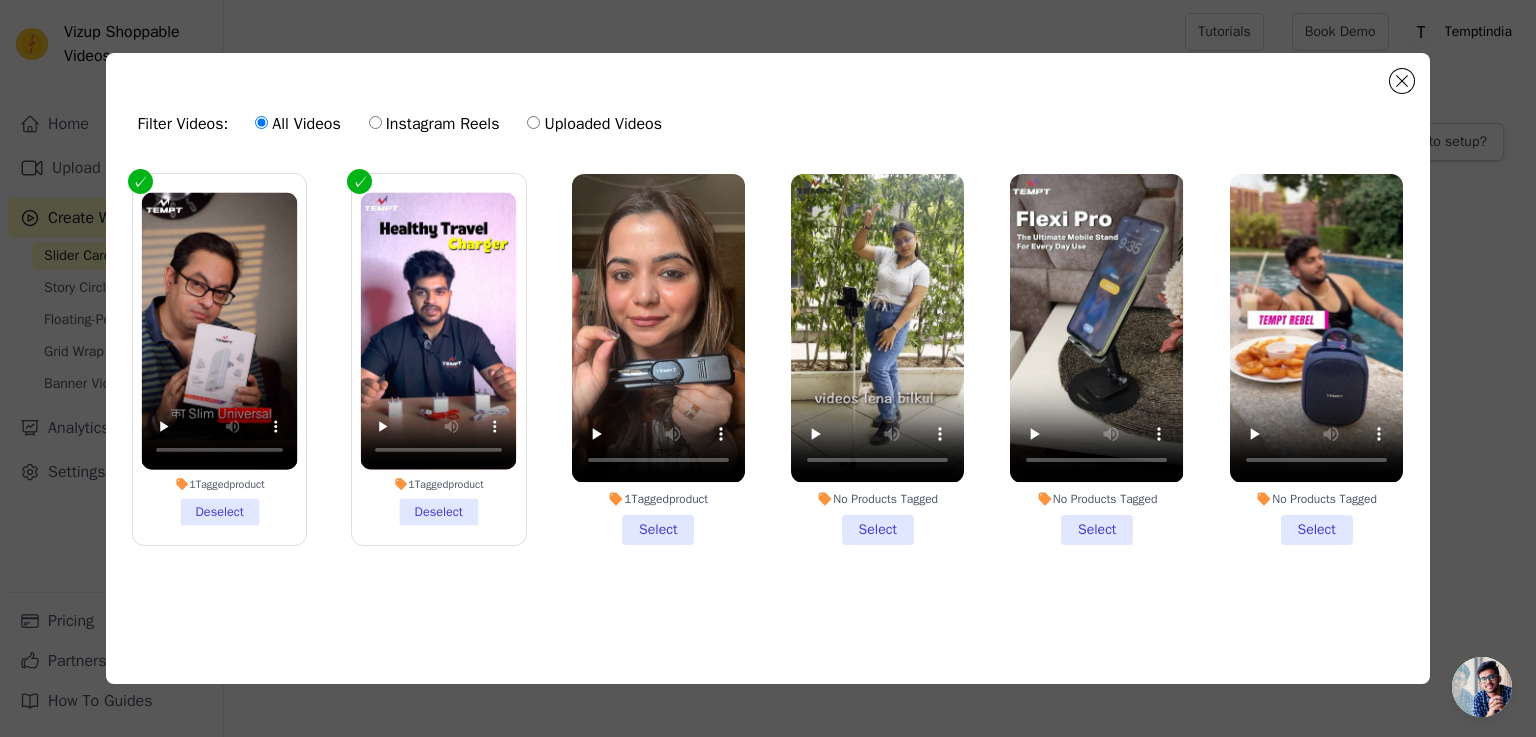 click on "No Products Tagged     Select" at bounding box center [877, 359] 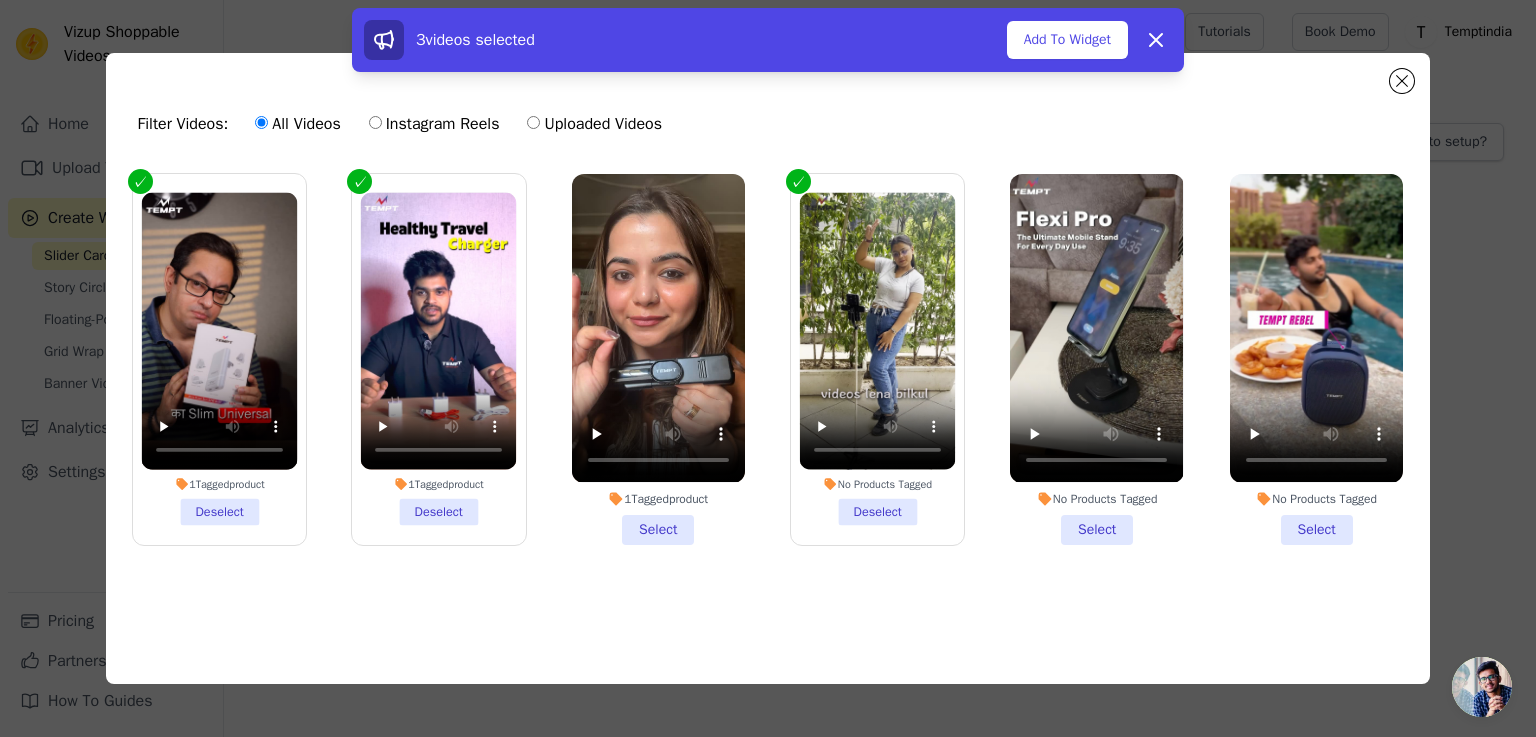 click on "No Products Tagged     Select" at bounding box center (1096, 359) 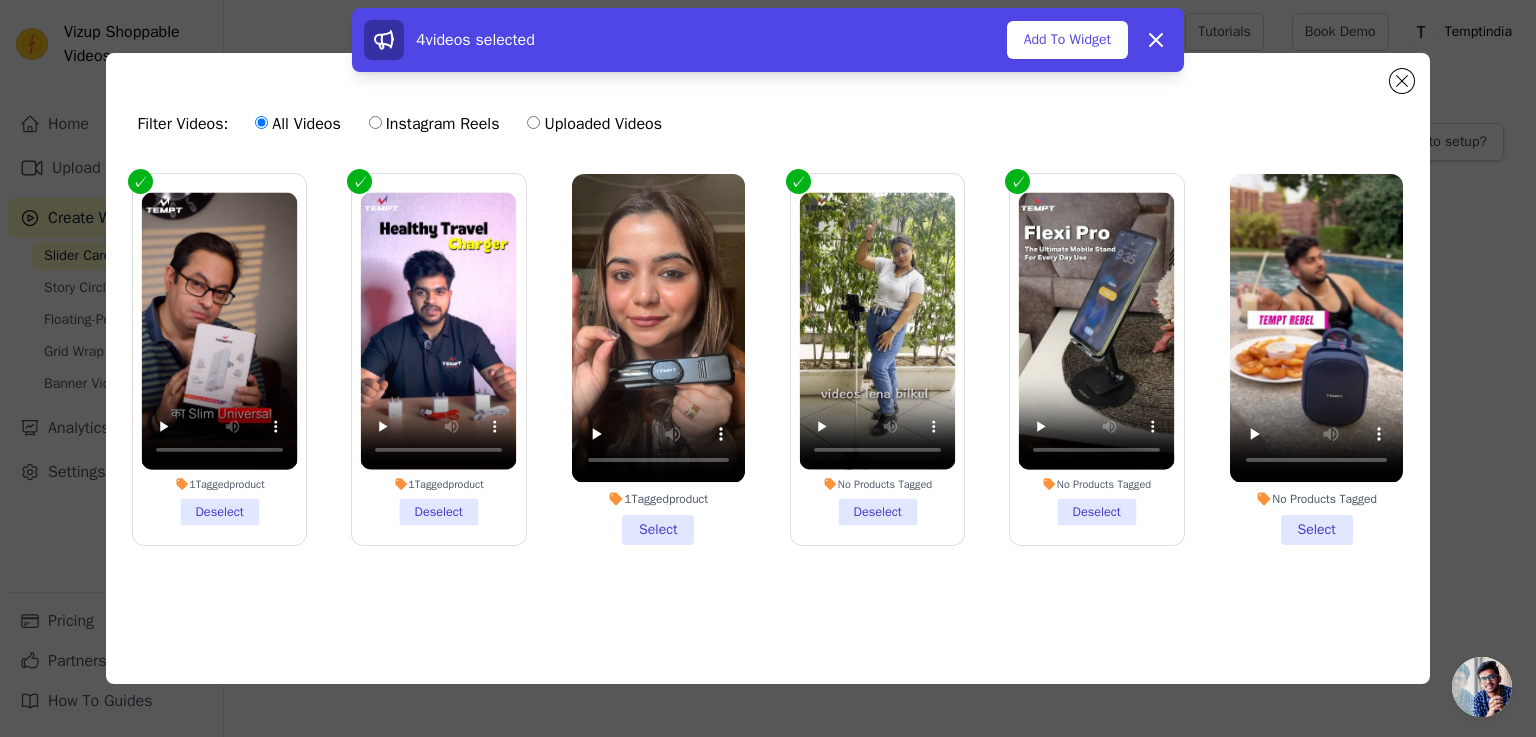 click on "No Products Tagged     Select" at bounding box center (1316, 359) 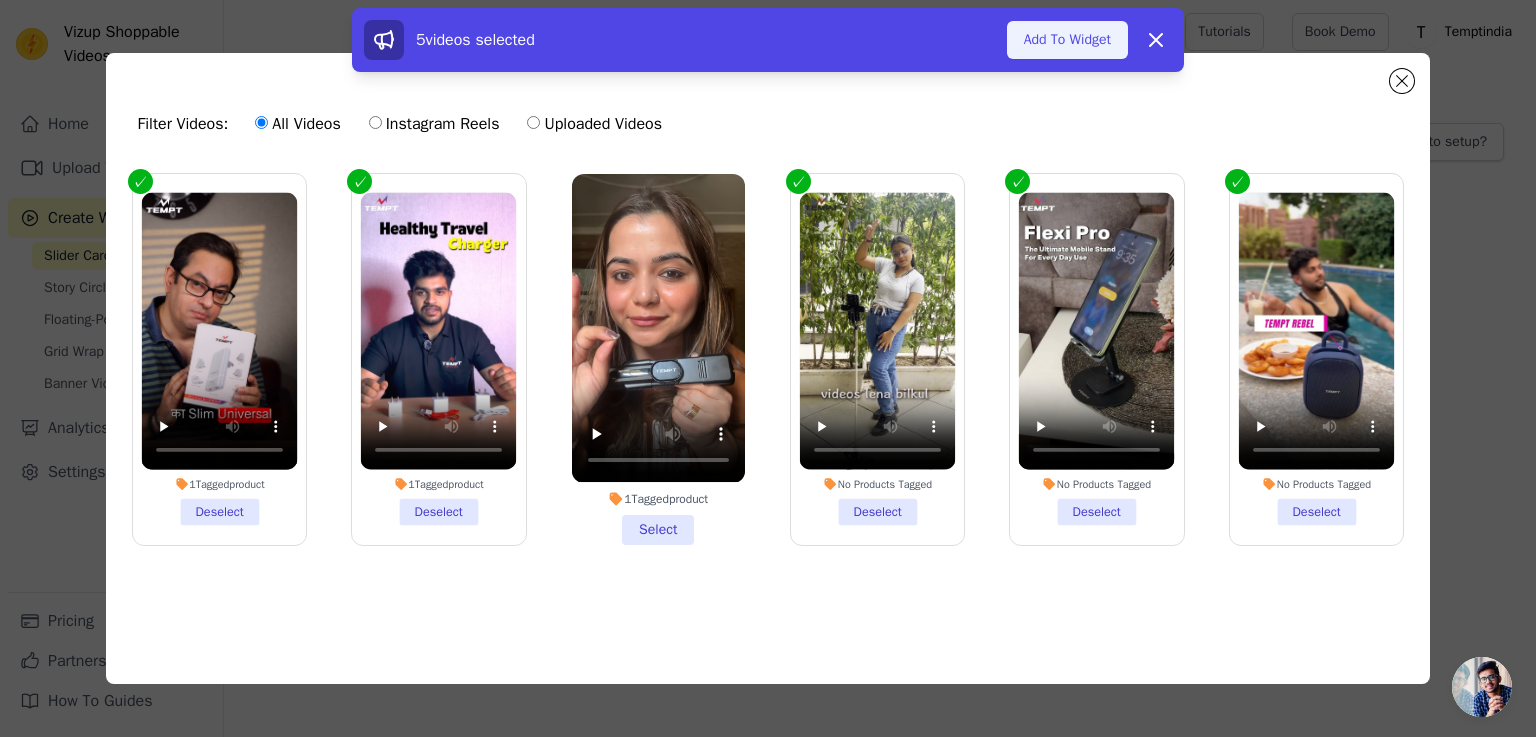 click on "Add To Widget" at bounding box center [1067, 40] 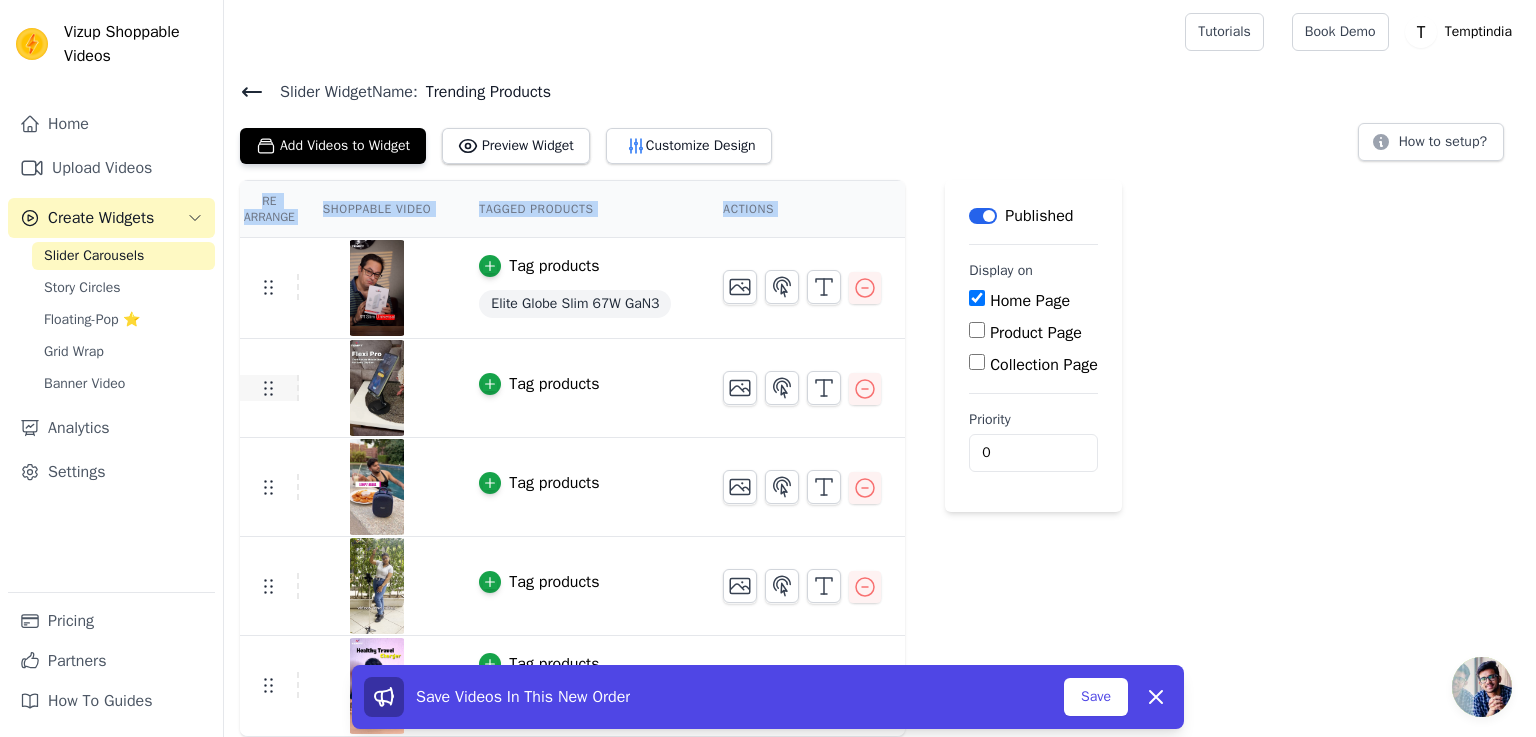 drag, startPoint x: 268, startPoint y: 686, endPoint x: 268, endPoint y: 379, distance: 307 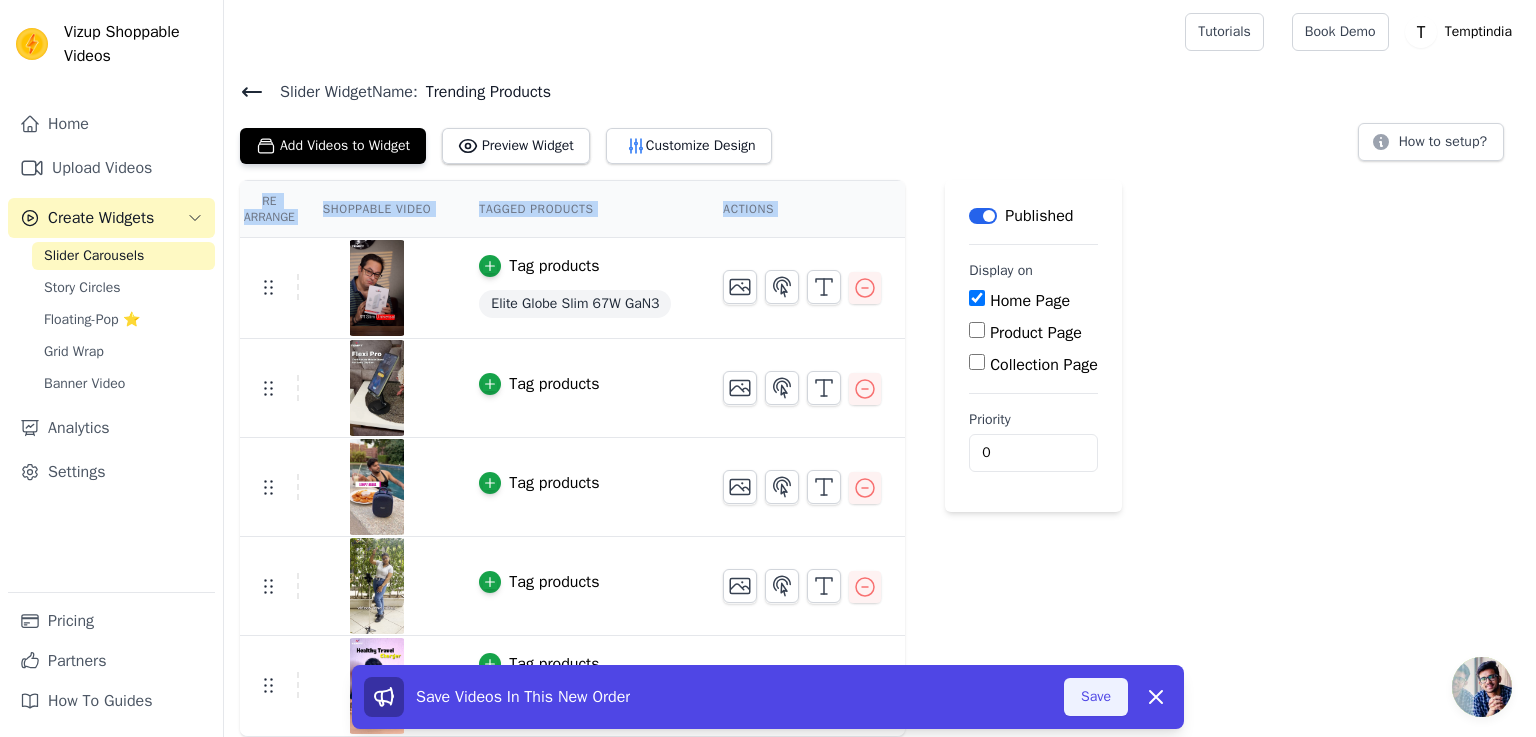 click on "Save" at bounding box center (1096, 697) 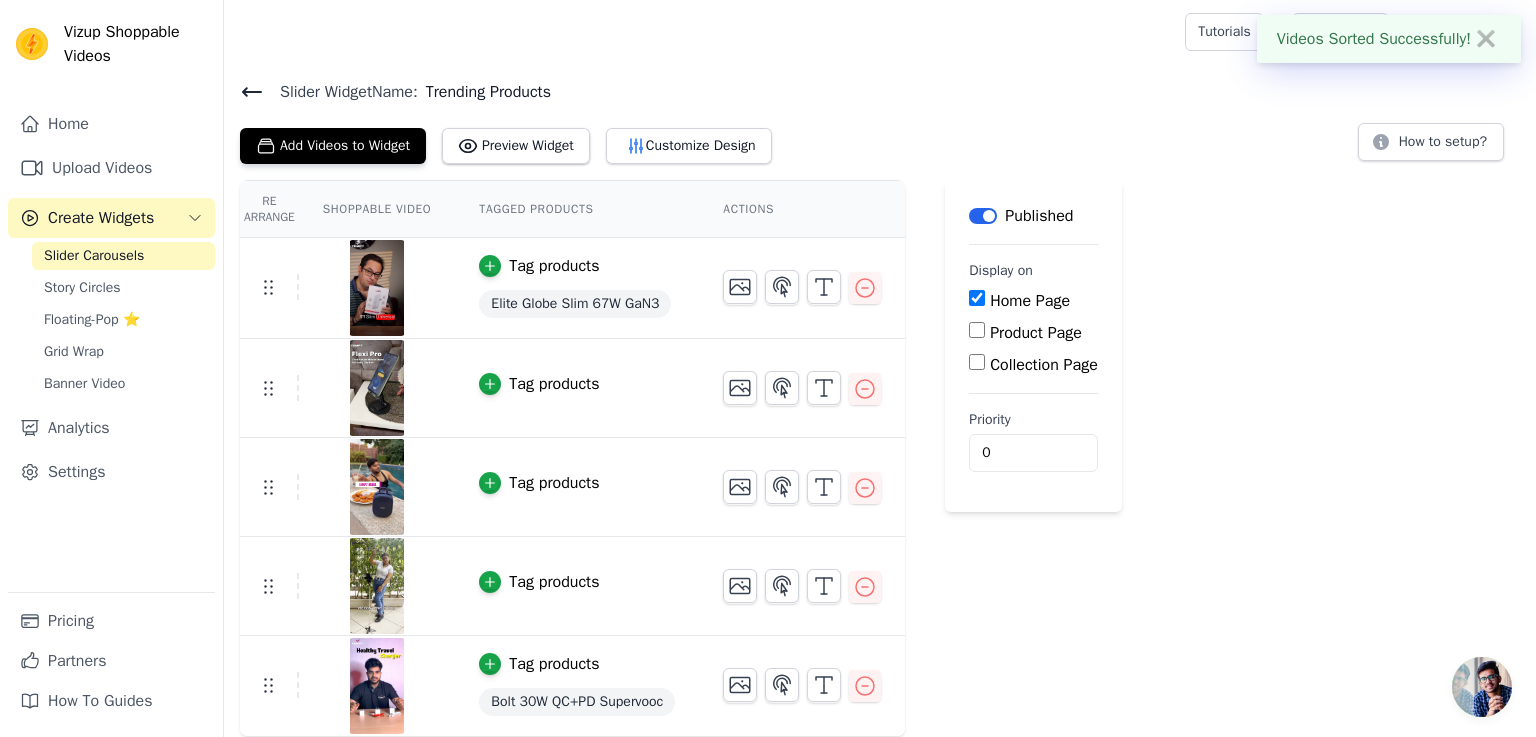 click on "Label     Published     Display on     Home Page     Product Page       Collection Page       Priority   0" at bounding box center (1033, 458) 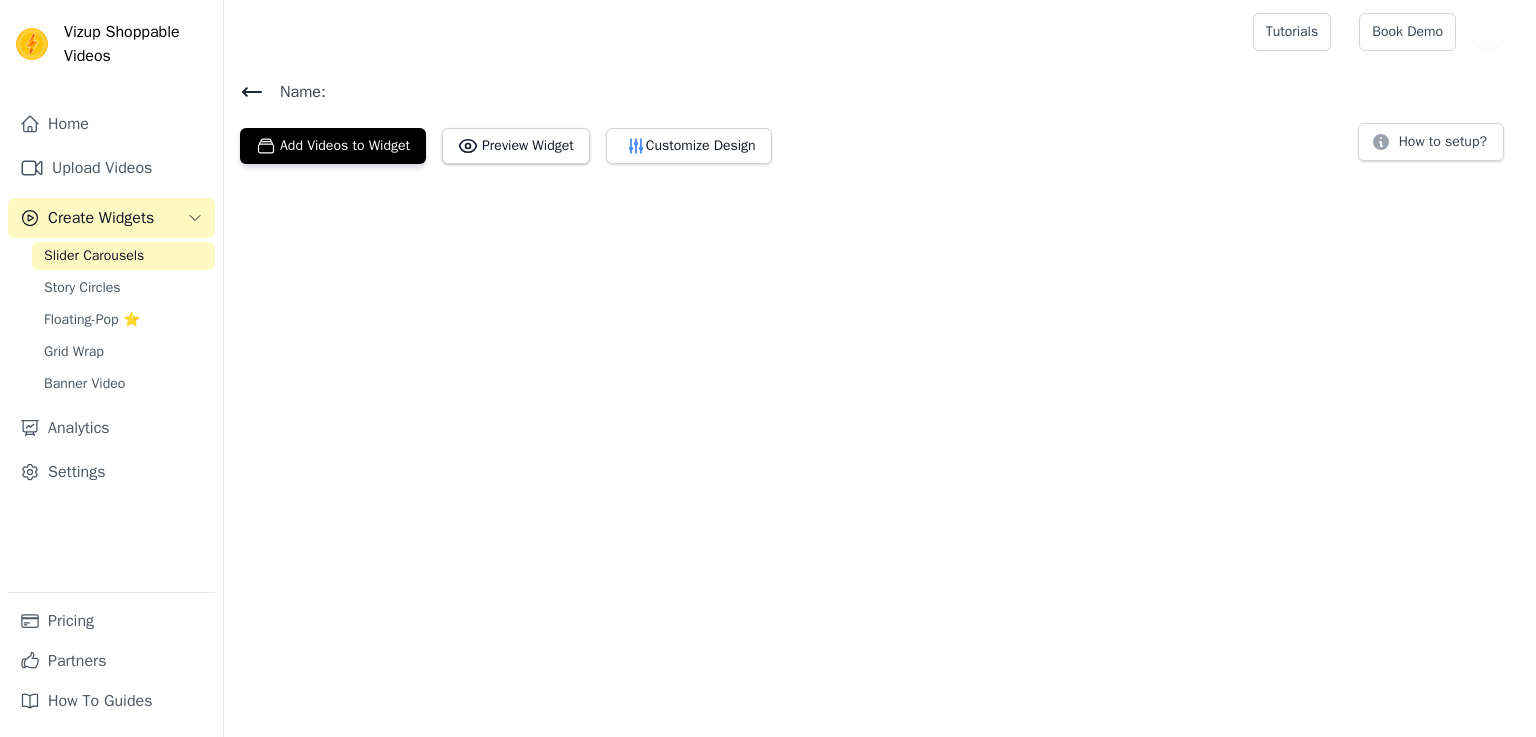 scroll, scrollTop: 0, scrollLeft: 0, axis: both 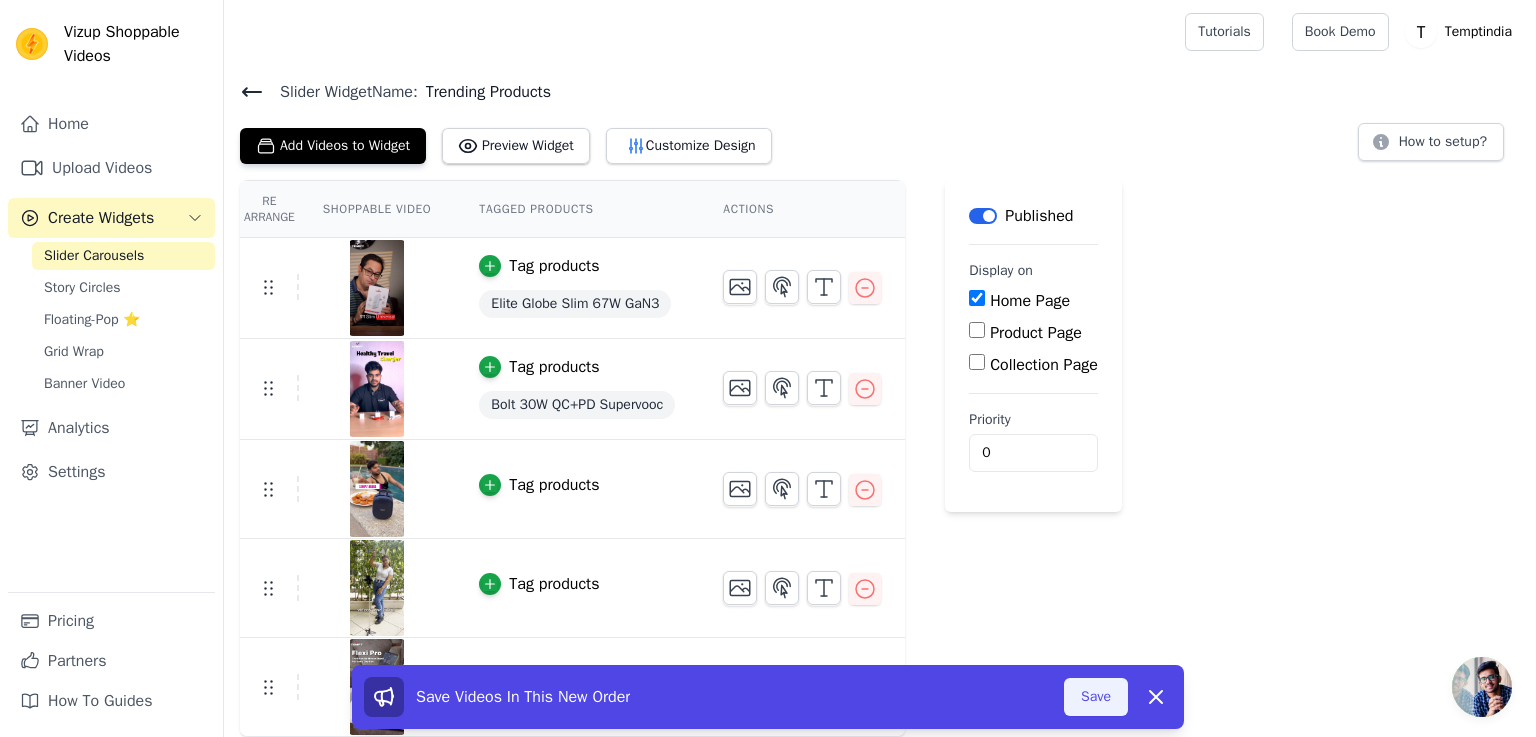 click on "Save" at bounding box center (1096, 697) 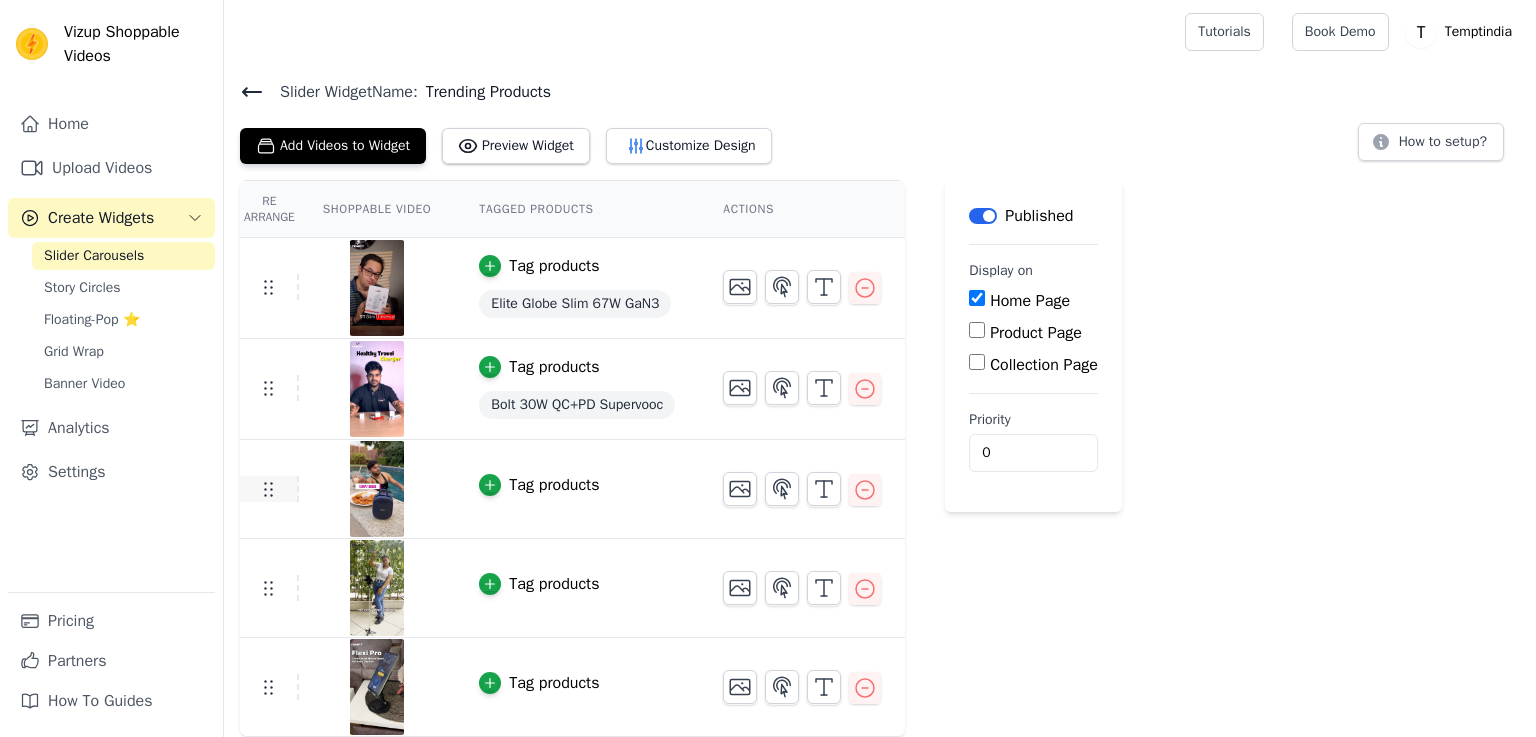 scroll, scrollTop: 0, scrollLeft: 0, axis: both 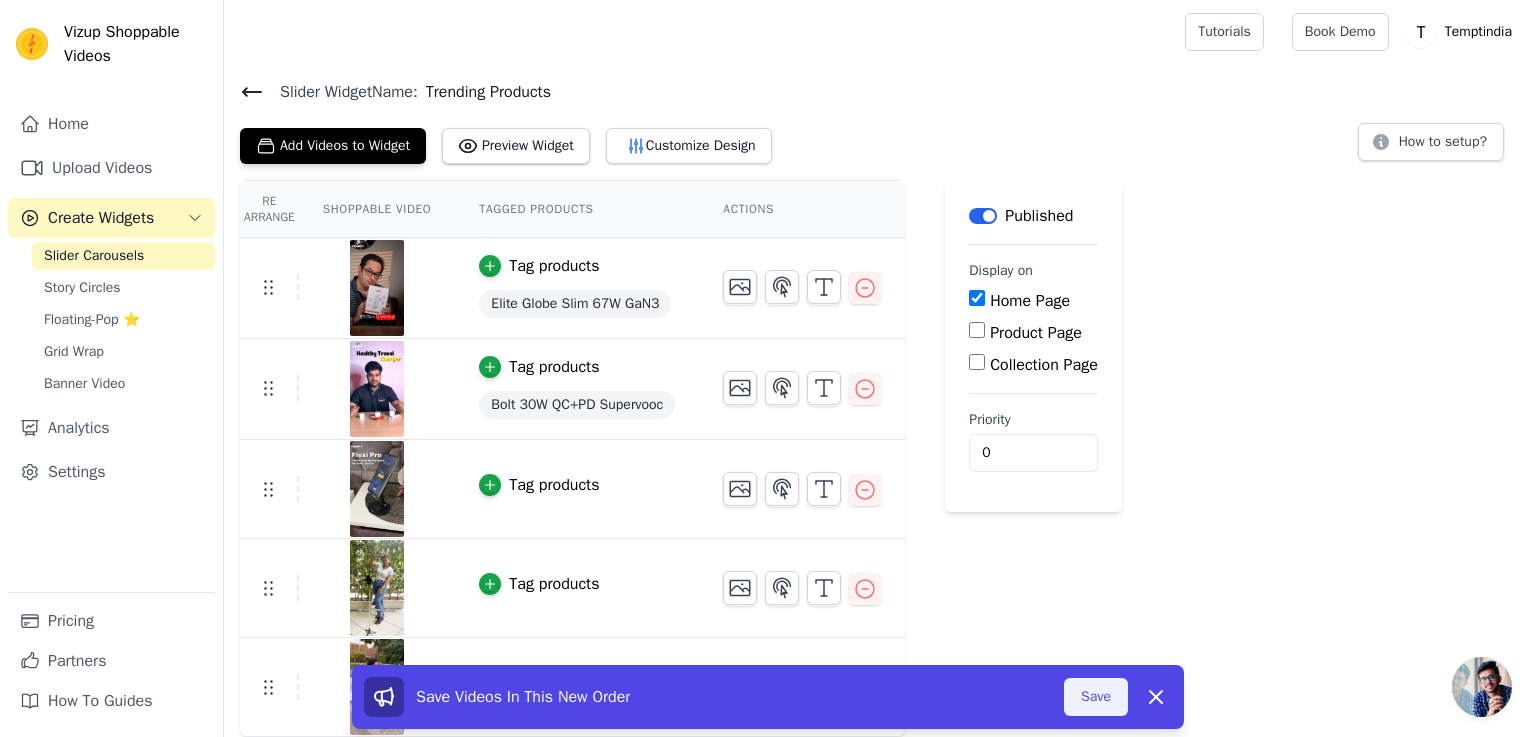 click on "Save" at bounding box center [1096, 697] 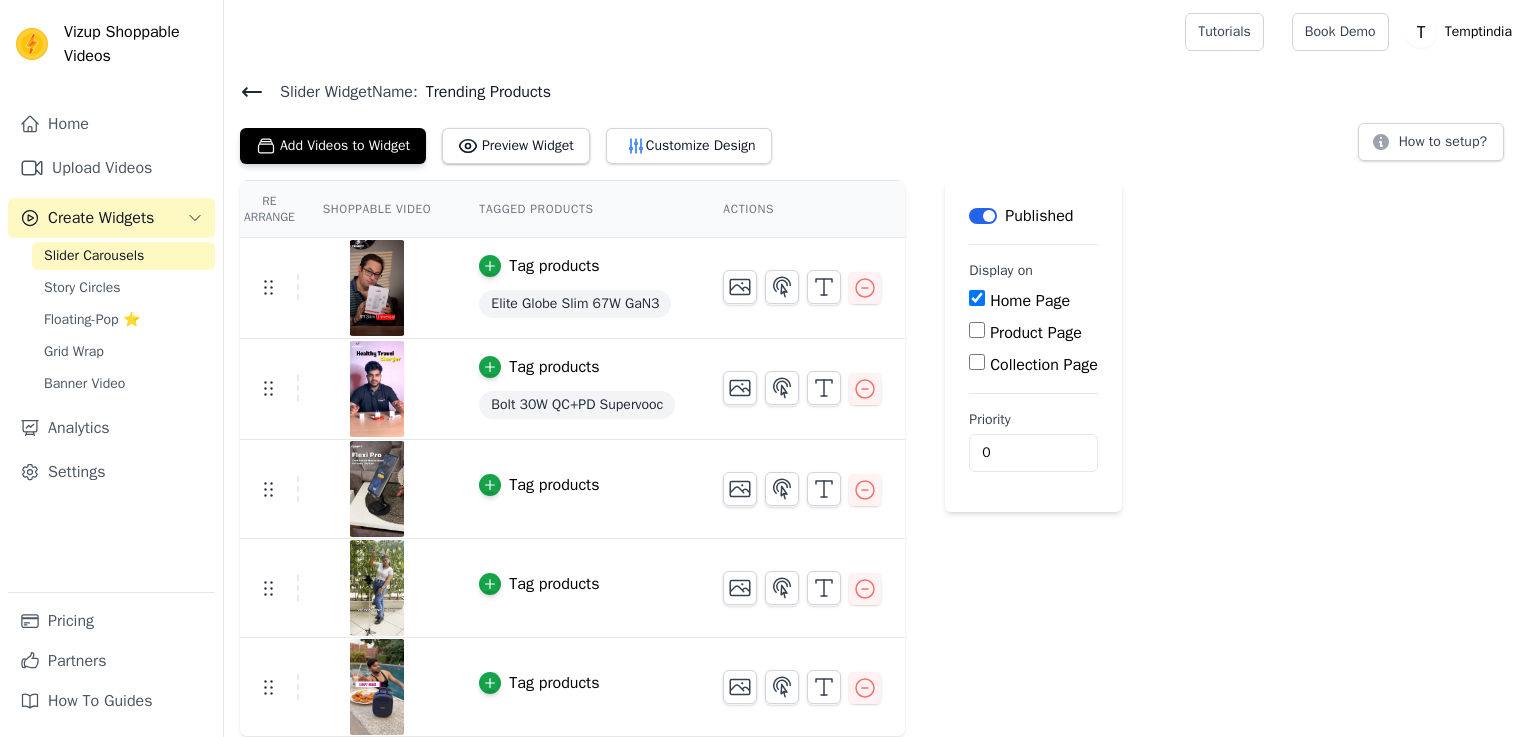 scroll, scrollTop: 0, scrollLeft: 0, axis: both 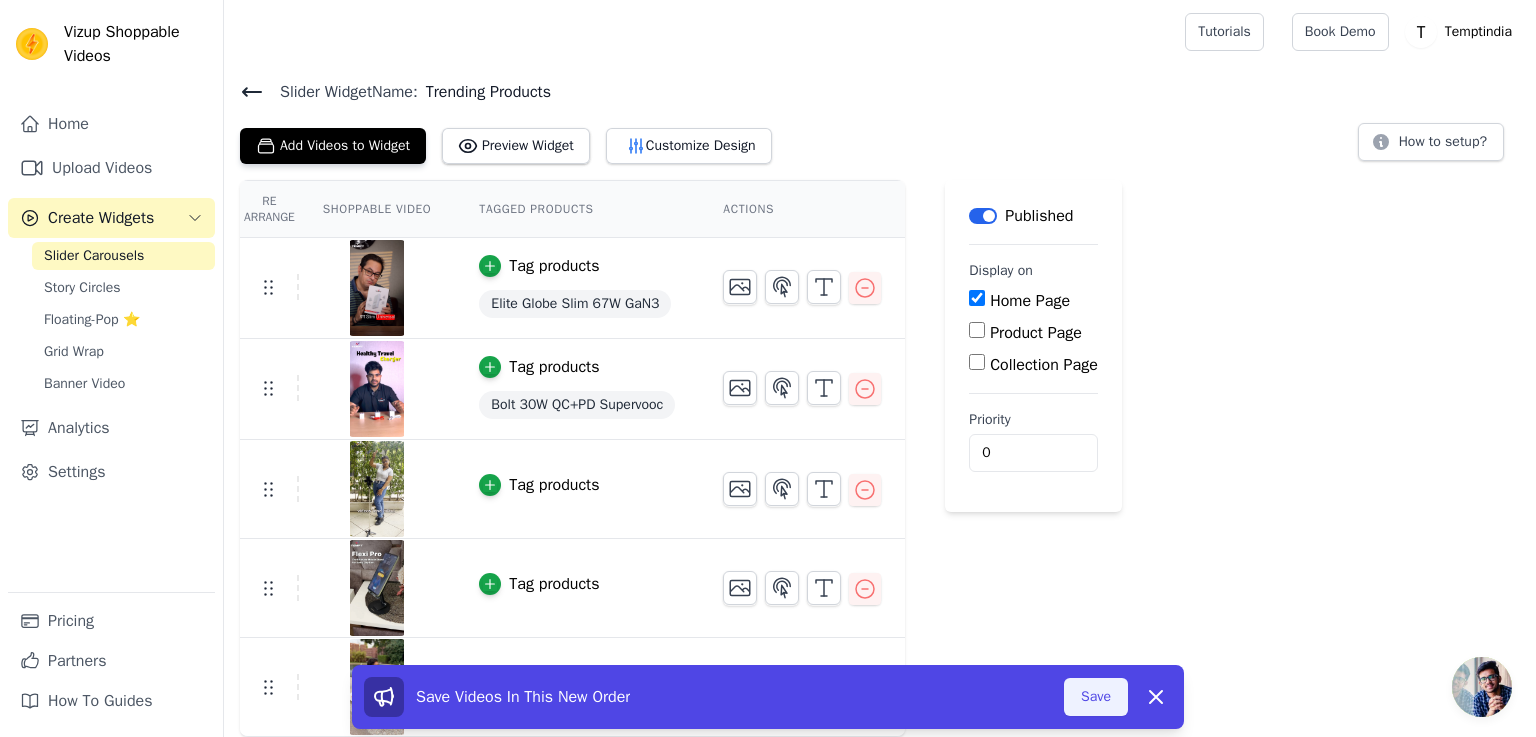 click on "Save" at bounding box center [1096, 697] 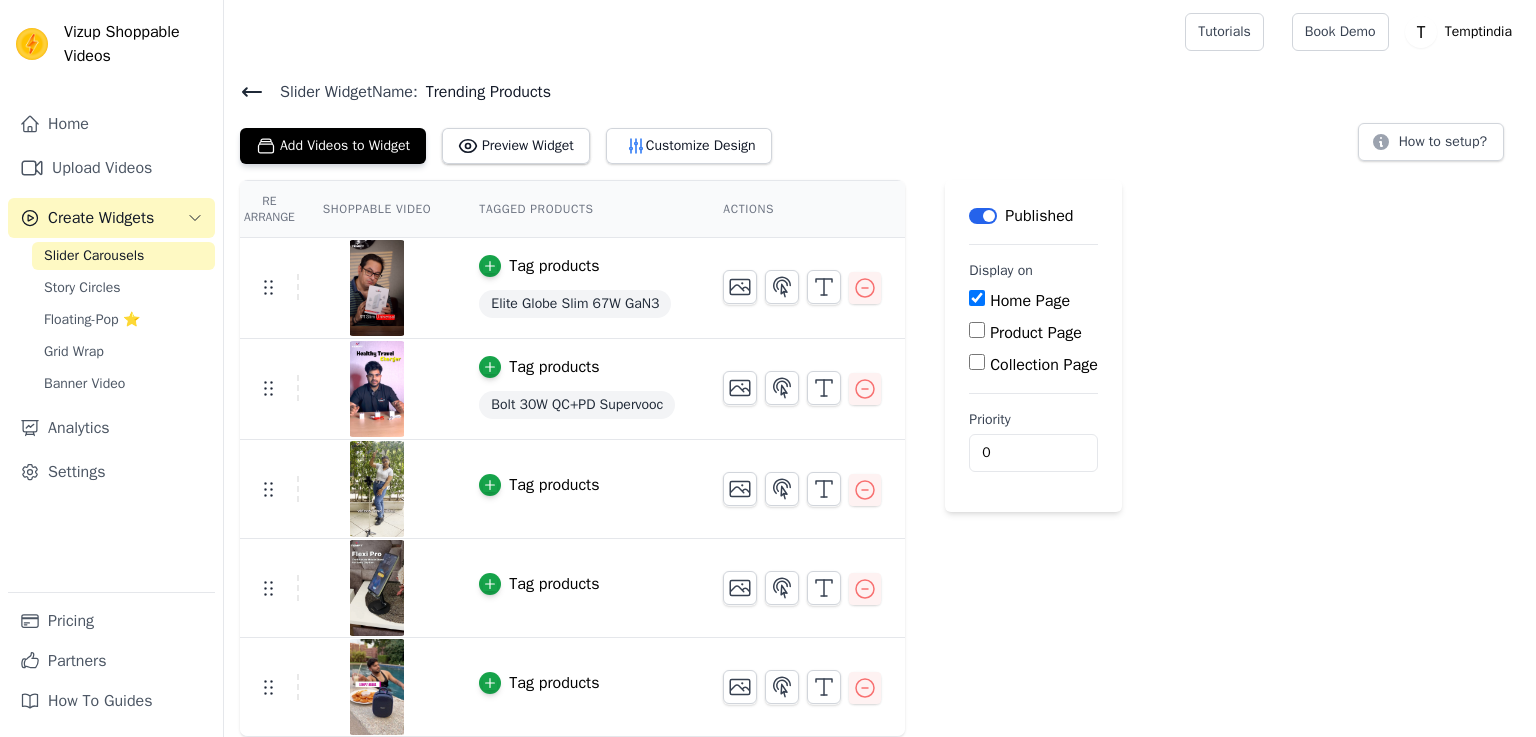 scroll, scrollTop: 0, scrollLeft: 0, axis: both 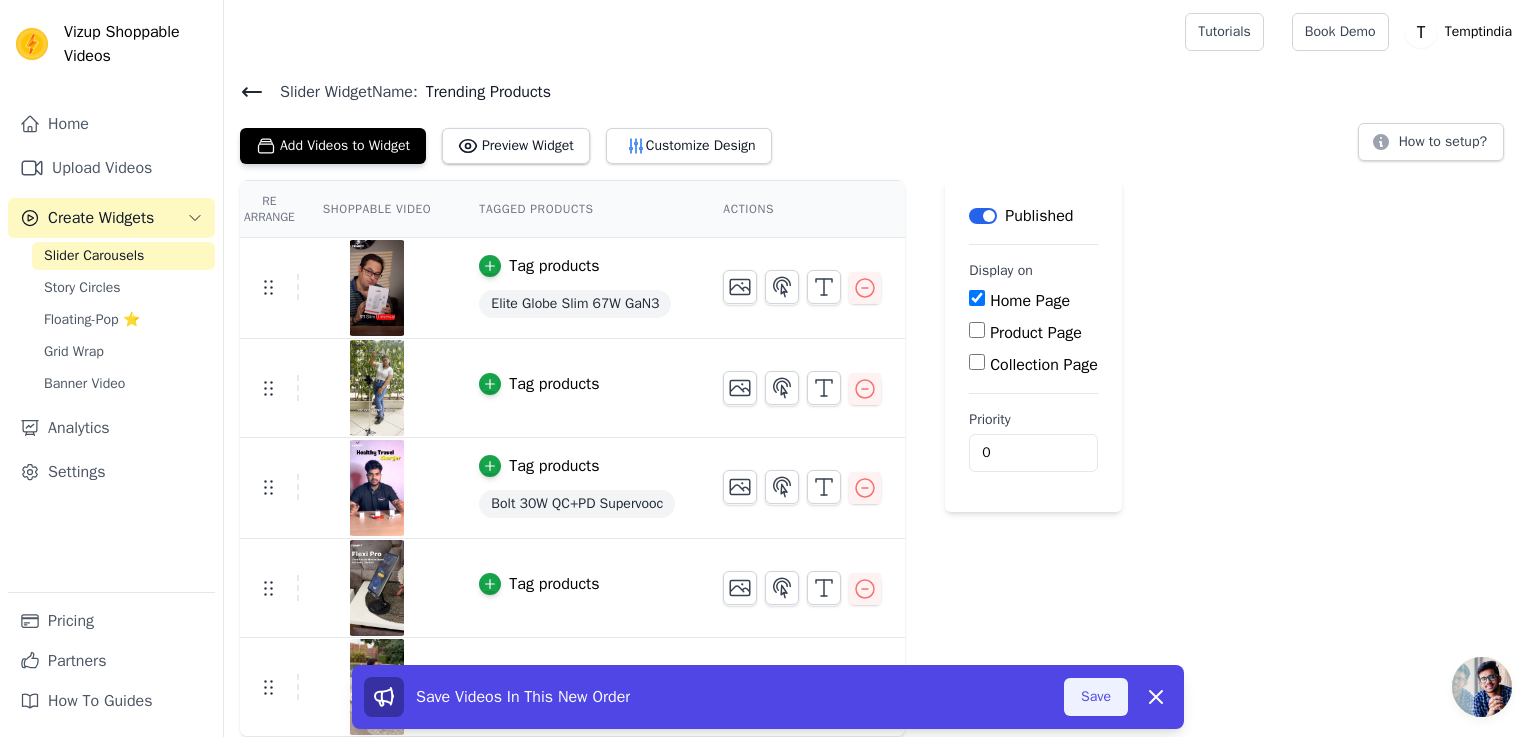 click on "Save" at bounding box center [1096, 697] 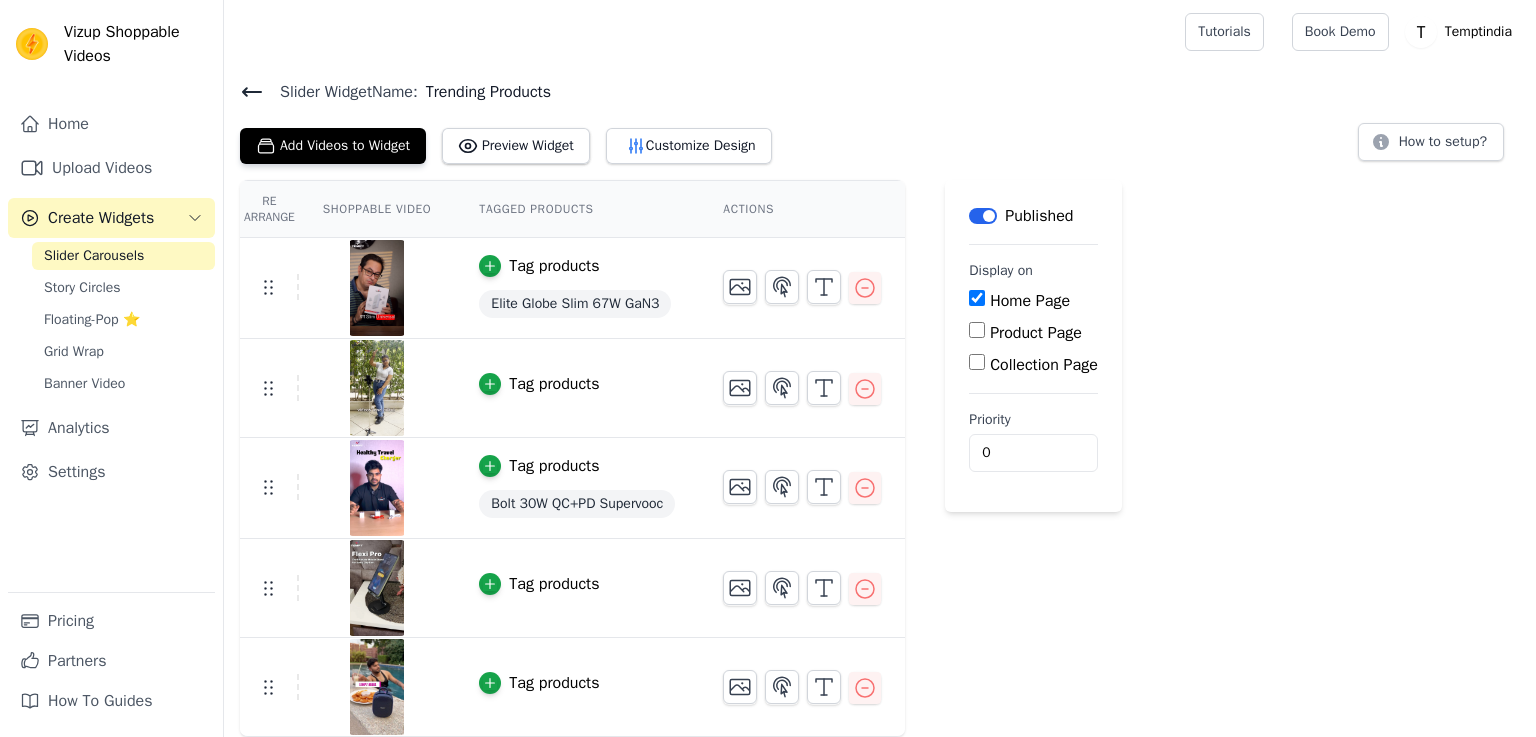 scroll, scrollTop: 0, scrollLeft: 0, axis: both 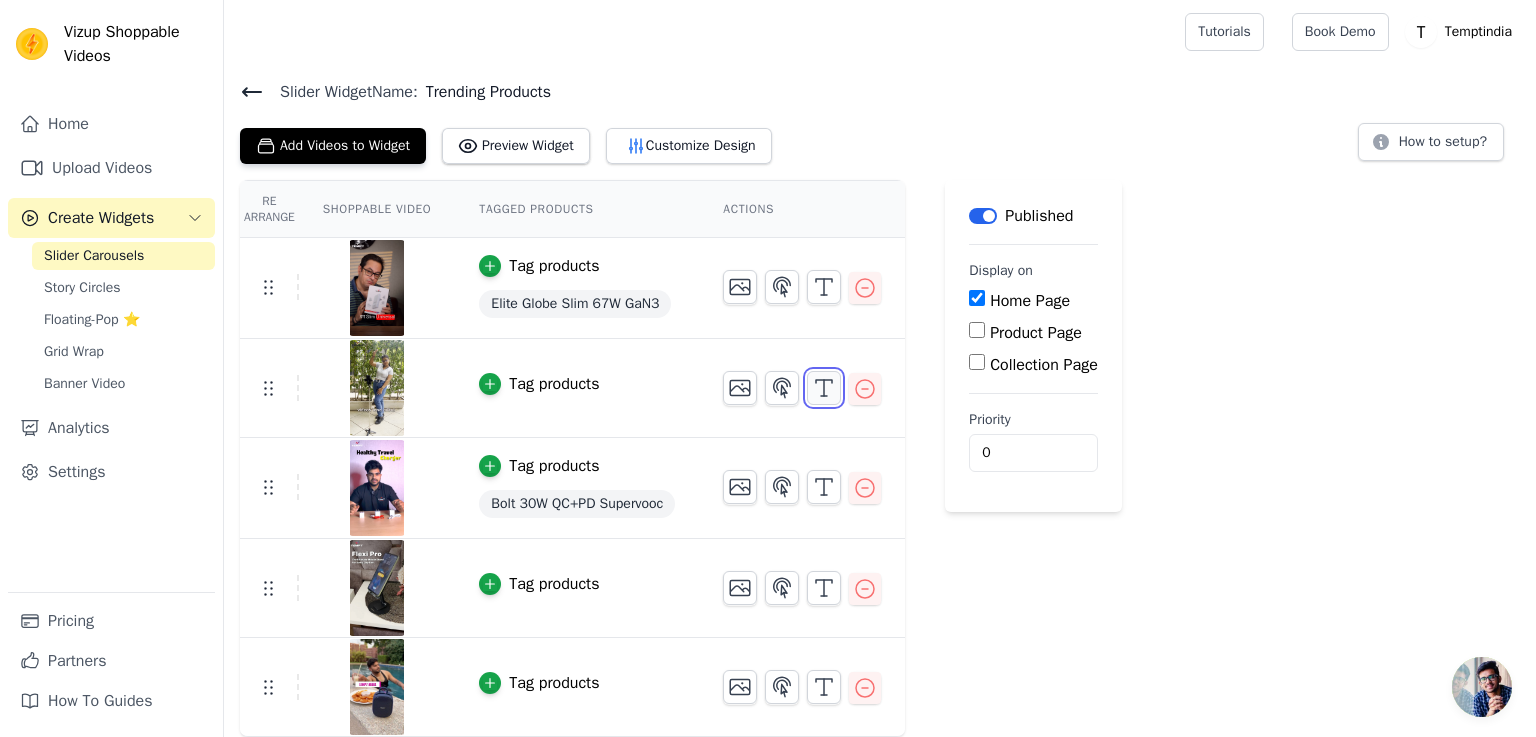 click 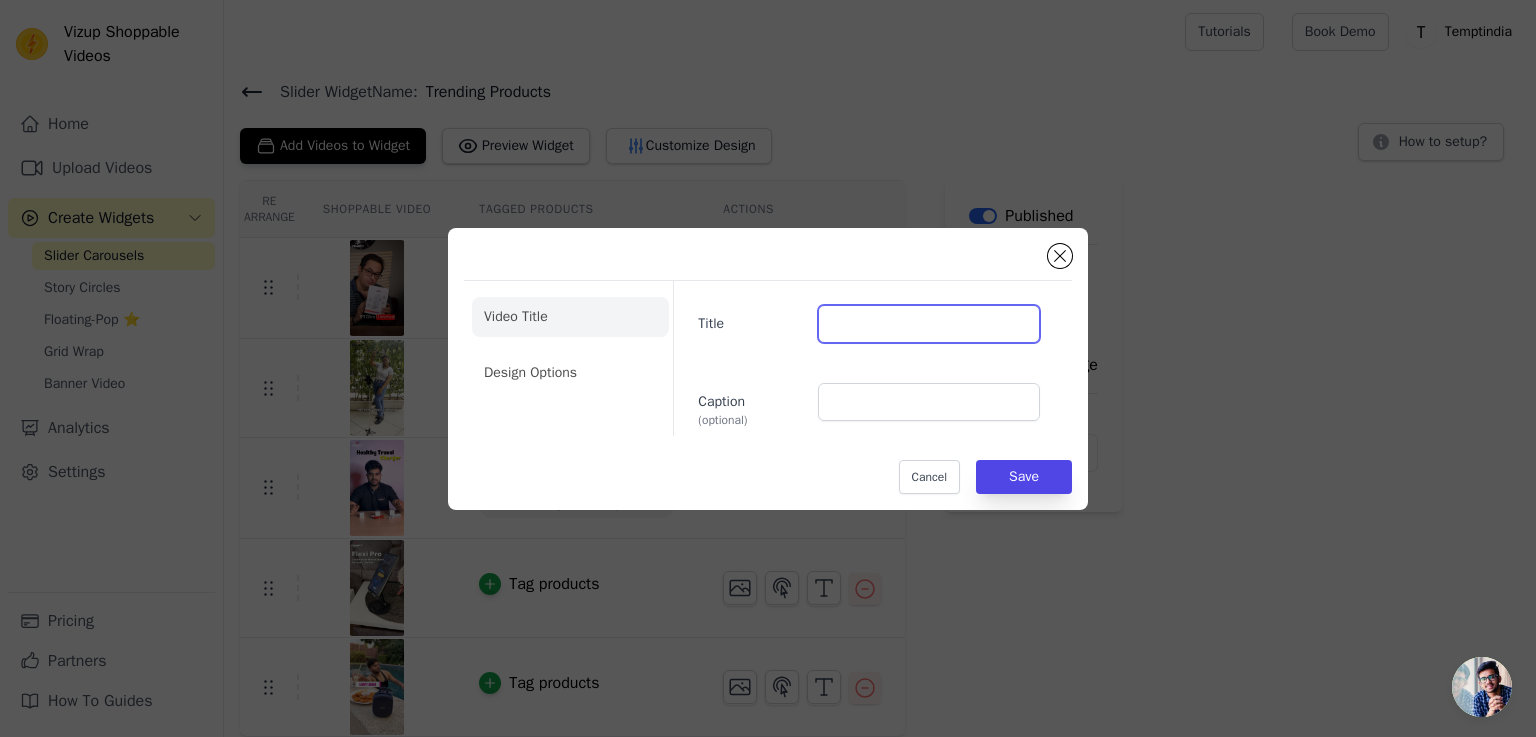click on "Title" at bounding box center (929, 324) 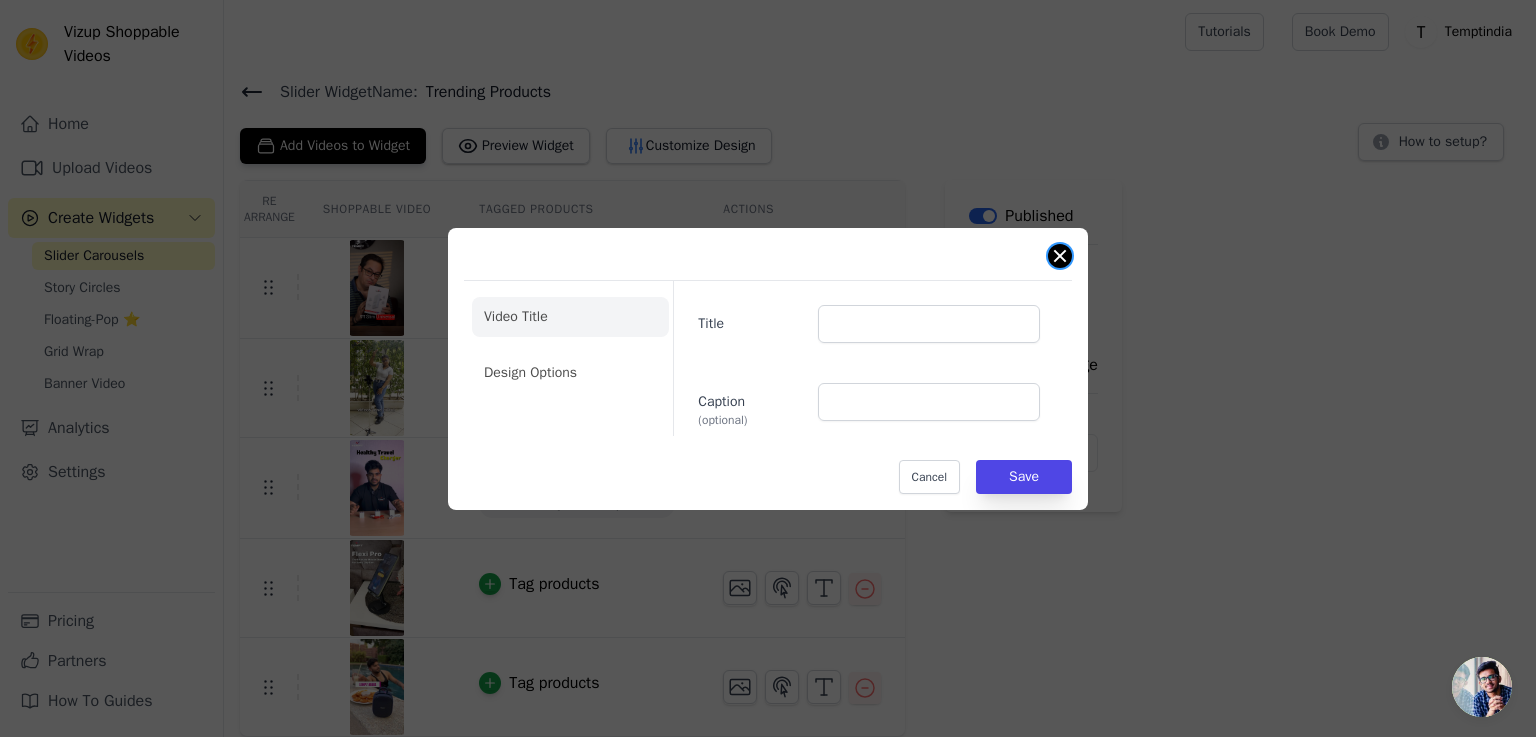 click at bounding box center (1060, 256) 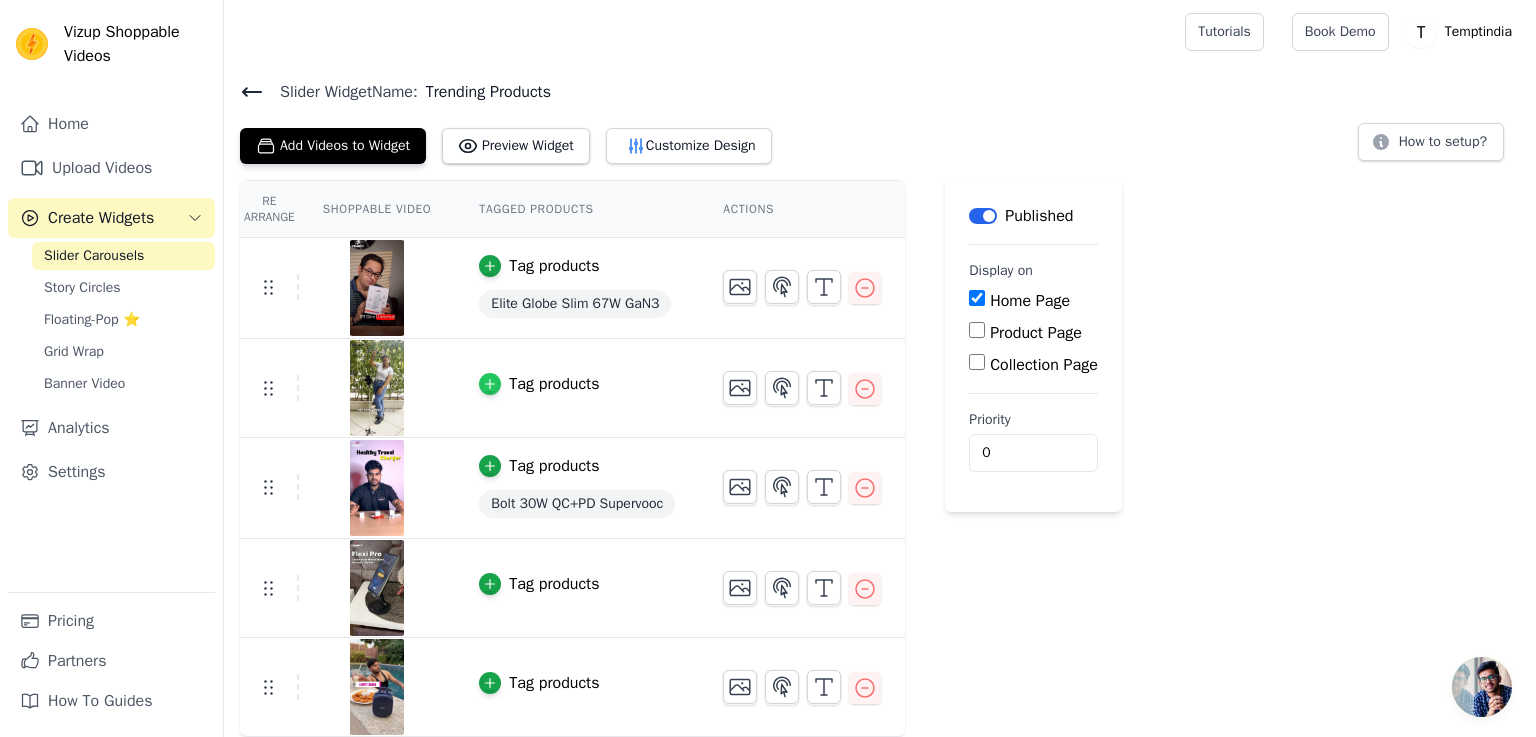 click at bounding box center (490, 384) 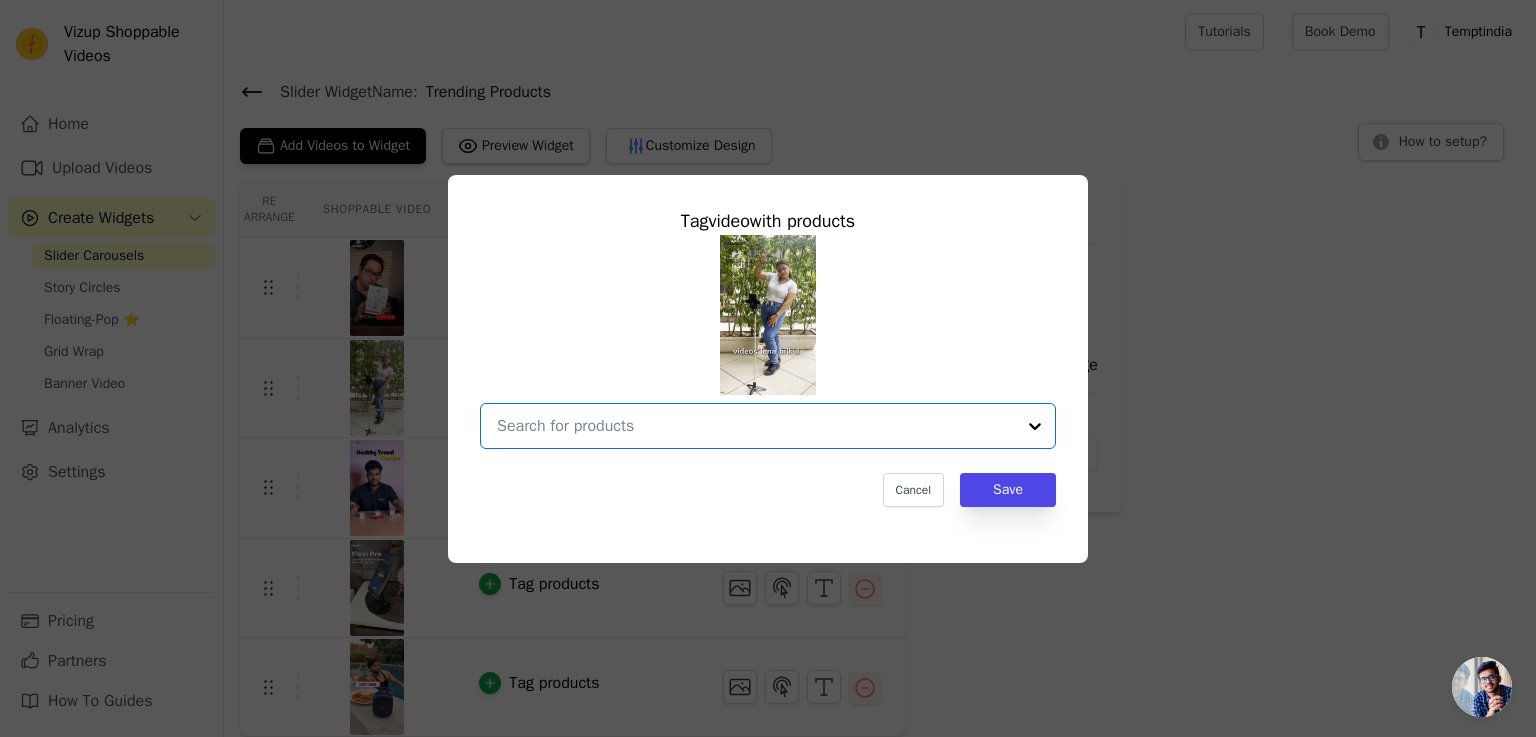 click at bounding box center (756, 426) 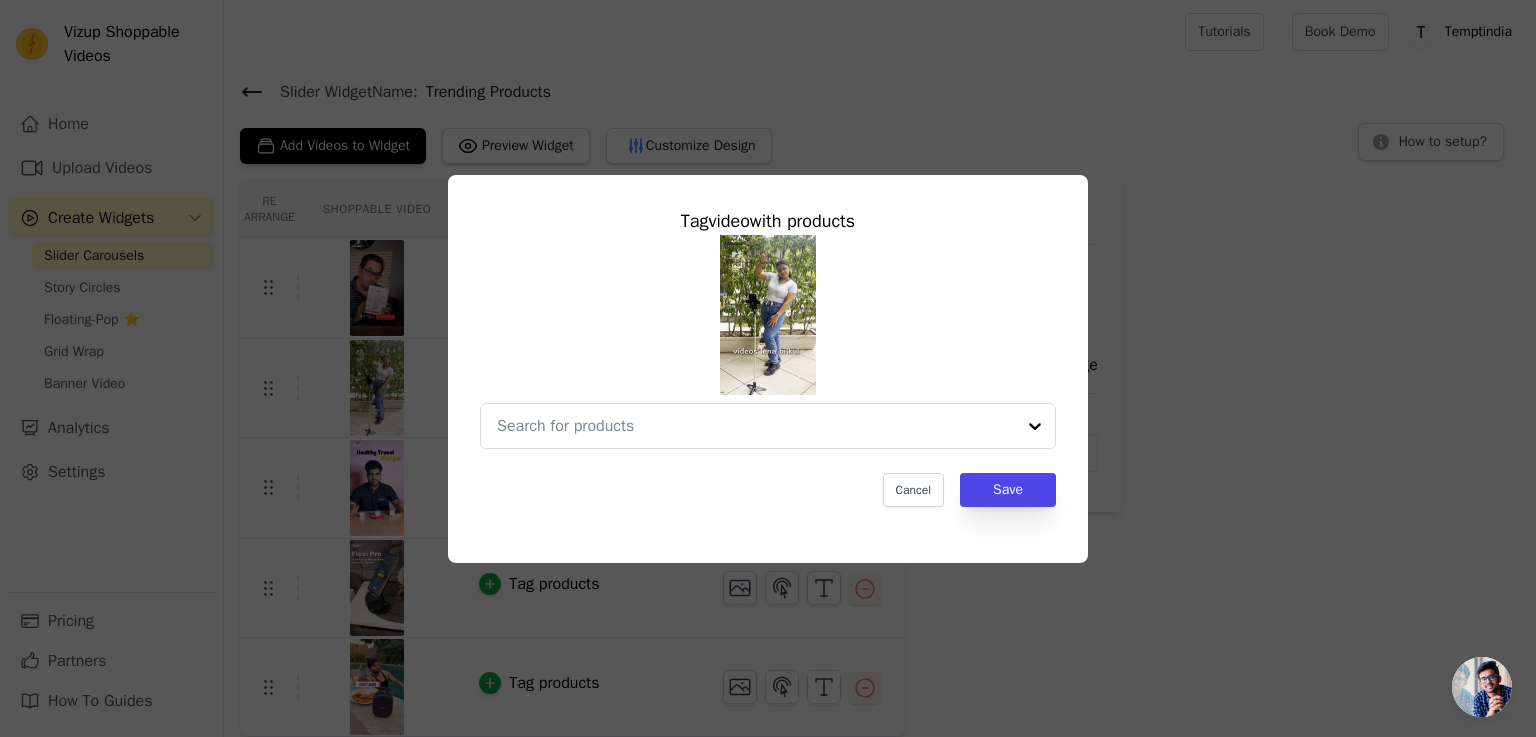 click at bounding box center [768, 342] 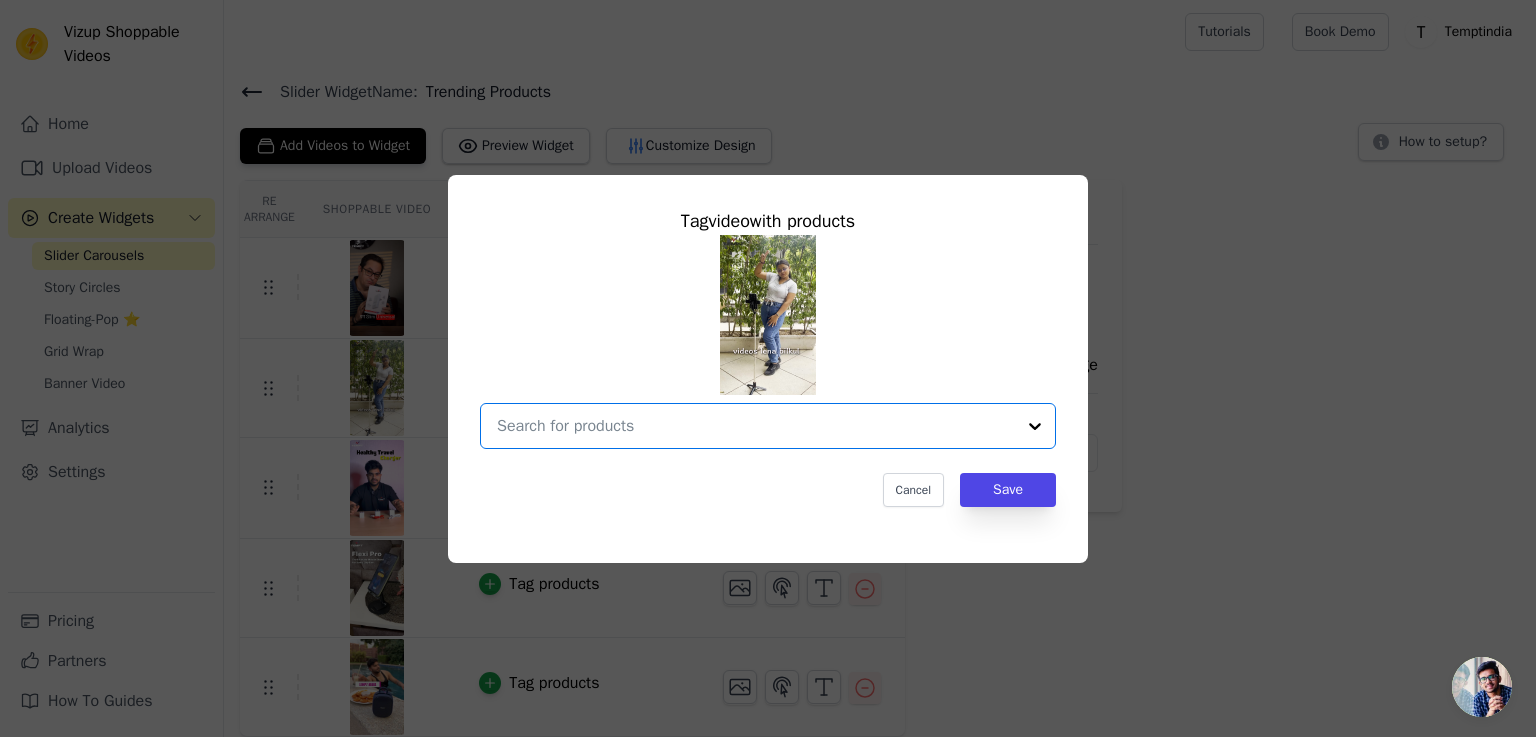 click at bounding box center (756, 426) 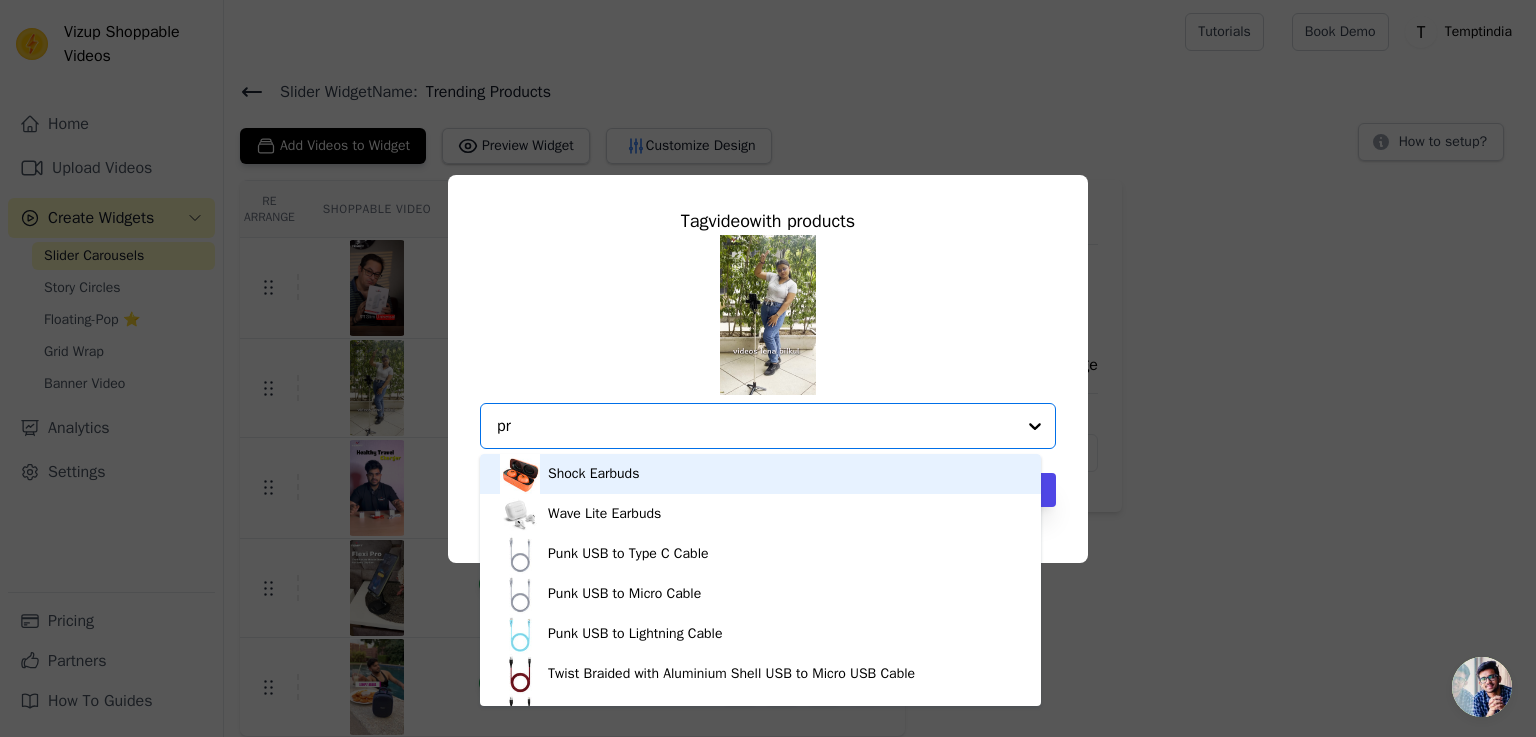 type on "pro" 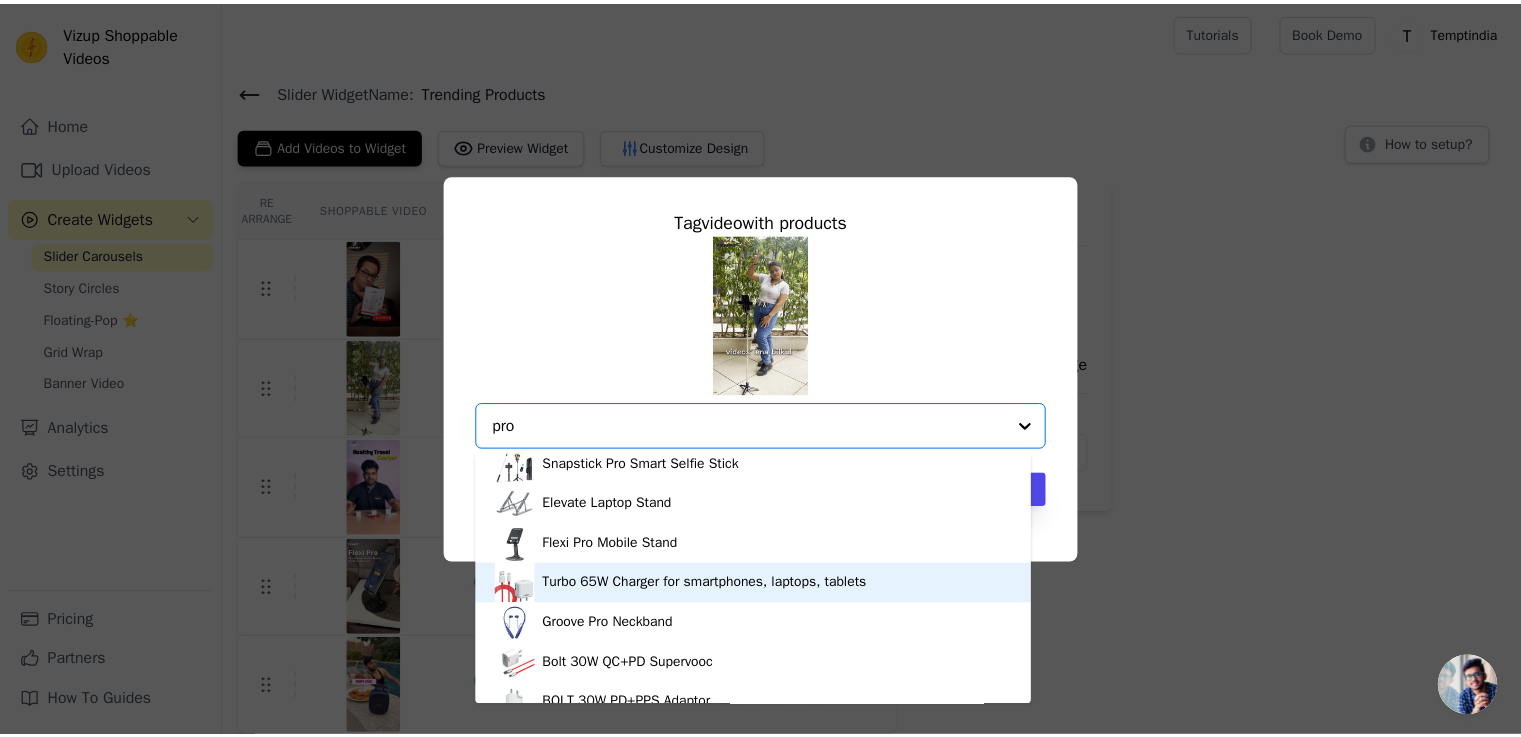 scroll, scrollTop: 1253, scrollLeft: 0, axis: vertical 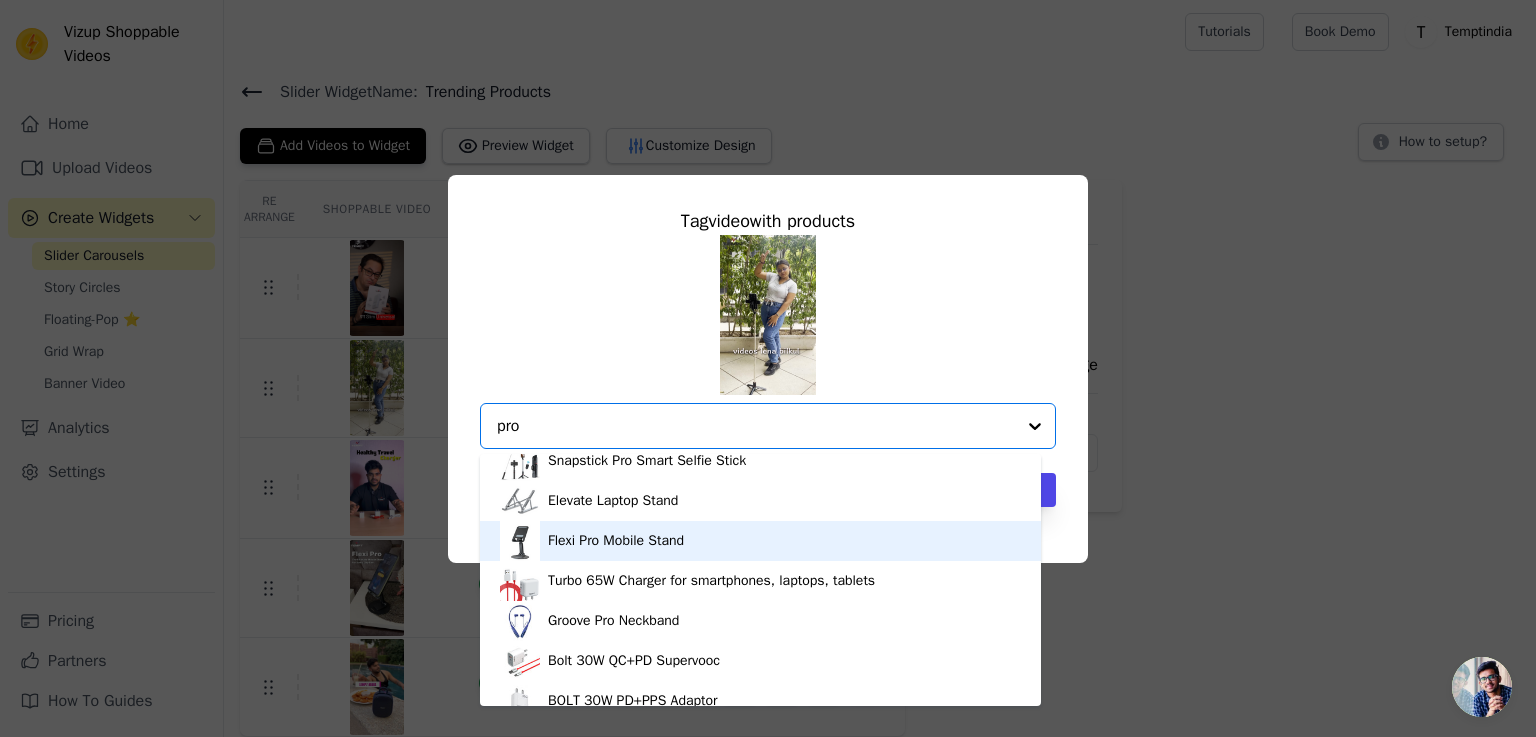click on "Flexi Pro Mobile Stand" at bounding box center [616, 541] 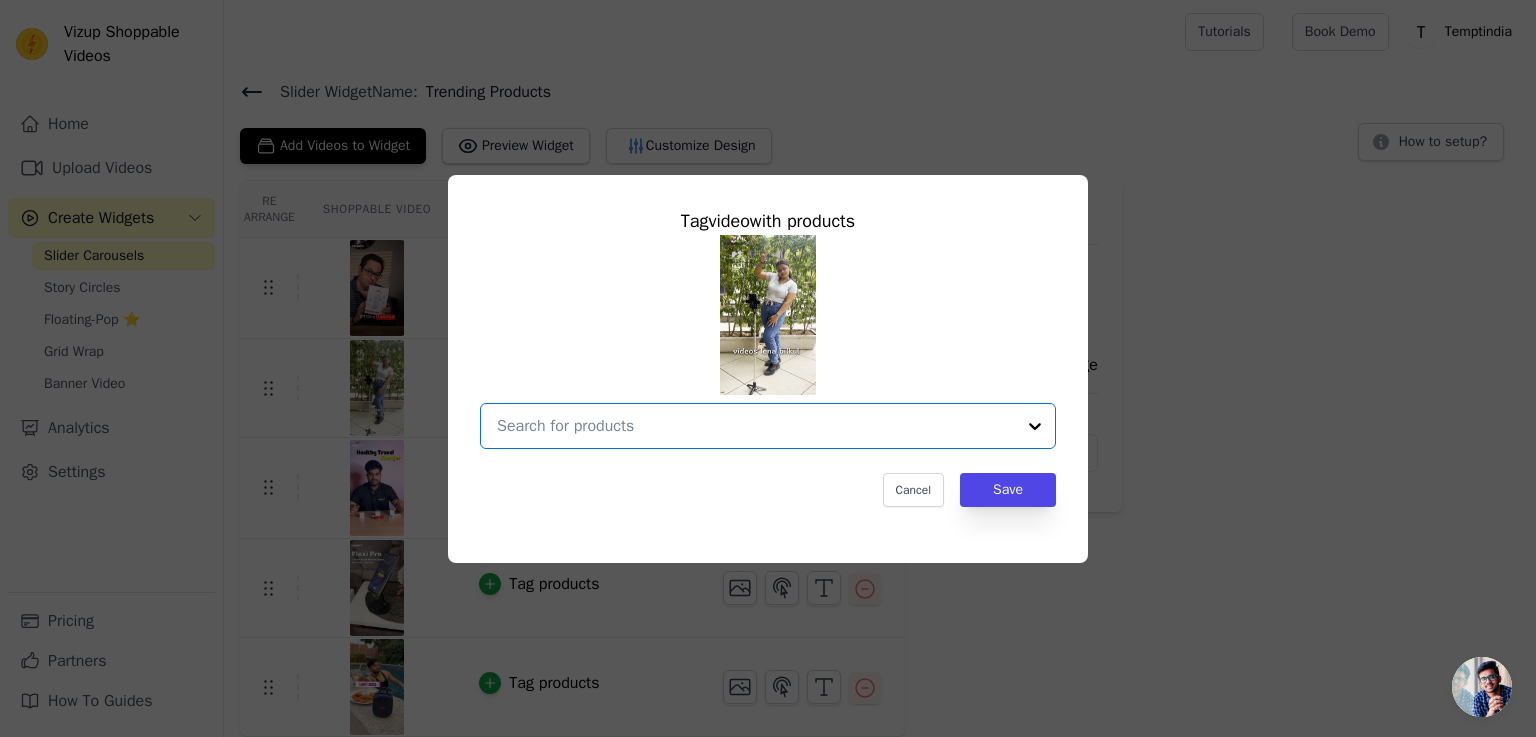 click at bounding box center (756, 426) 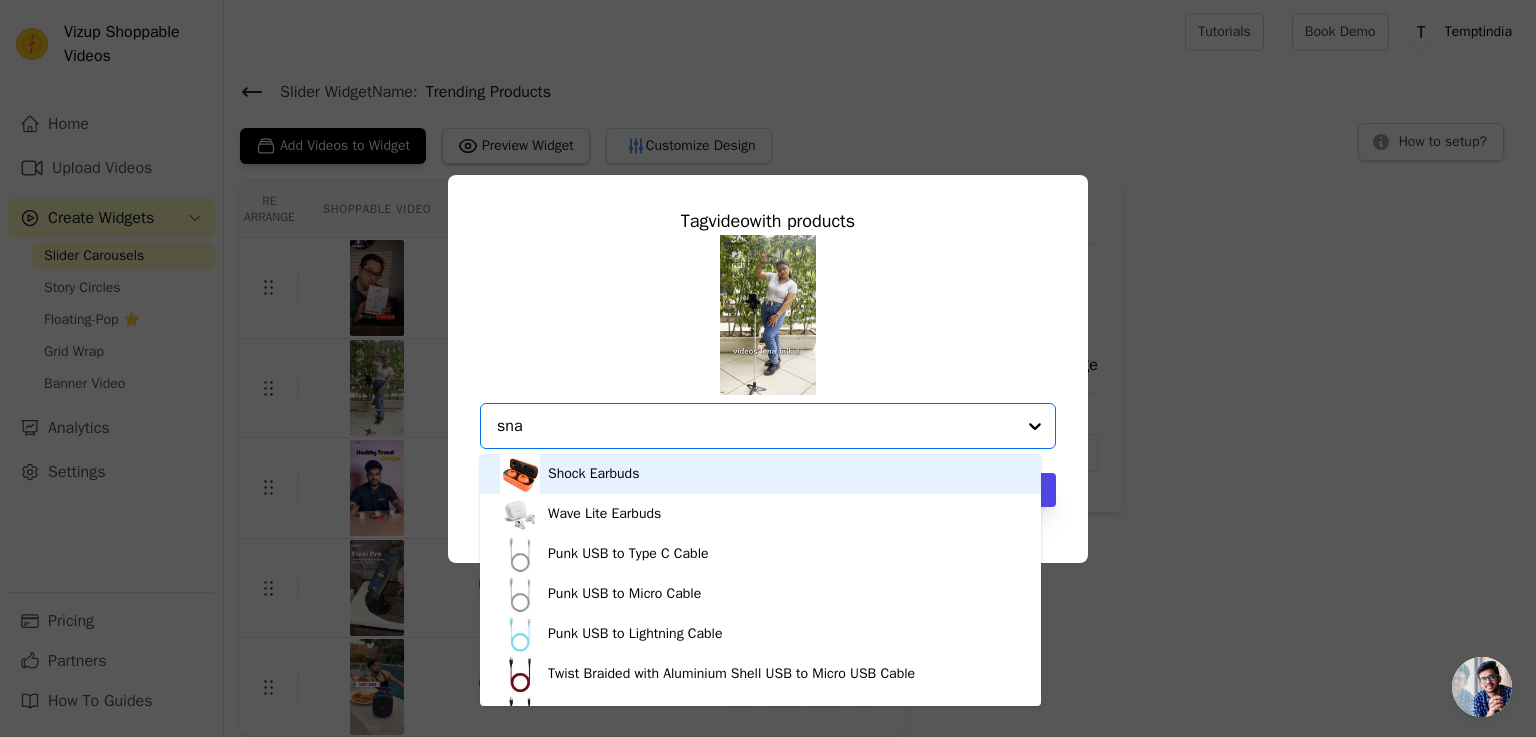 type on "snap" 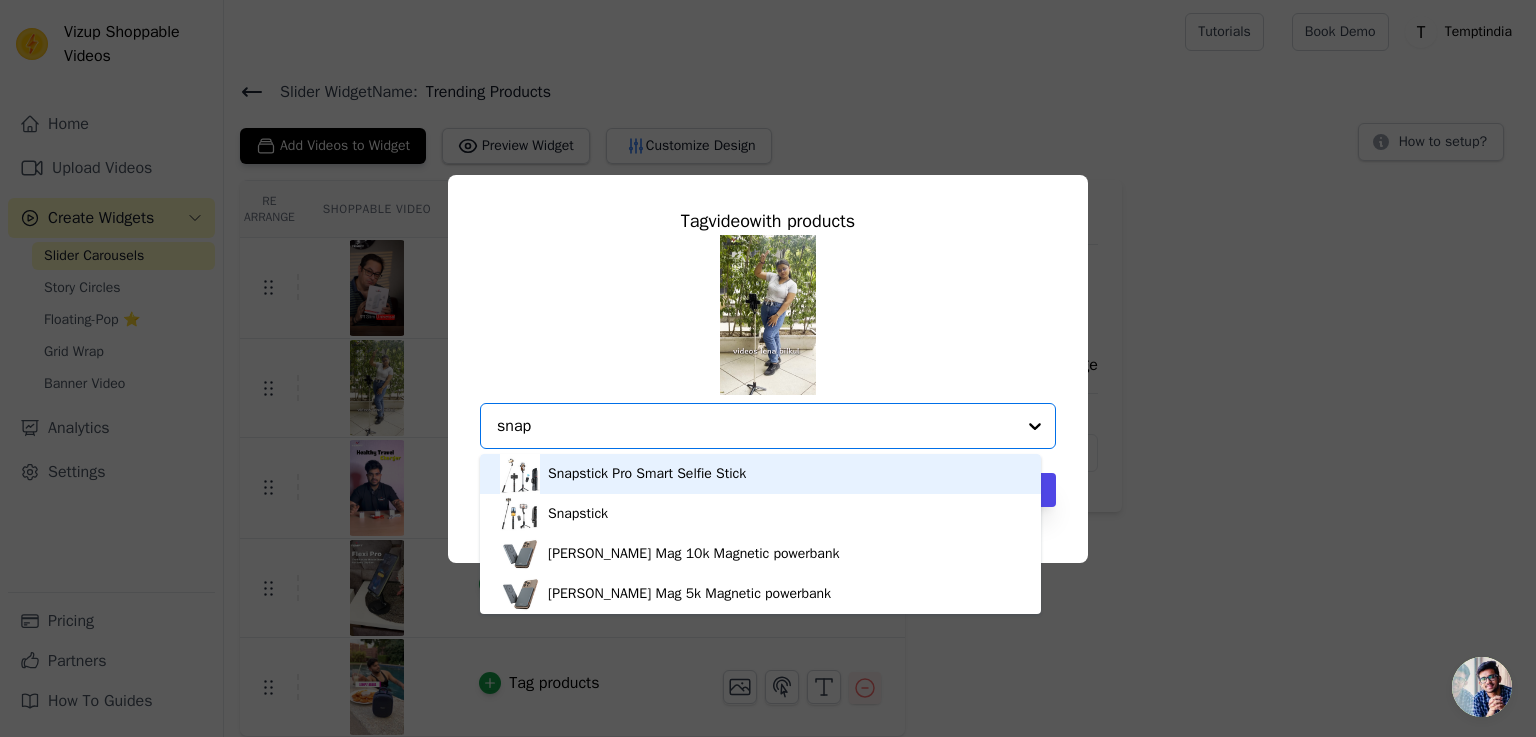 click on "Snapstick Pro Smart Selfie Stick" at bounding box center (760, 474) 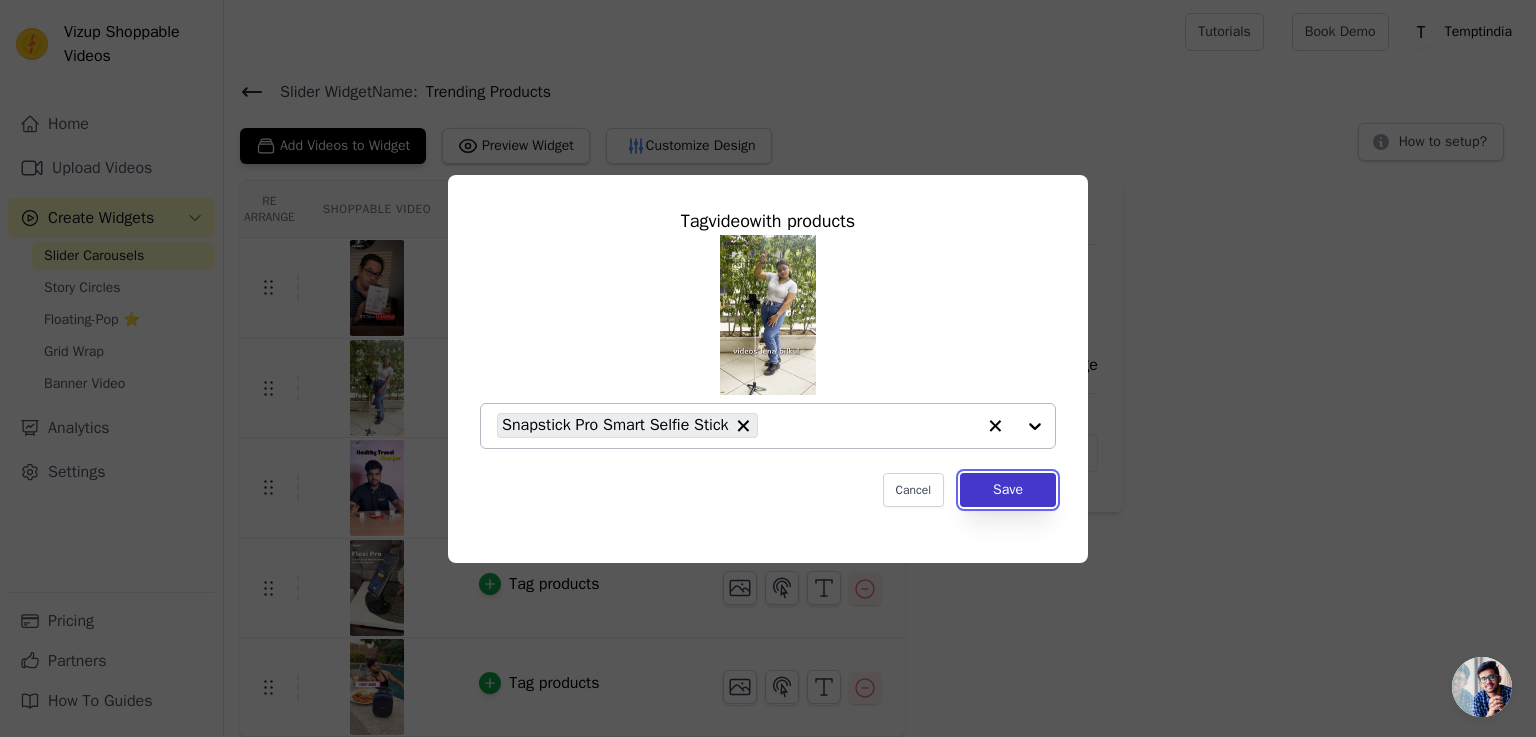 click on "Save" at bounding box center [1008, 490] 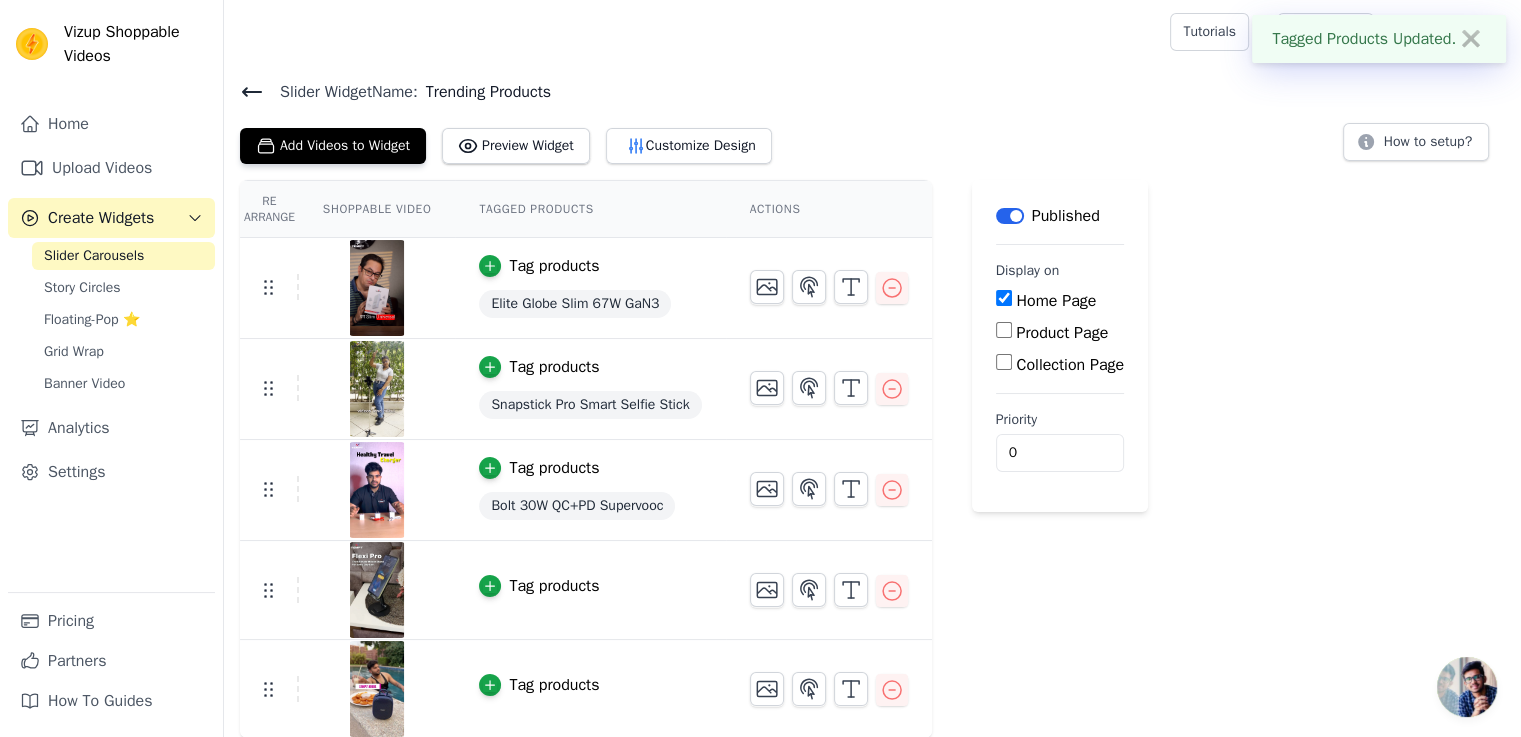 scroll, scrollTop: 0, scrollLeft: 0, axis: both 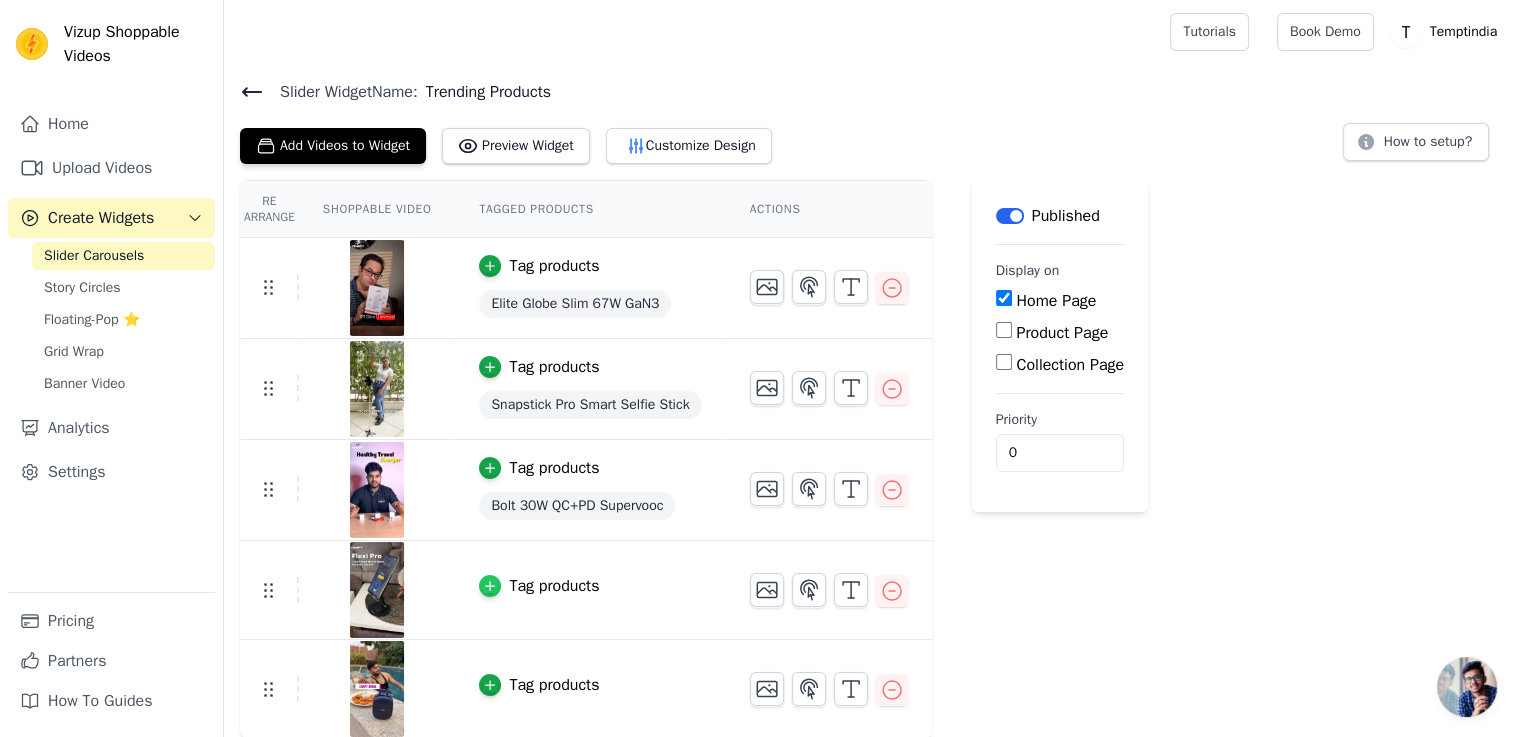 click at bounding box center (490, 586) 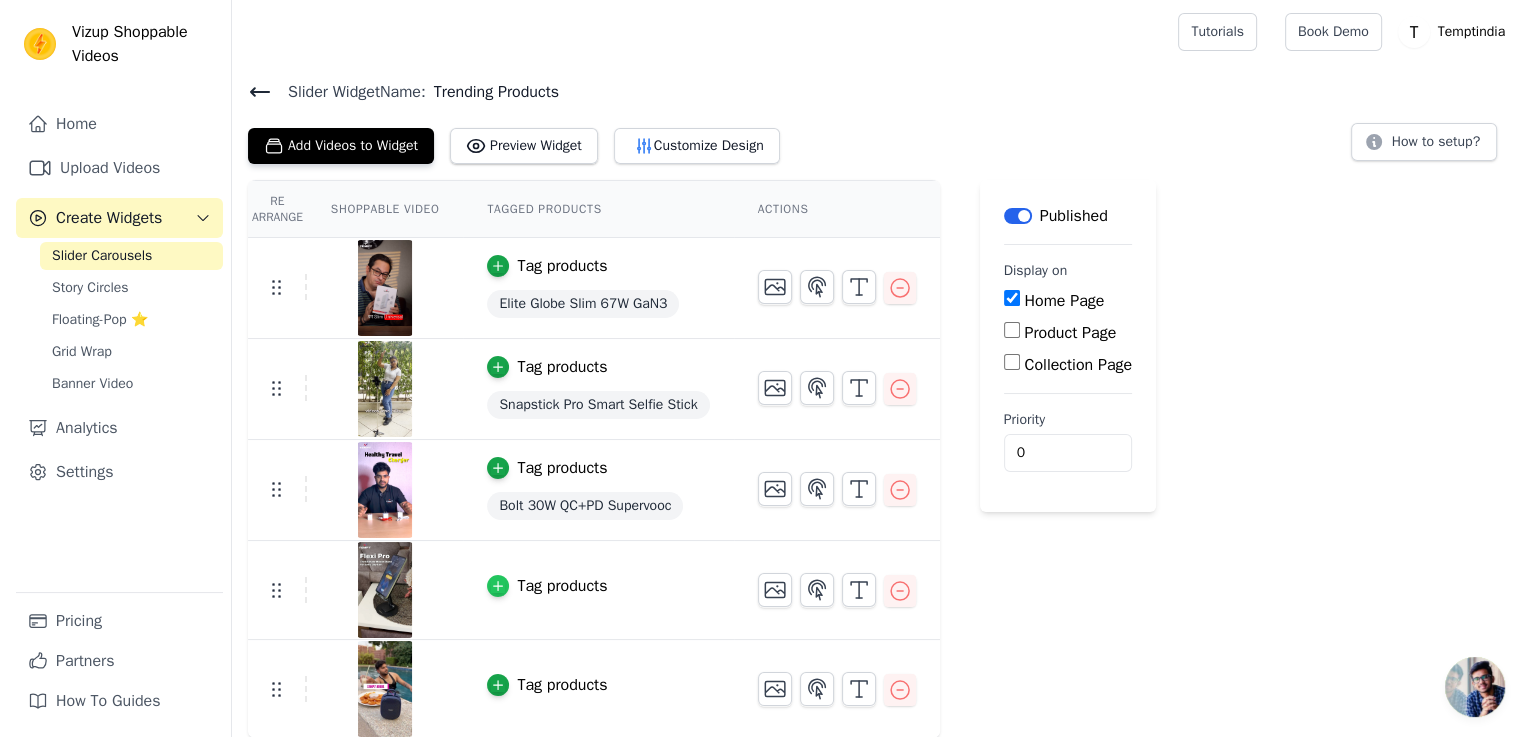 scroll, scrollTop: 0, scrollLeft: 0, axis: both 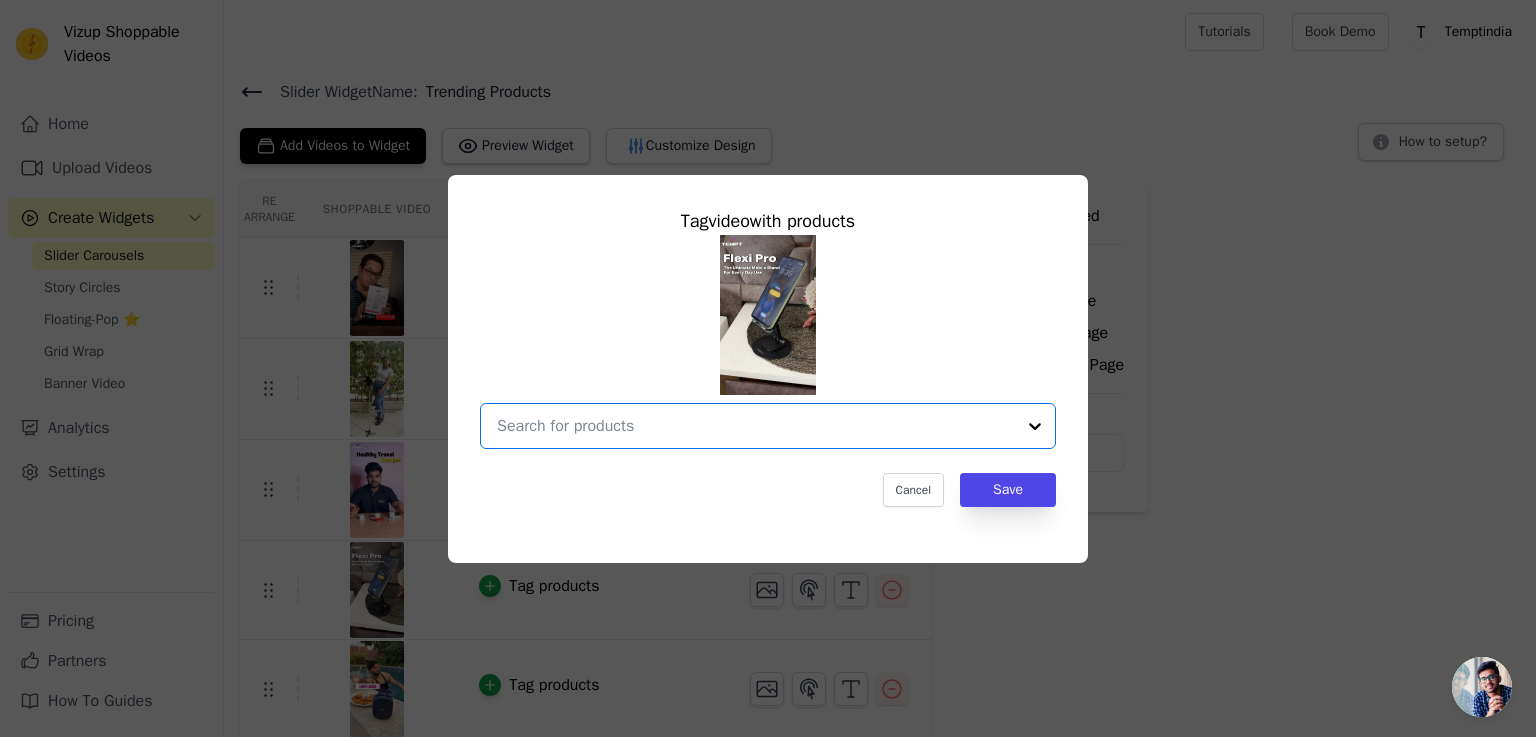 click at bounding box center [756, 426] 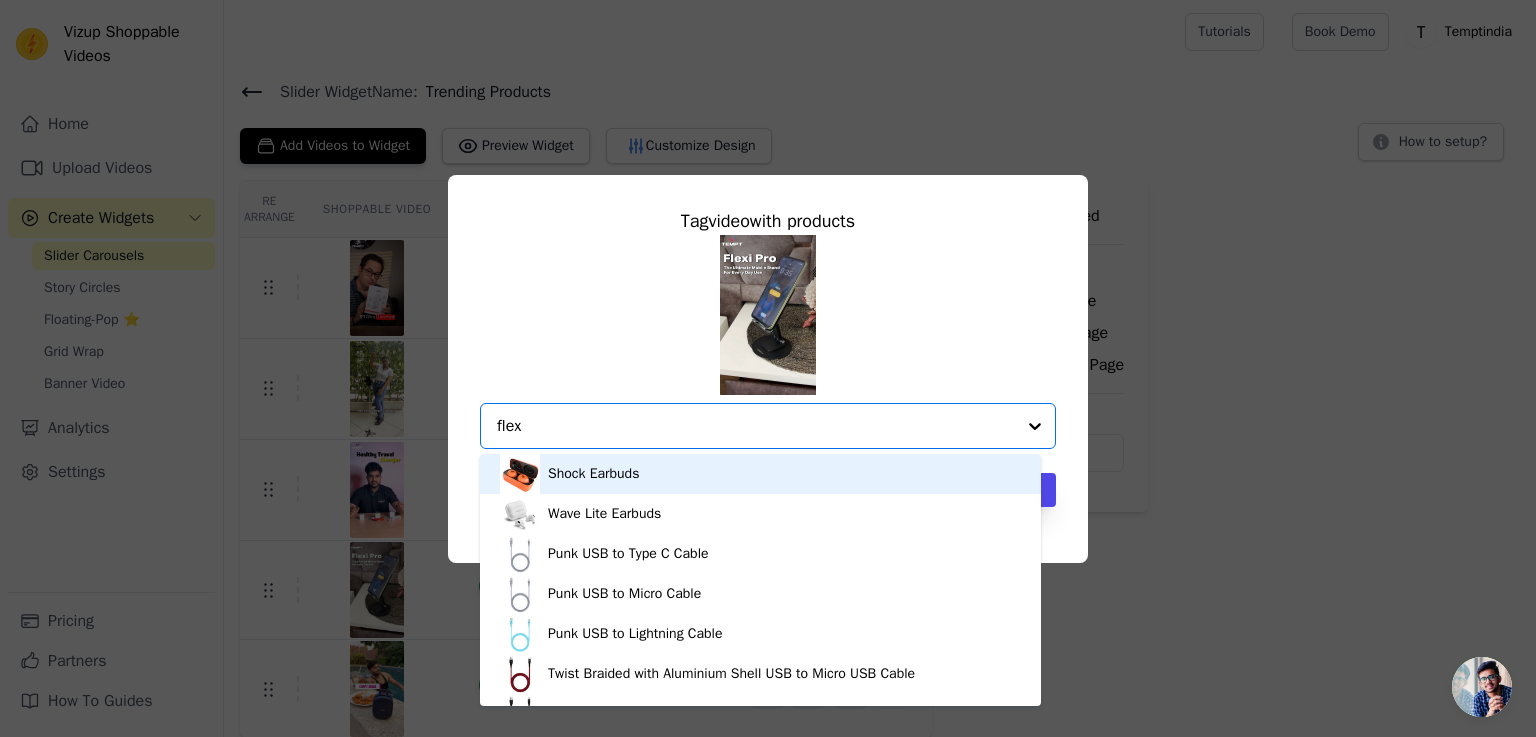 type on "flexi" 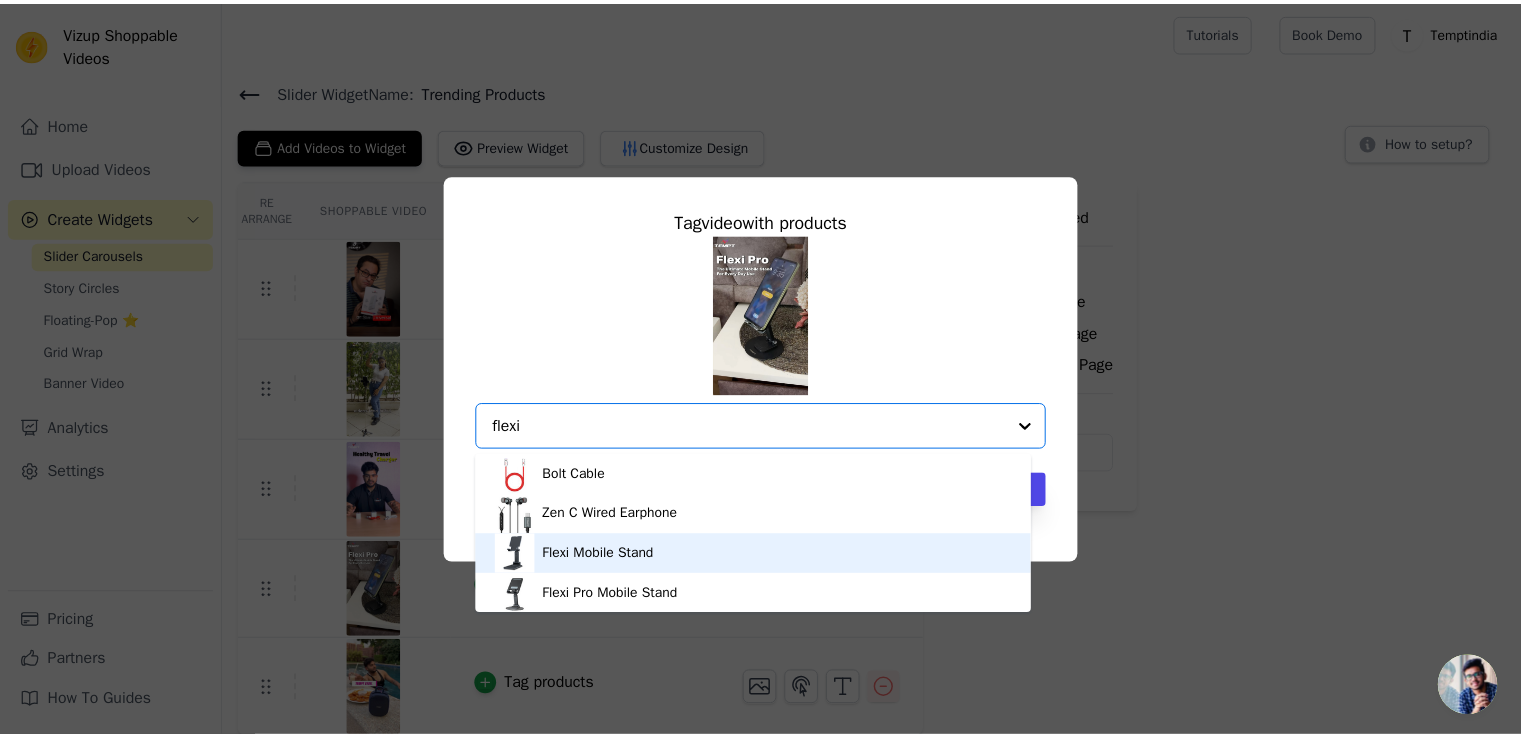 scroll, scrollTop: 5, scrollLeft: 0, axis: vertical 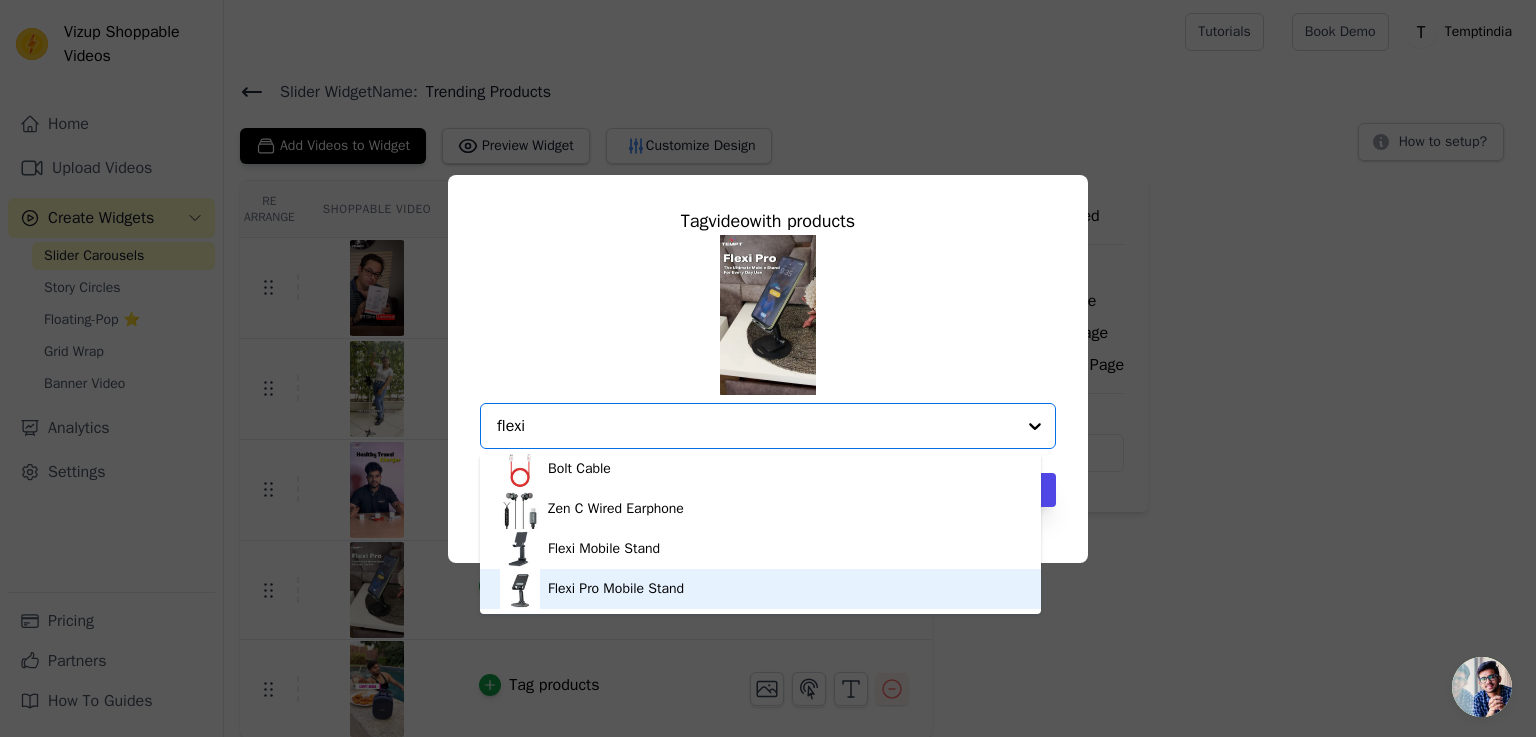 click on "Flexi Pro Mobile Stand" at bounding box center (616, 589) 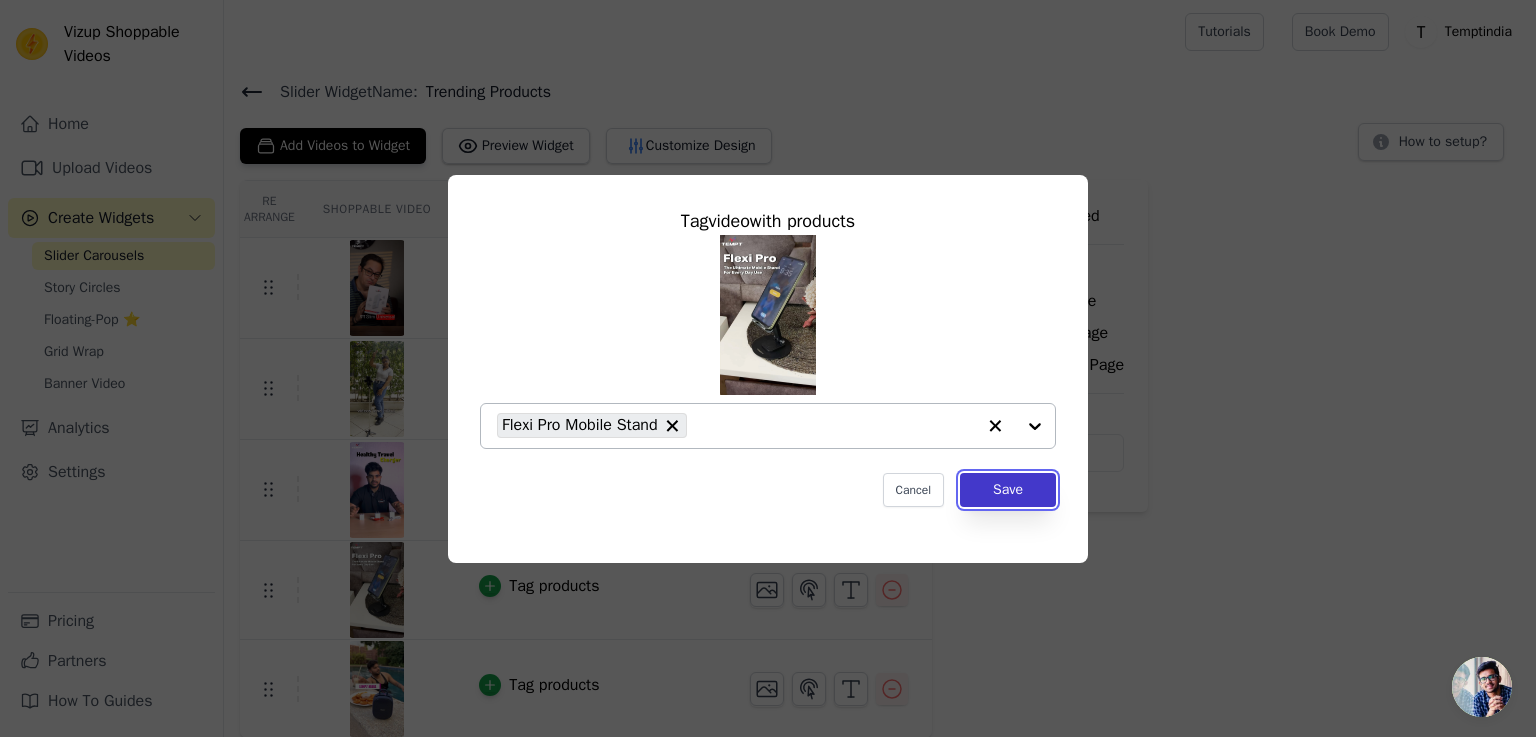 click on "Save" at bounding box center [1008, 490] 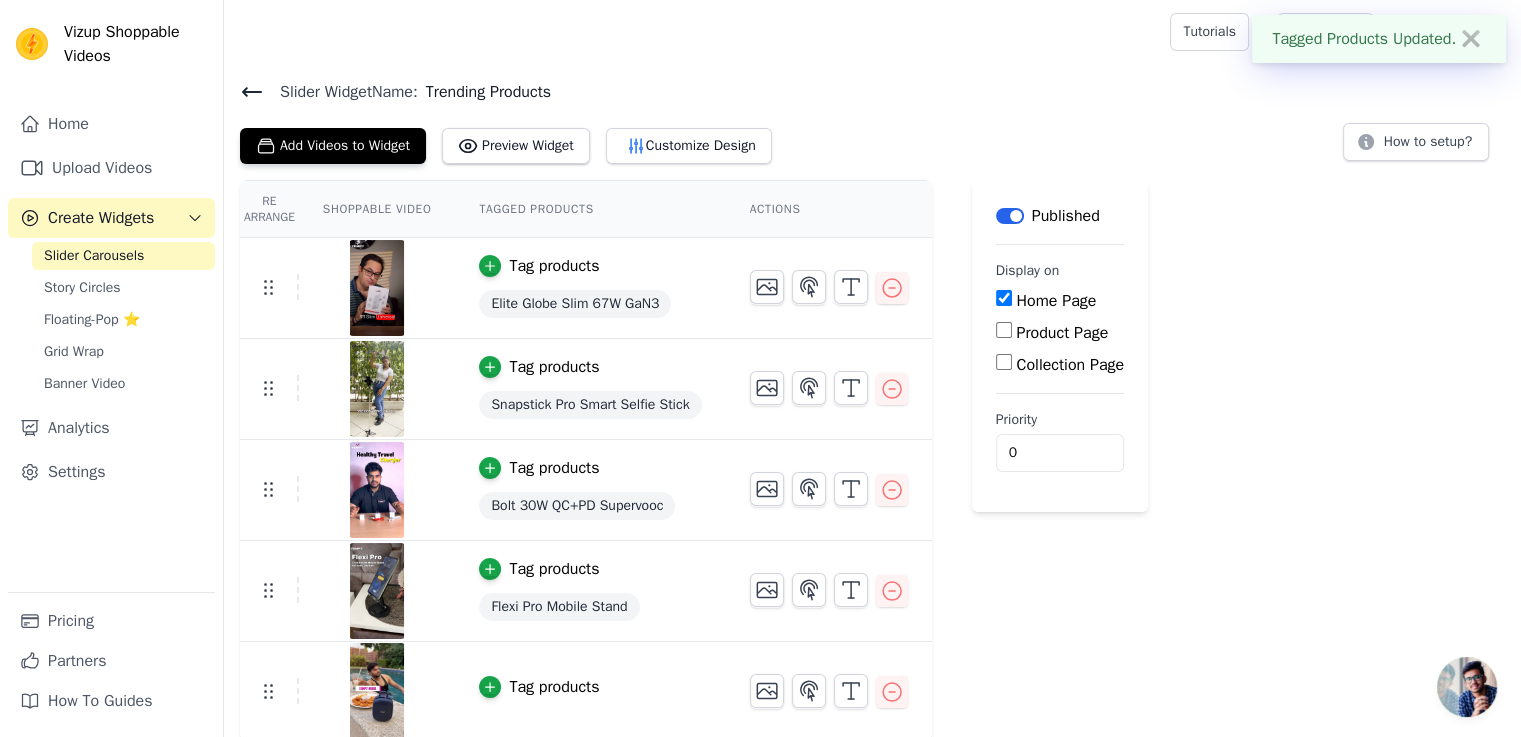 scroll, scrollTop: 2, scrollLeft: 0, axis: vertical 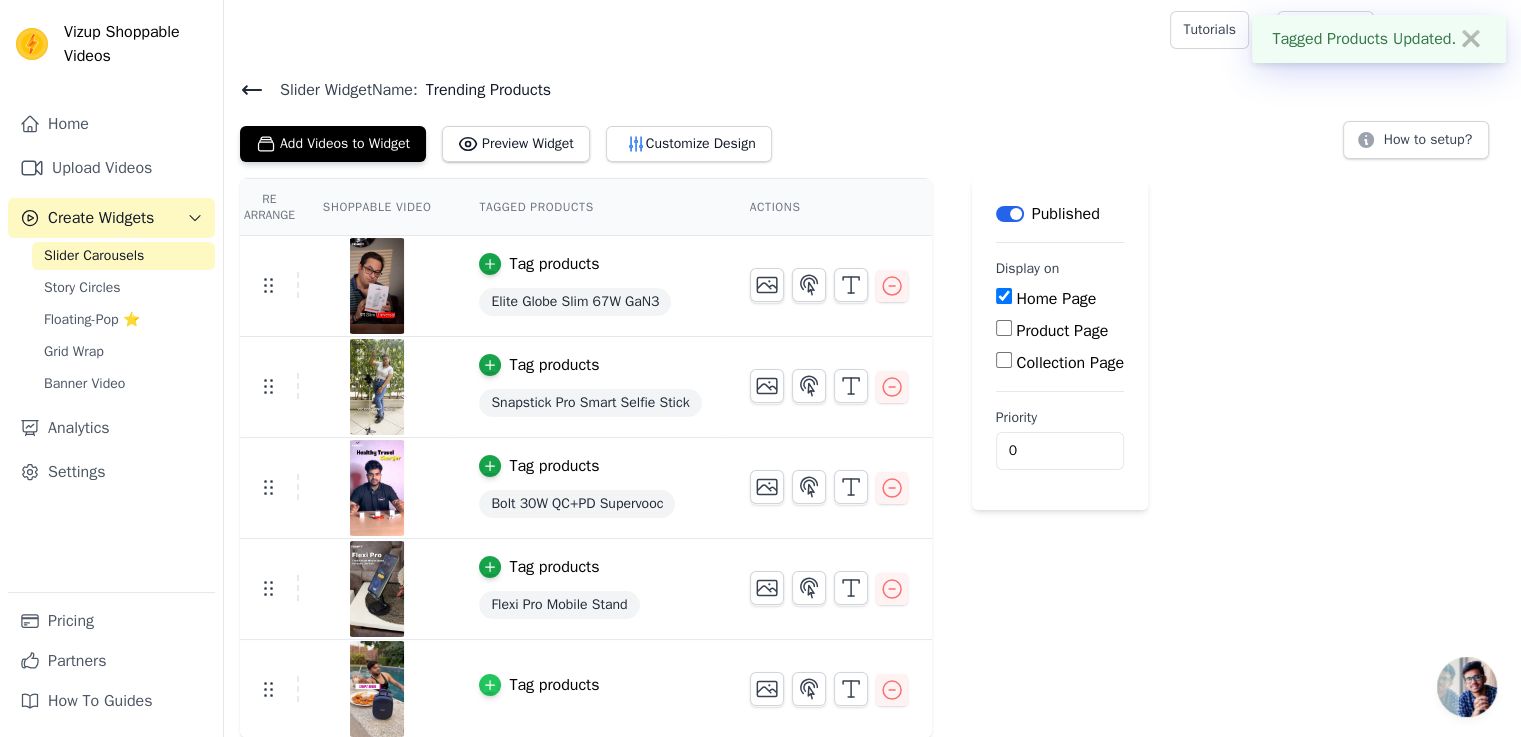 click 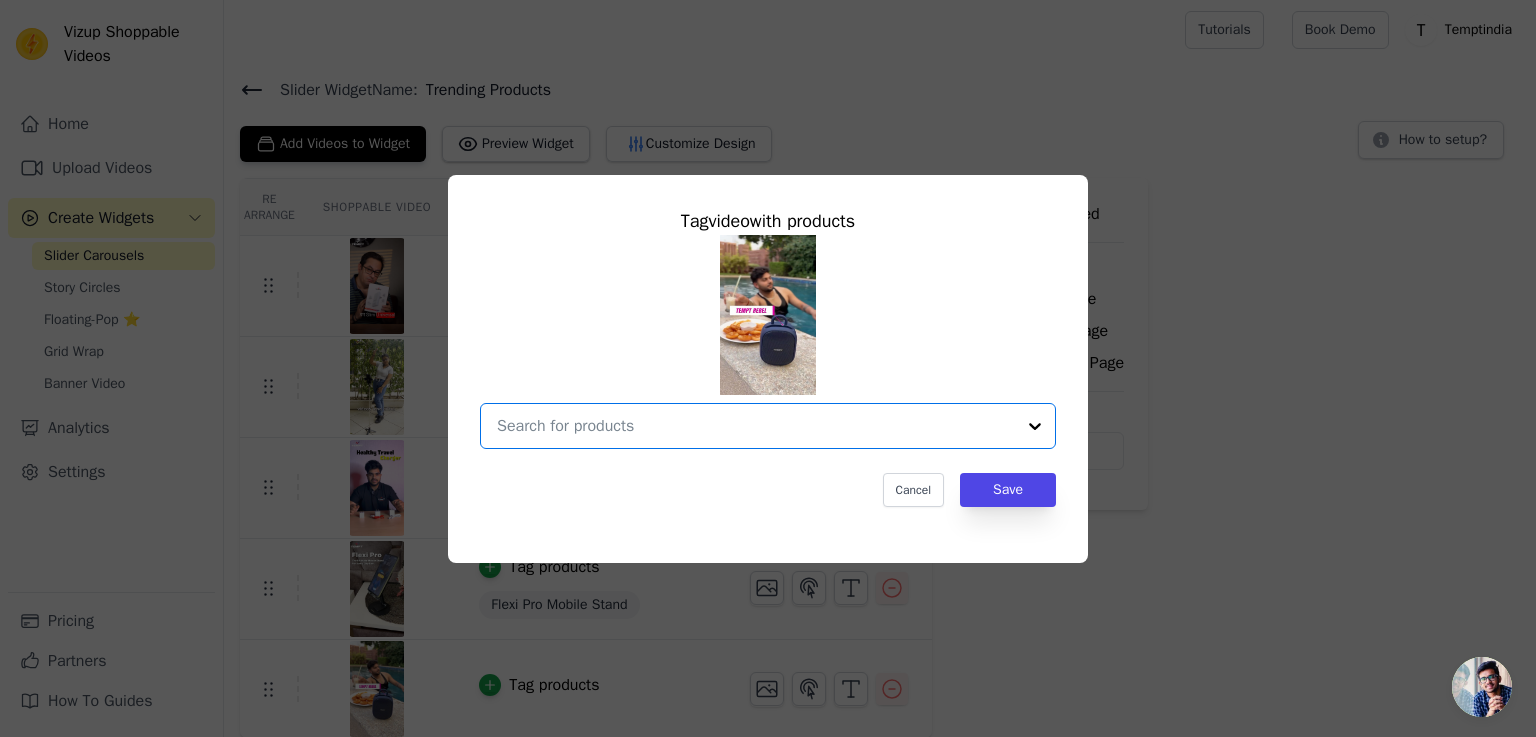 click at bounding box center [756, 426] 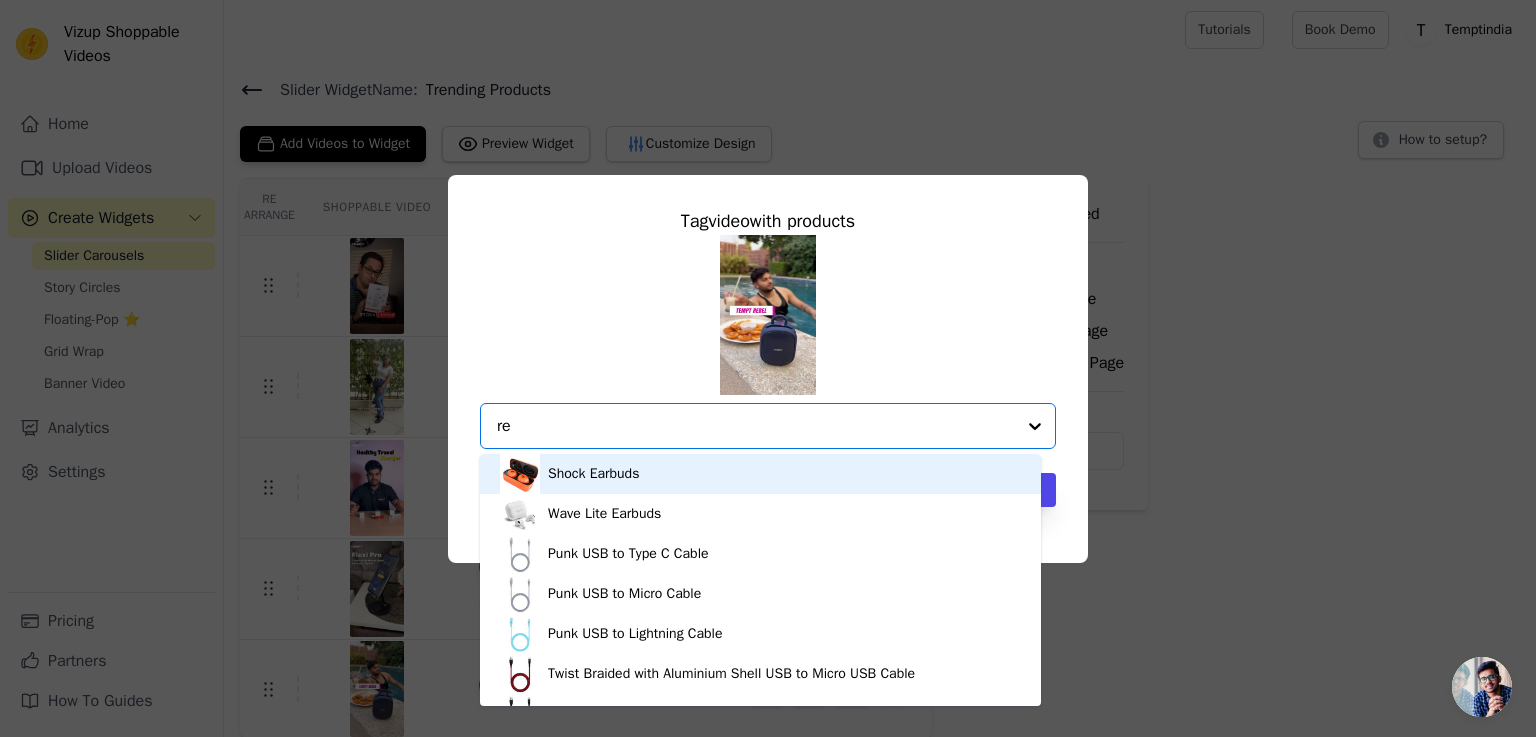 type on "reb" 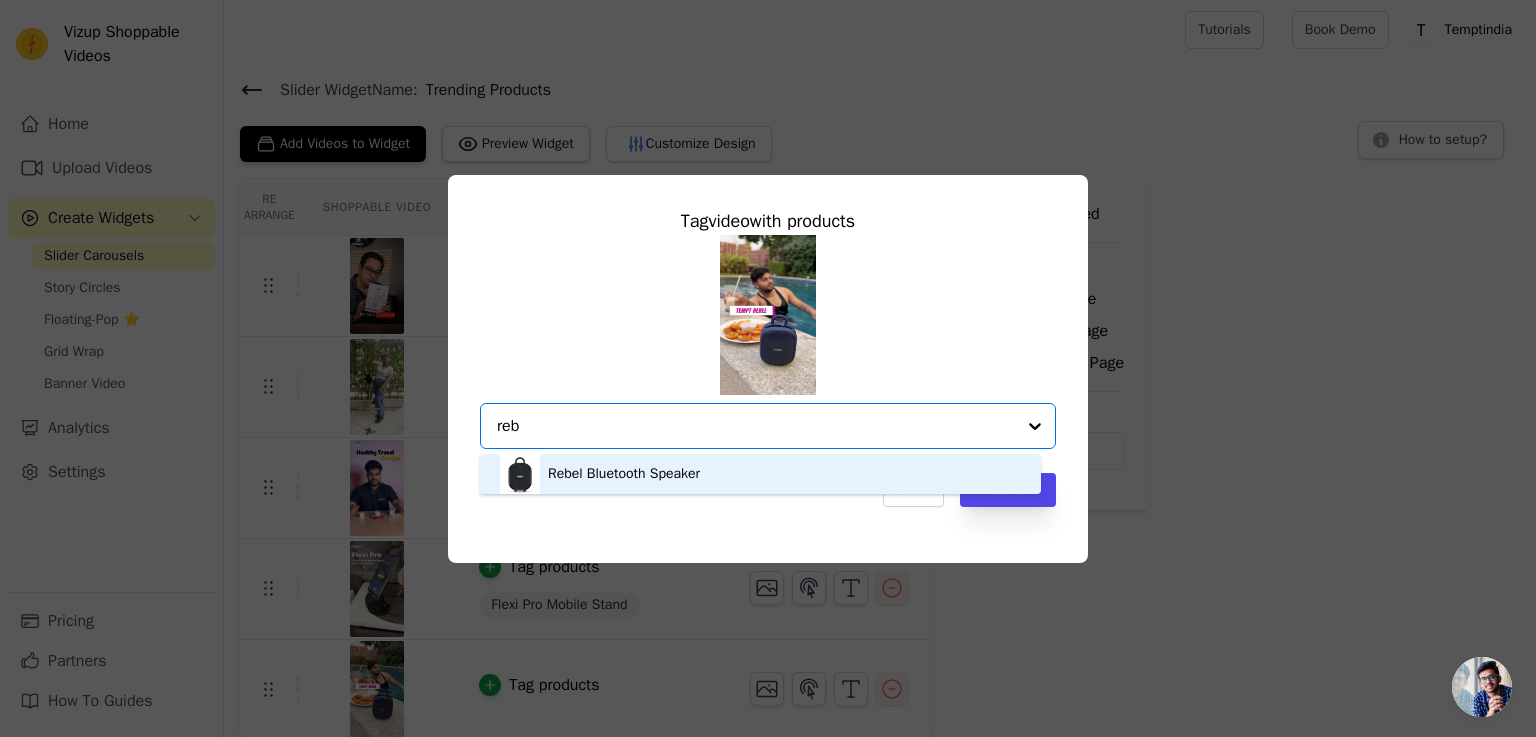 click on "Rebel Bluetooth Speaker" at bounding box center [624, 474] 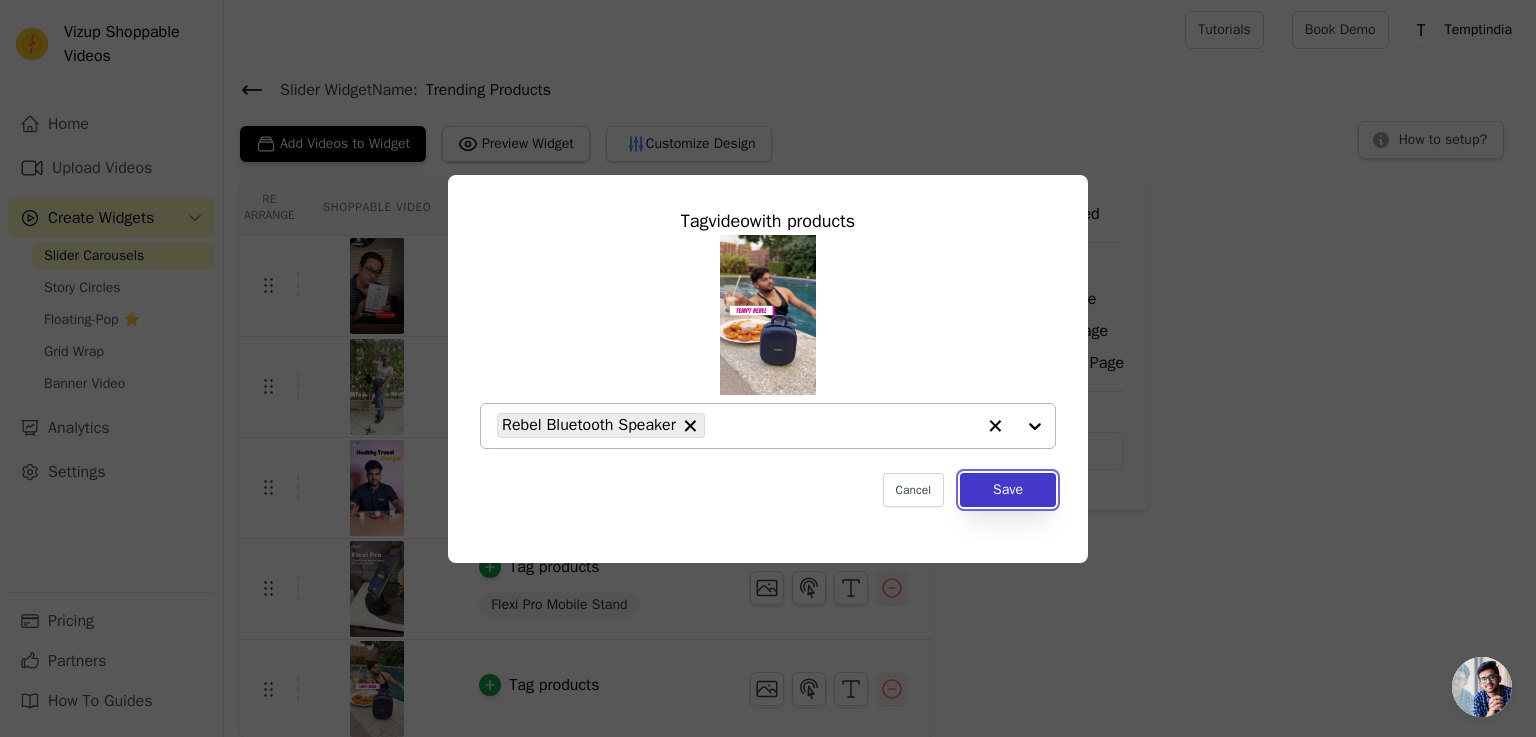 click on "Save" at bounding box center [1008, 490] 